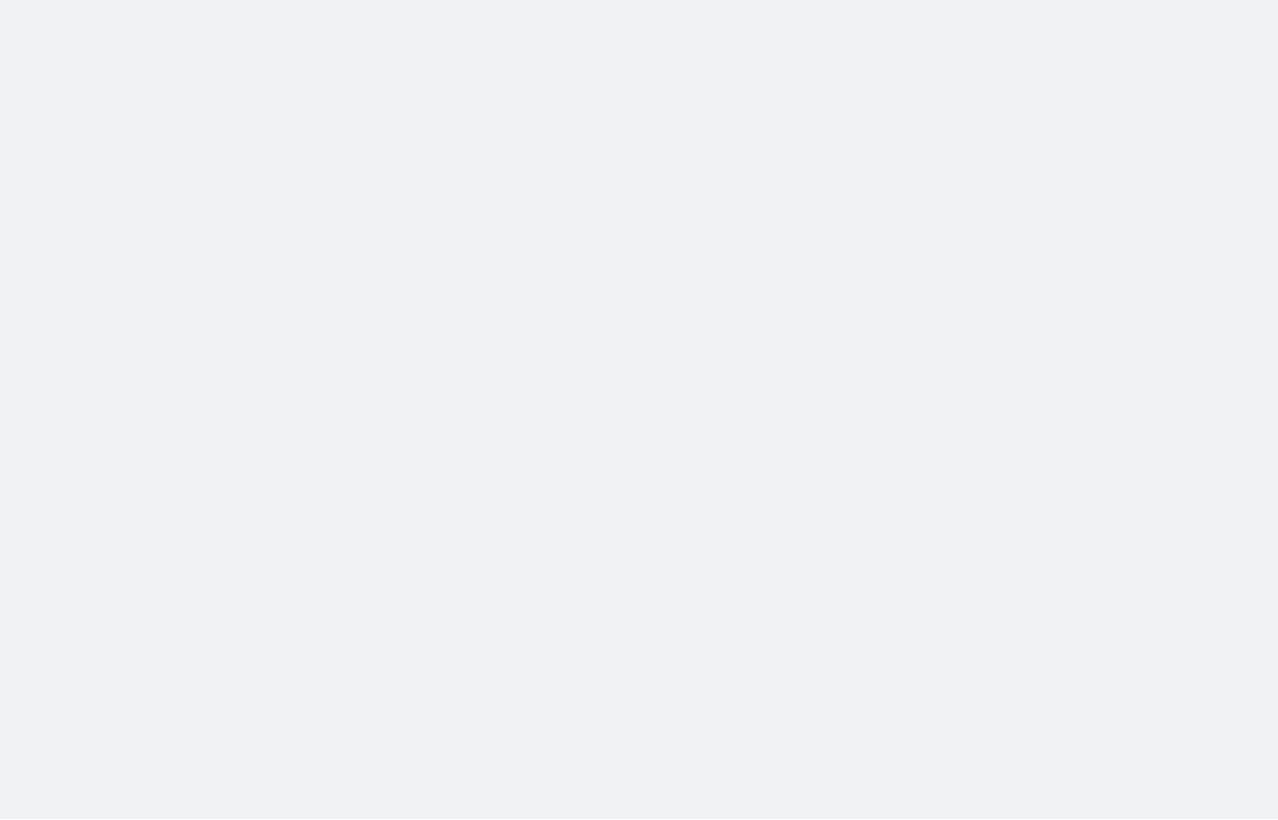 scroll, scrollTop: 0, scrollLeft: 0, axis: both 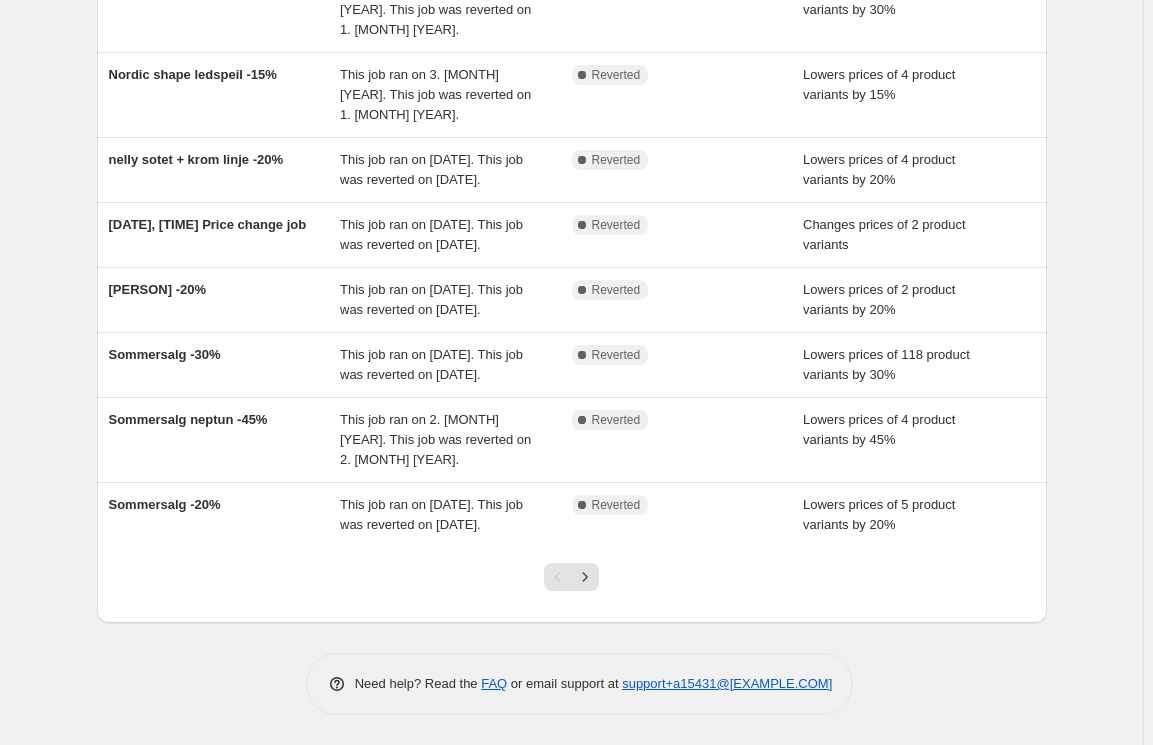 click at bounding box center (585, 577) 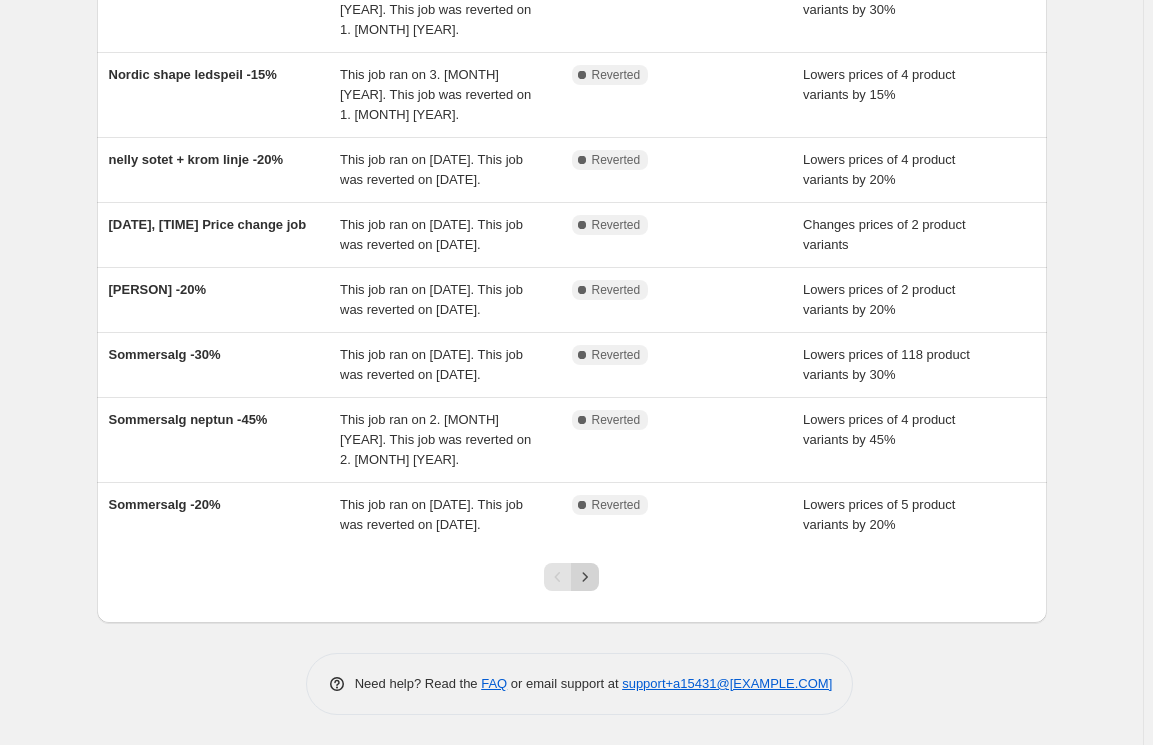 click 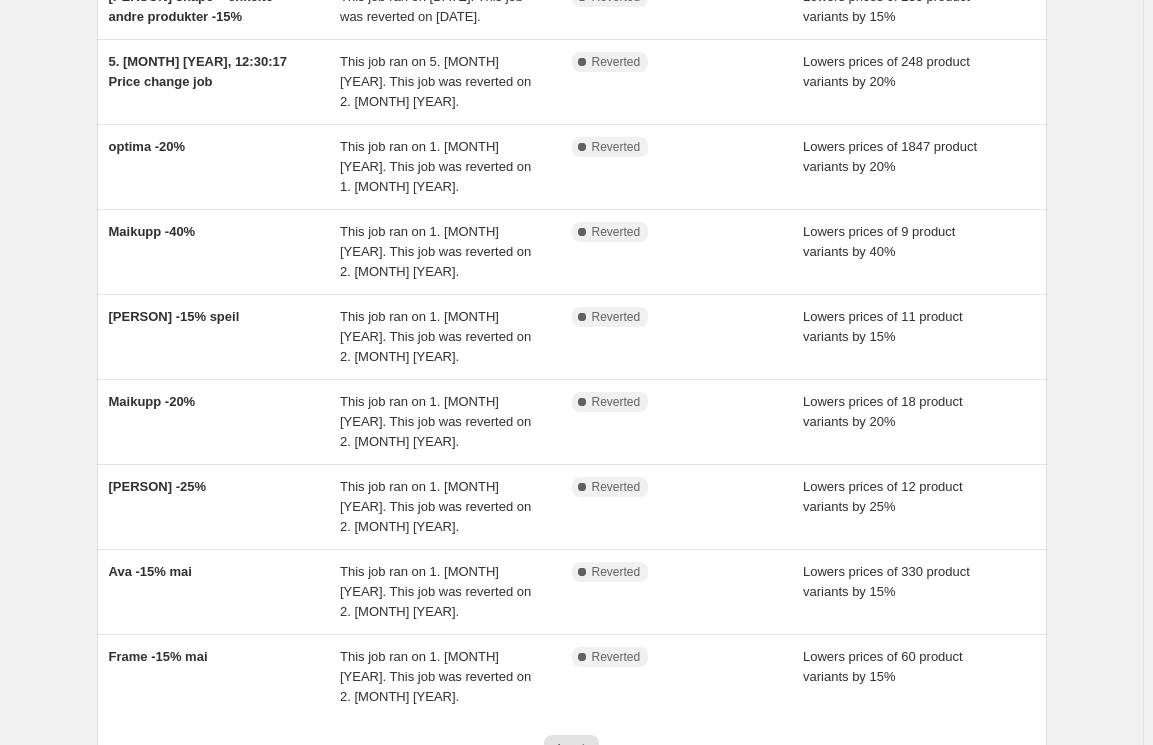 scroll, scrollTop: 282, scrollLeft: 0, axis: vertical 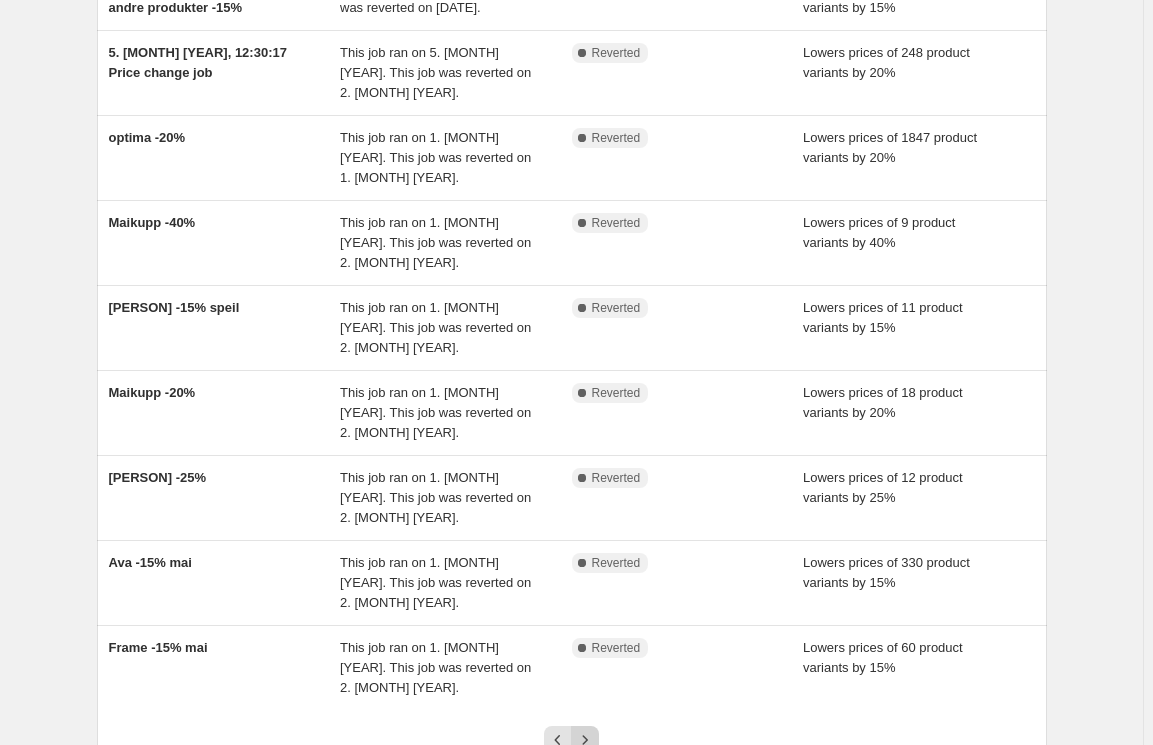 click 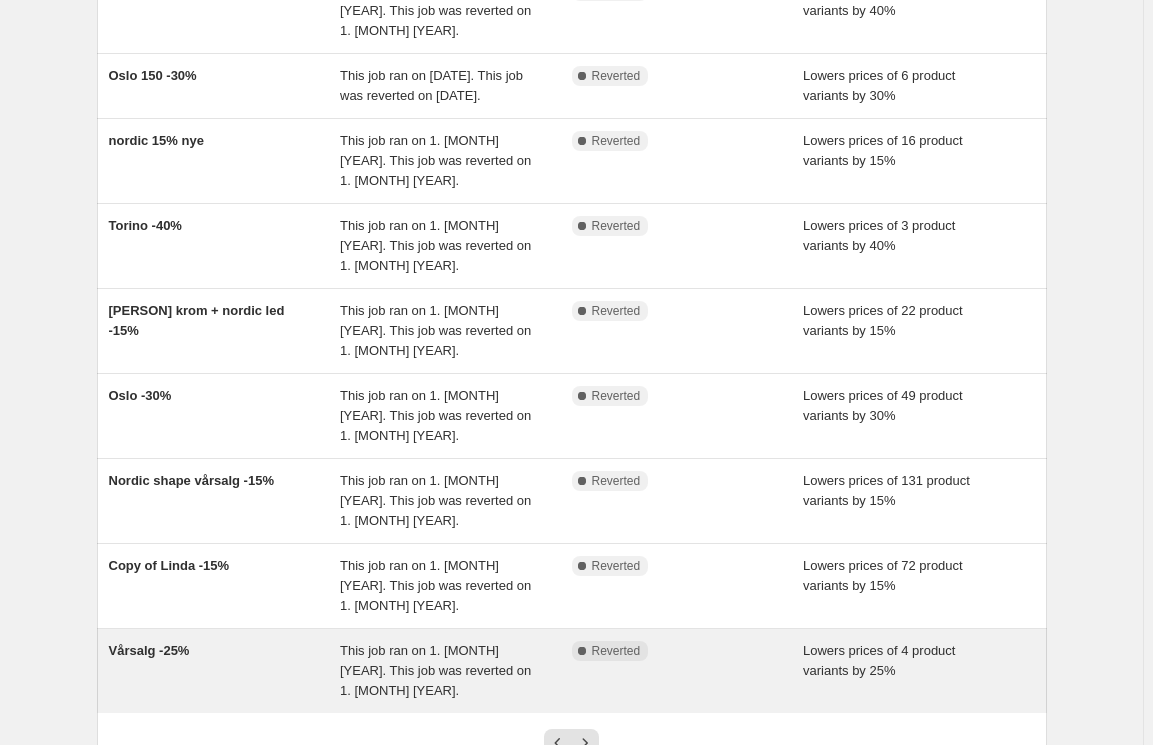scroll, scrollTop: 0, scrollLeft: 0, axis: both 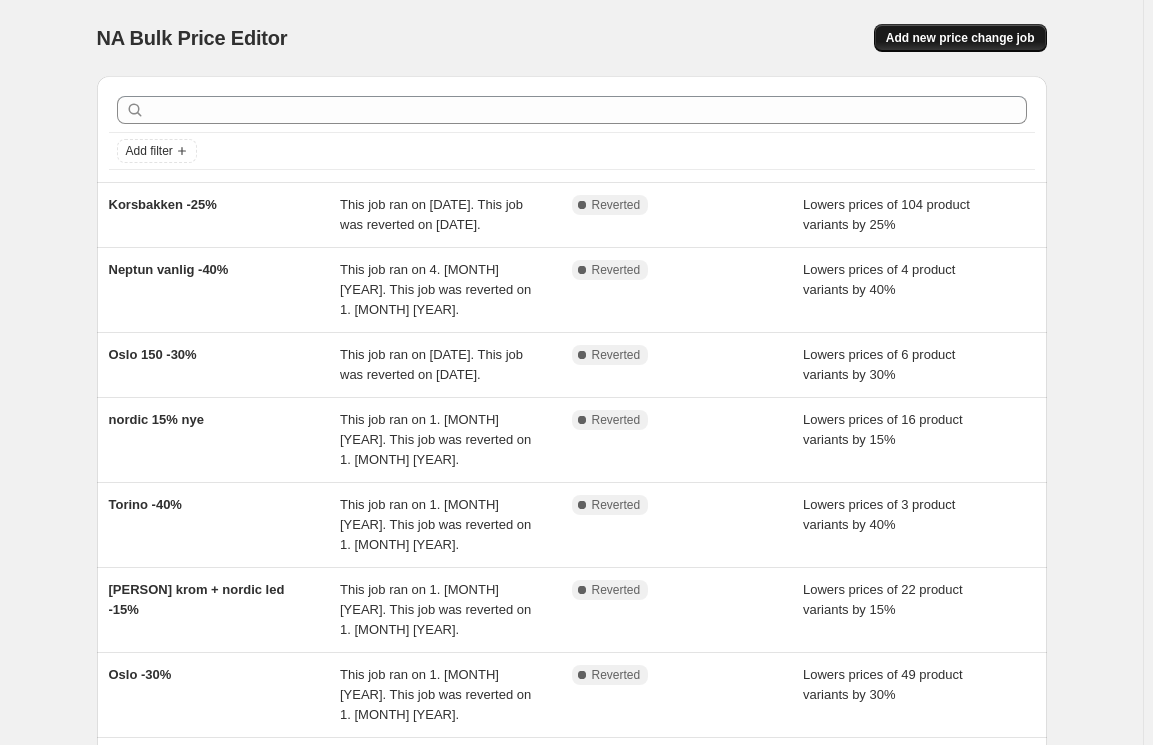 click on "Add new price change job" at bounding box center [960, 38] 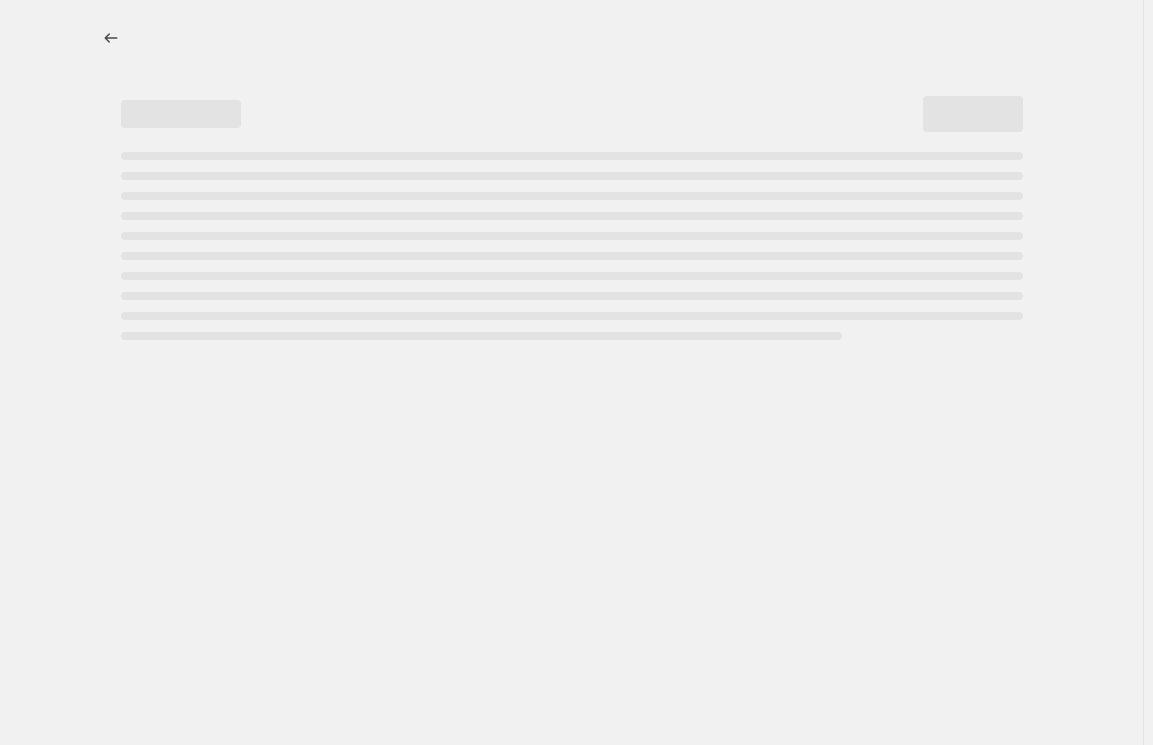 select on "percentage" 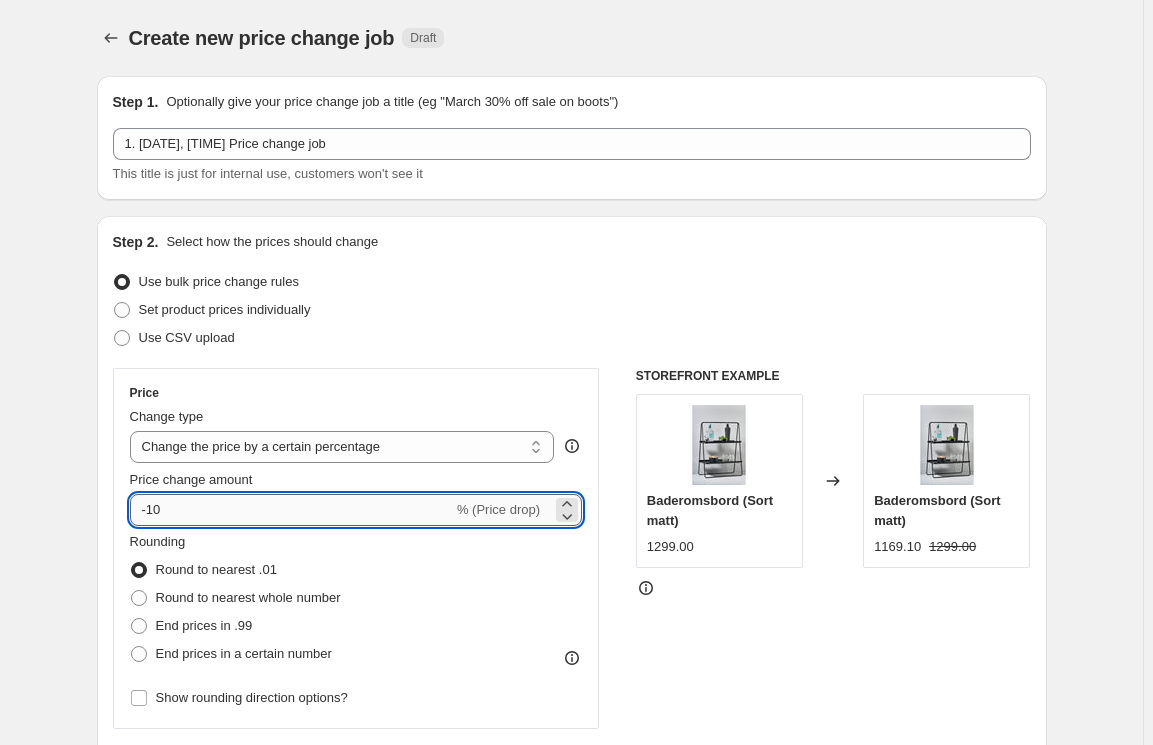 click on "-10" at bounding box center [291, 510] 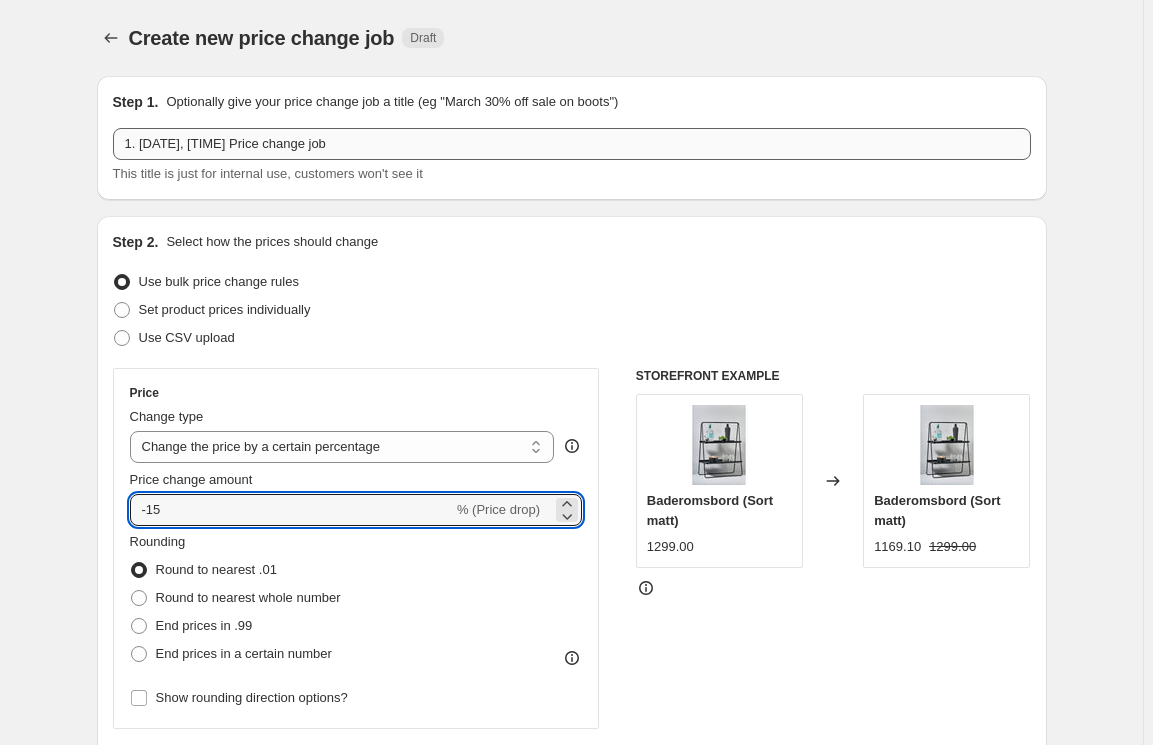 type on "-15" 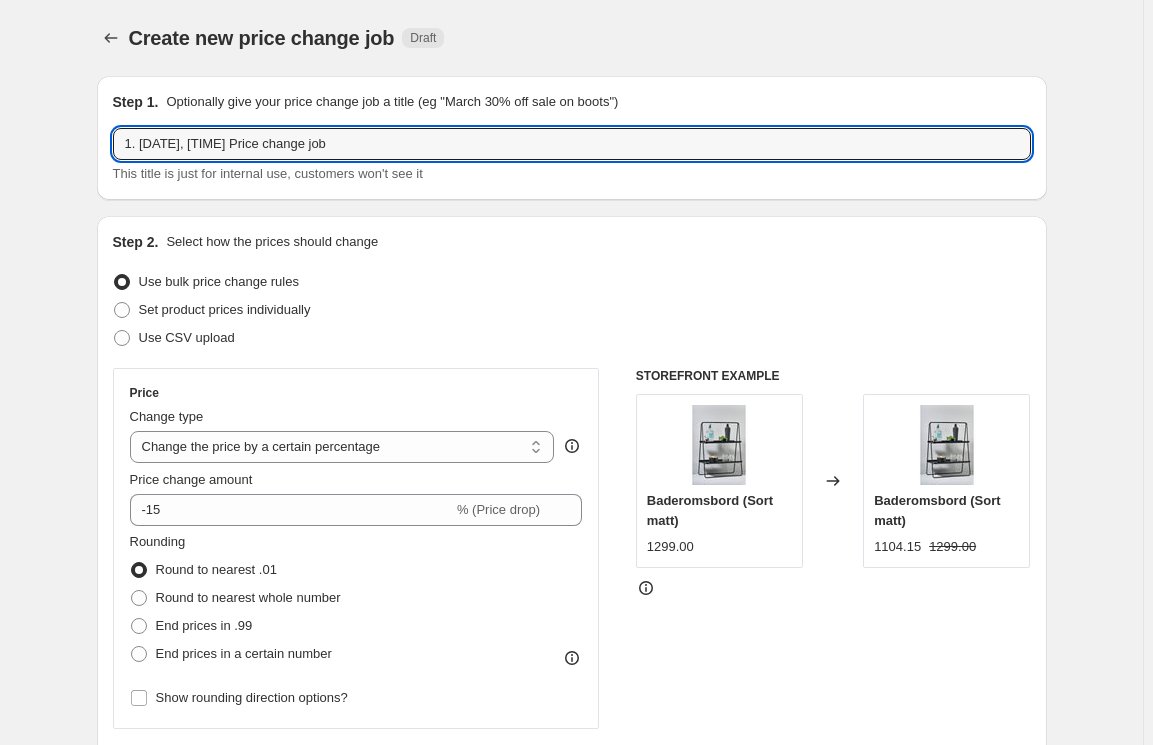 drag, startPoint x: 381, startPoint y: 134, endPoint x: 14, endPoint y: 136, distance: 367.00546 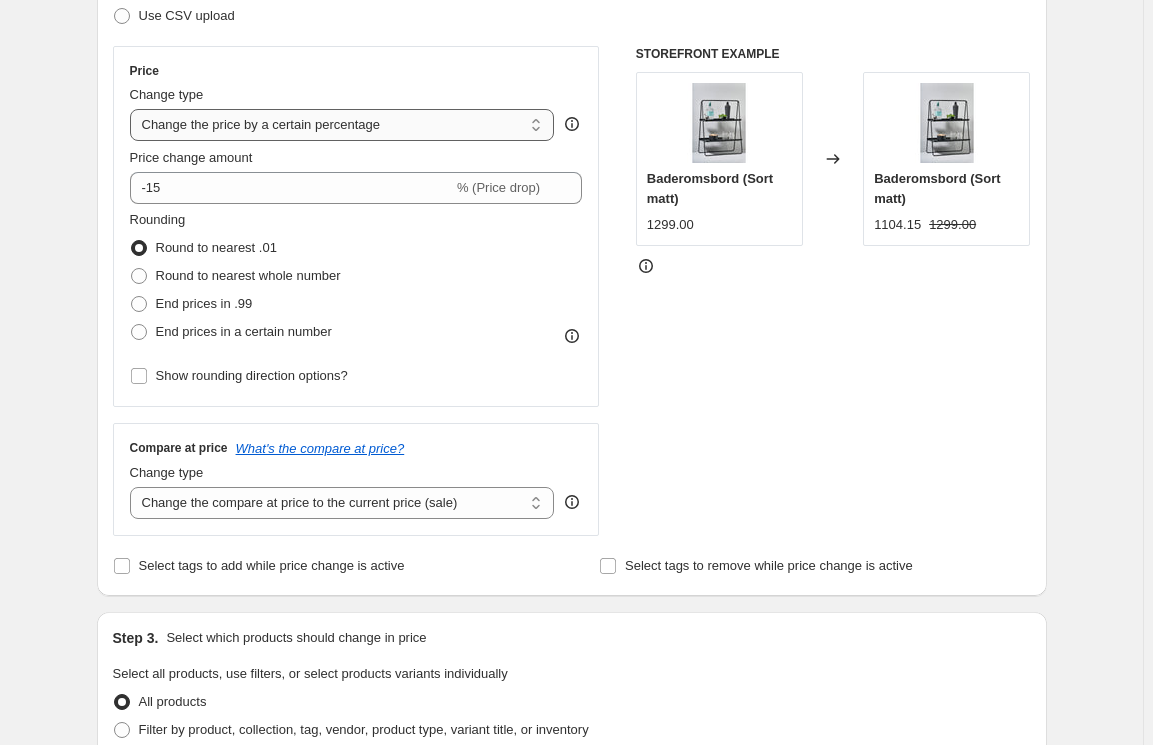 scroll, scrollTop: 211, scrollLeft: 0, axis: vertical 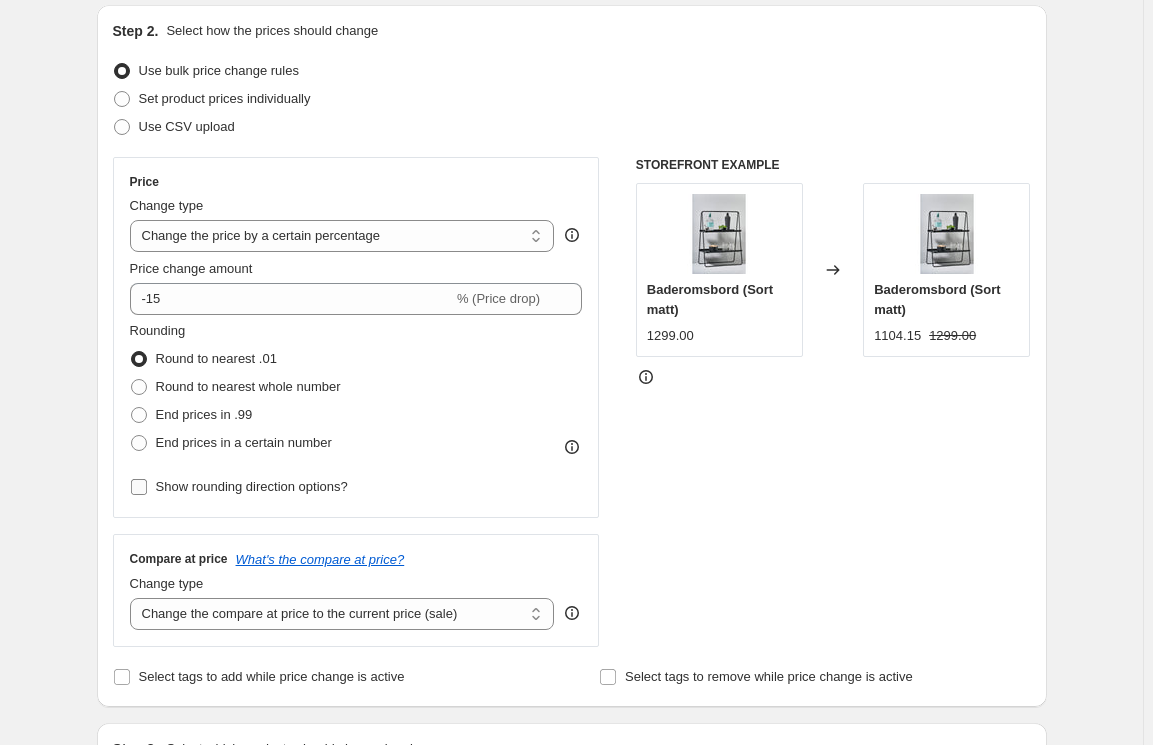 type on "Ava og frame -15%" 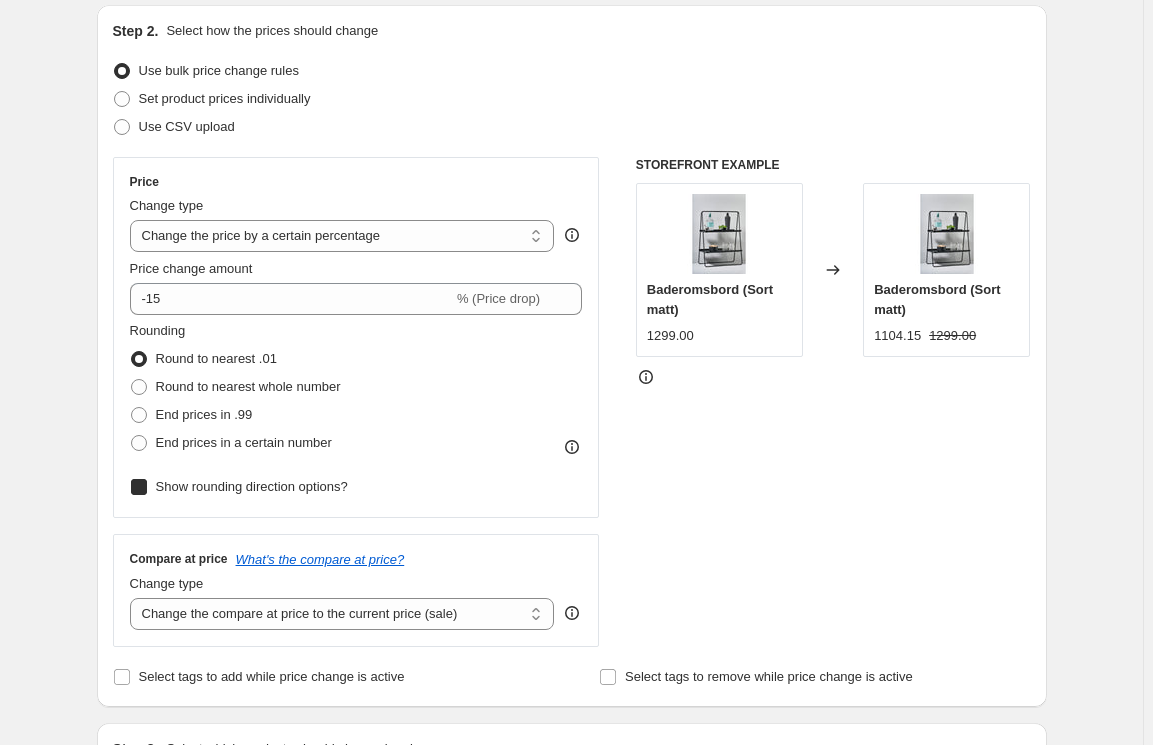 checkbox on "true" 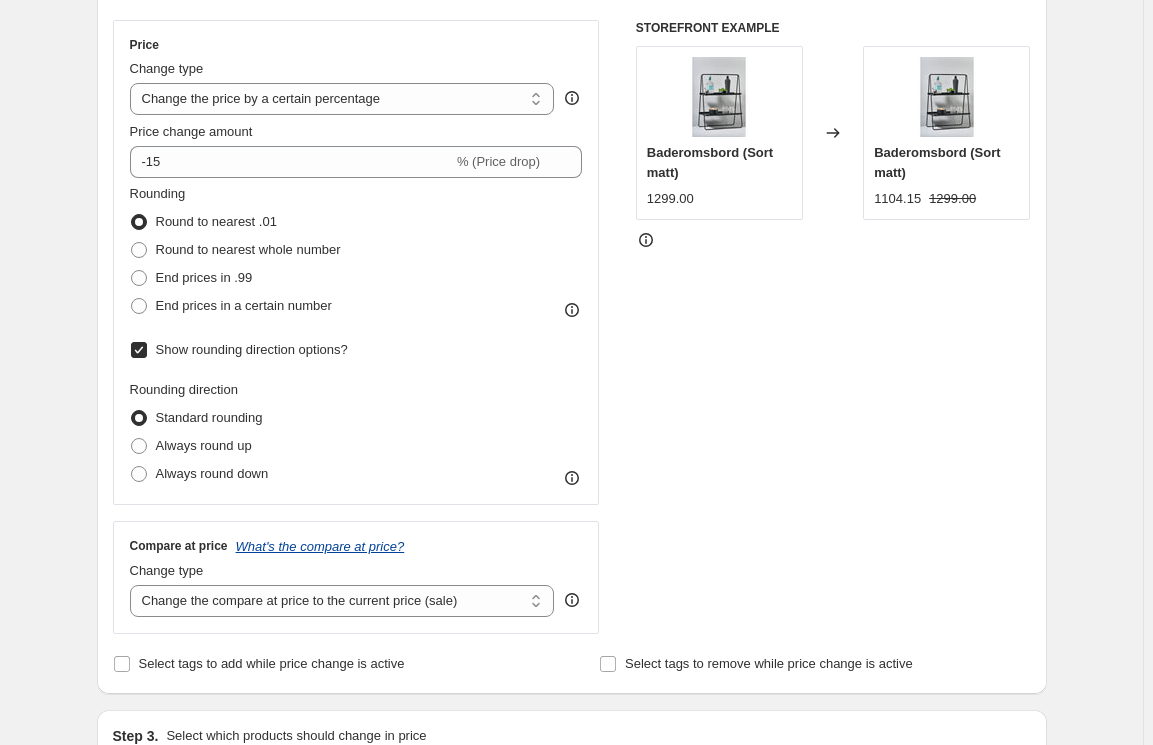scroll, scrollTop: 424, scrollLeft: 0, axis: vertical 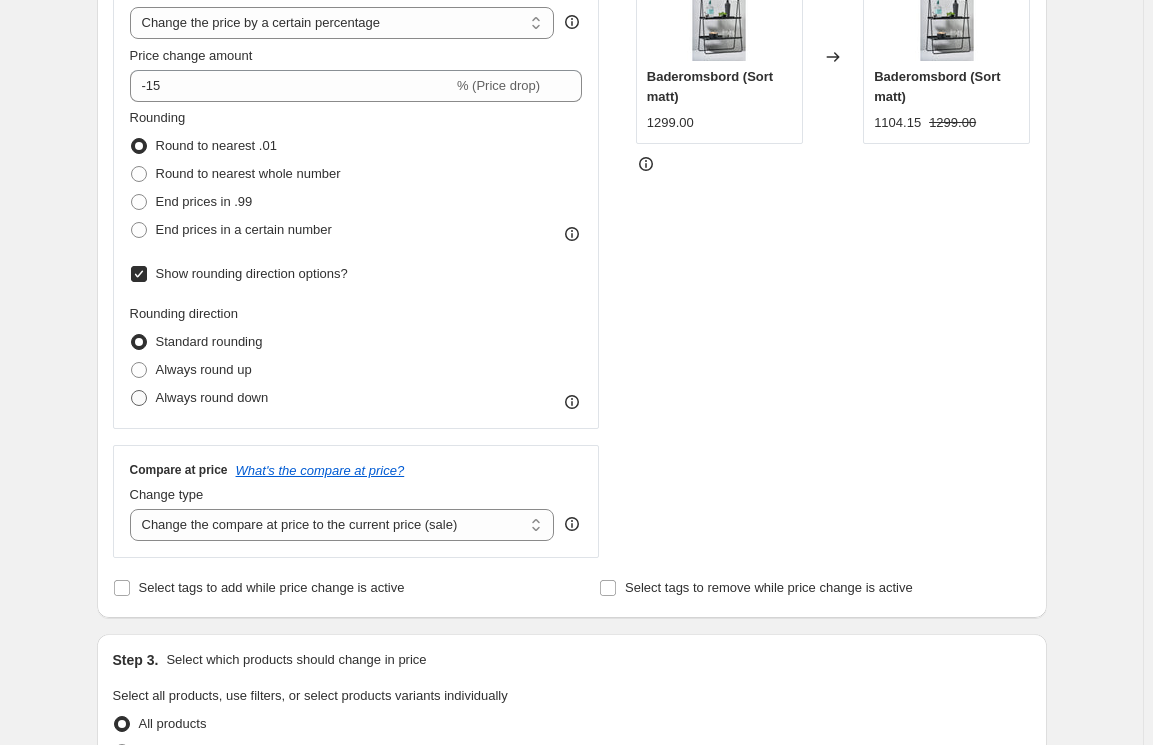 click on "Always round down" at bounding box center [212, 397] 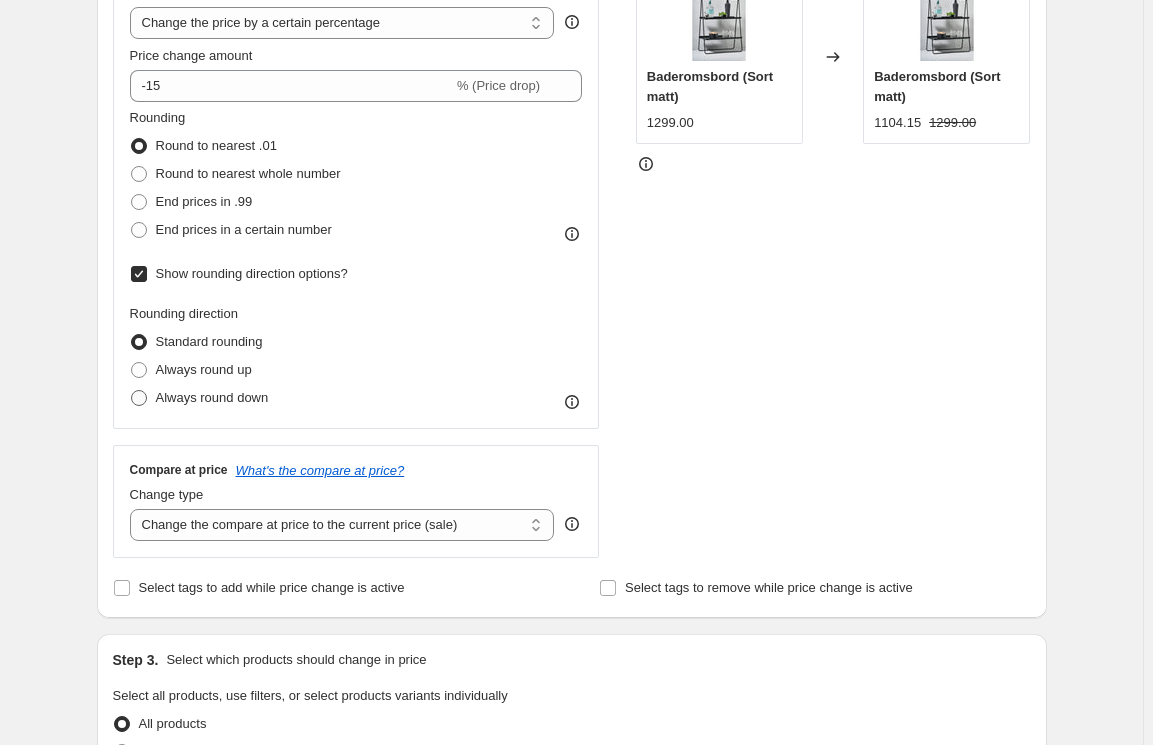 radio on "true" 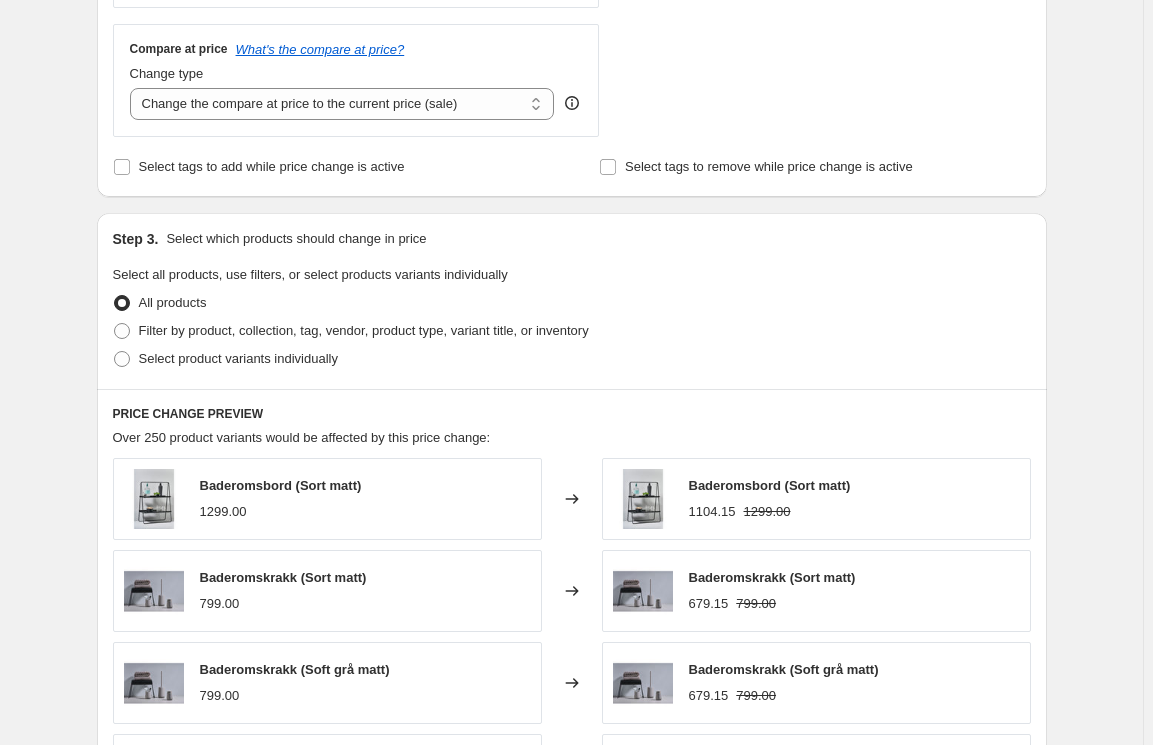 scroll, scrollTop: 848, scrollLeft: 0, axis: vertical 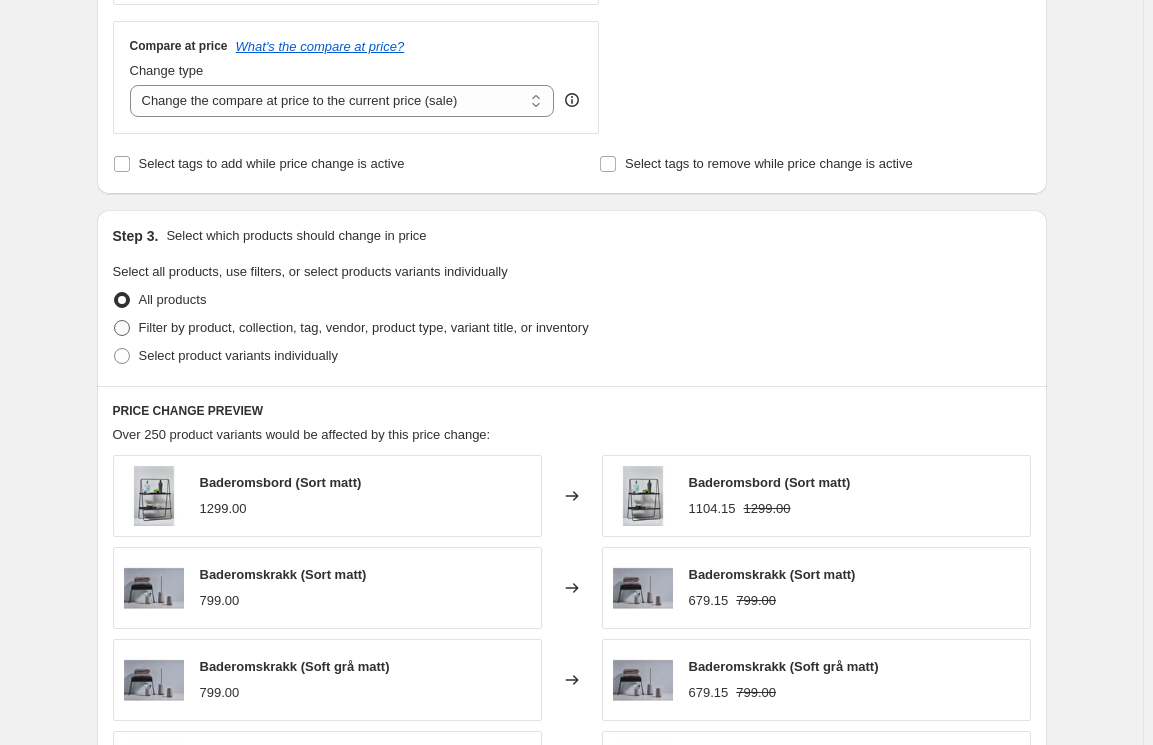 click on "Filter by product, collection, tag, vendor, product type, variant title, or inventory" at bounding box center [364, 327] 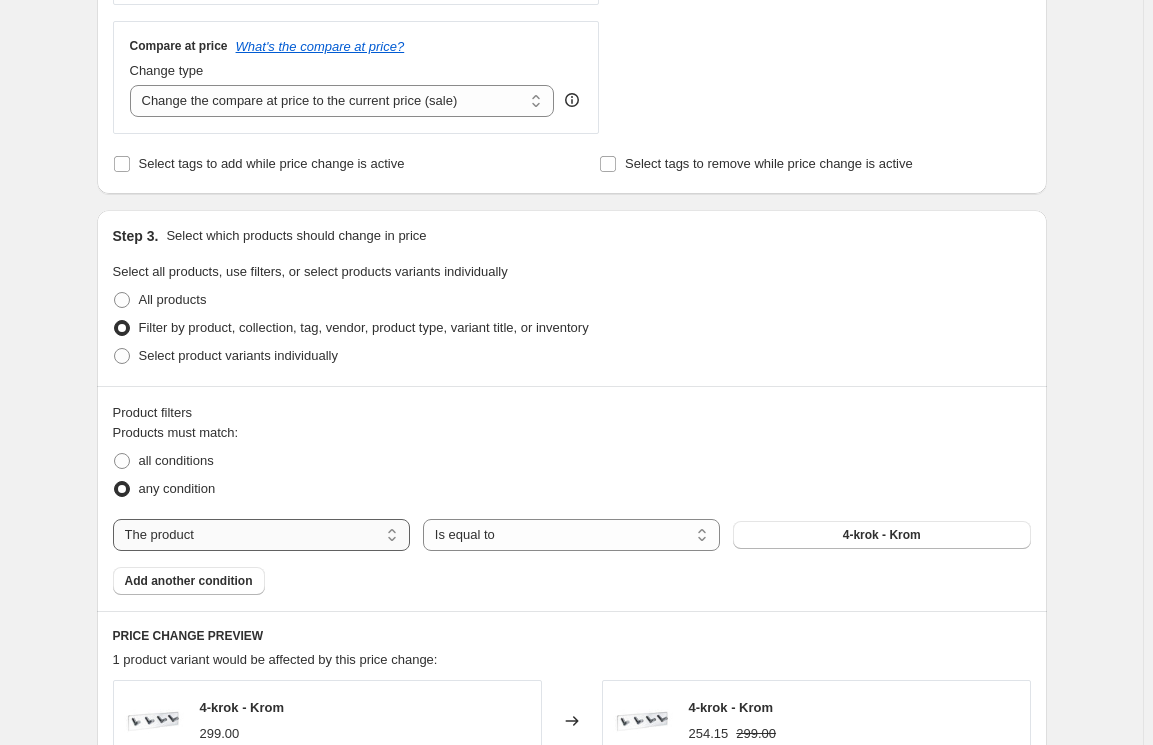 click on "The product The product's collection The product's tag The product's vendor The product's type The product's status The variant's title Inventory quantity" at bounding box center [261, 535] 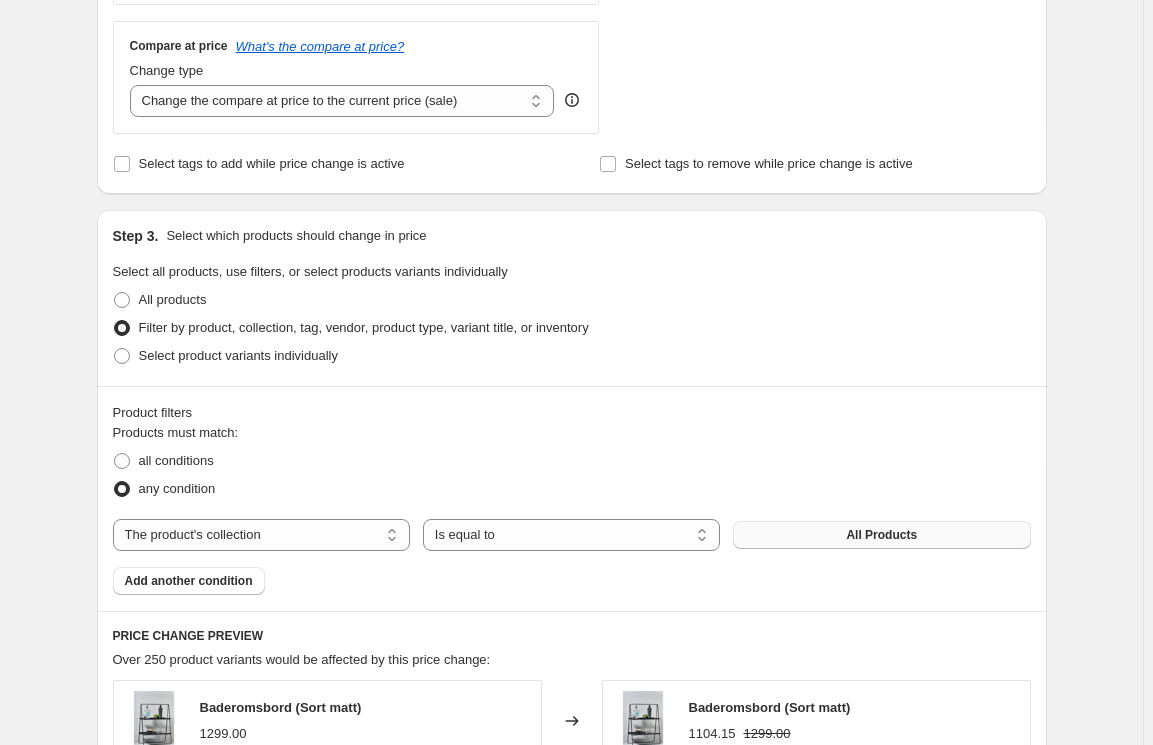 click on "All Products" at bounding box center [881, 535] 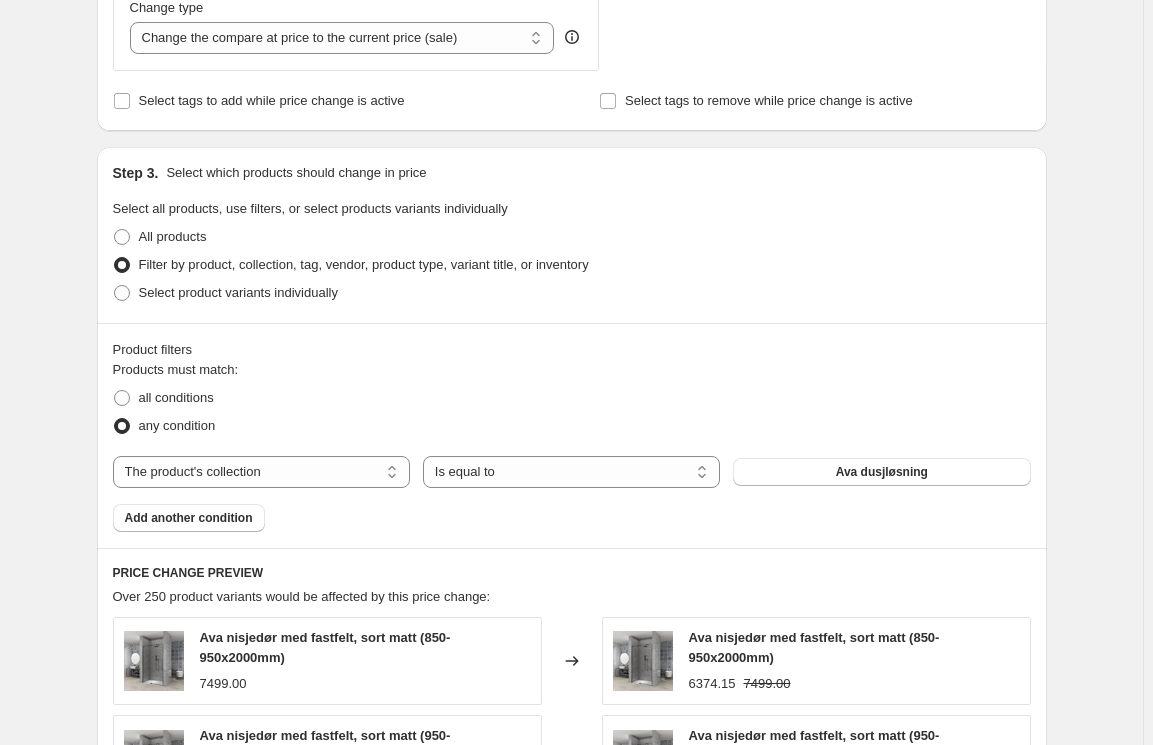 scroll, scrollTop: 848, scrollLeft: 0, axis: vertical 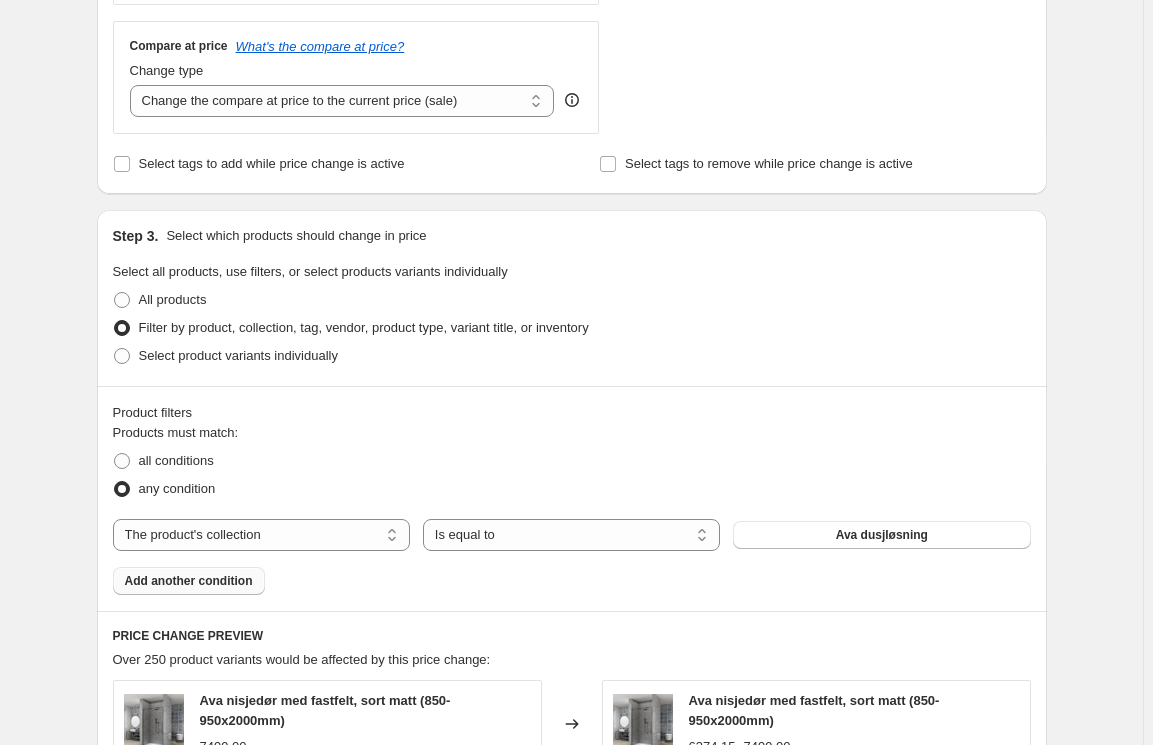 click on "Add another condition" at bounding box center [189, 581] 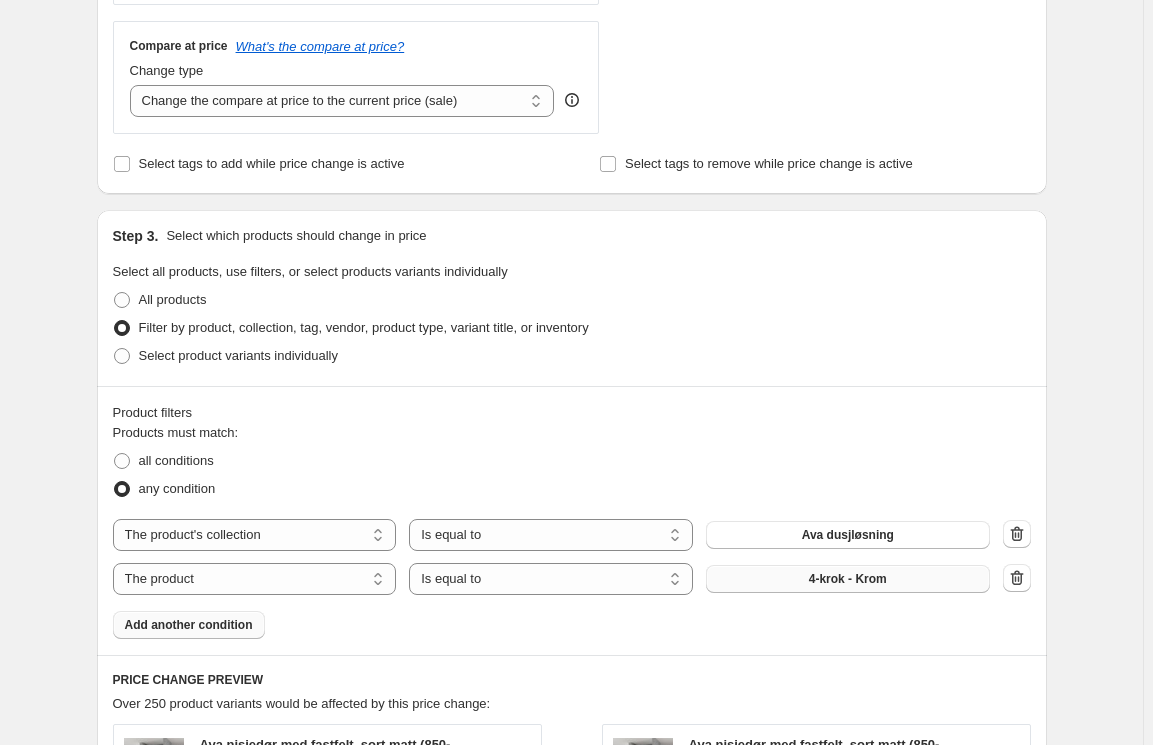 click on "4-krok - Krom" at bounding box center [848, 579] 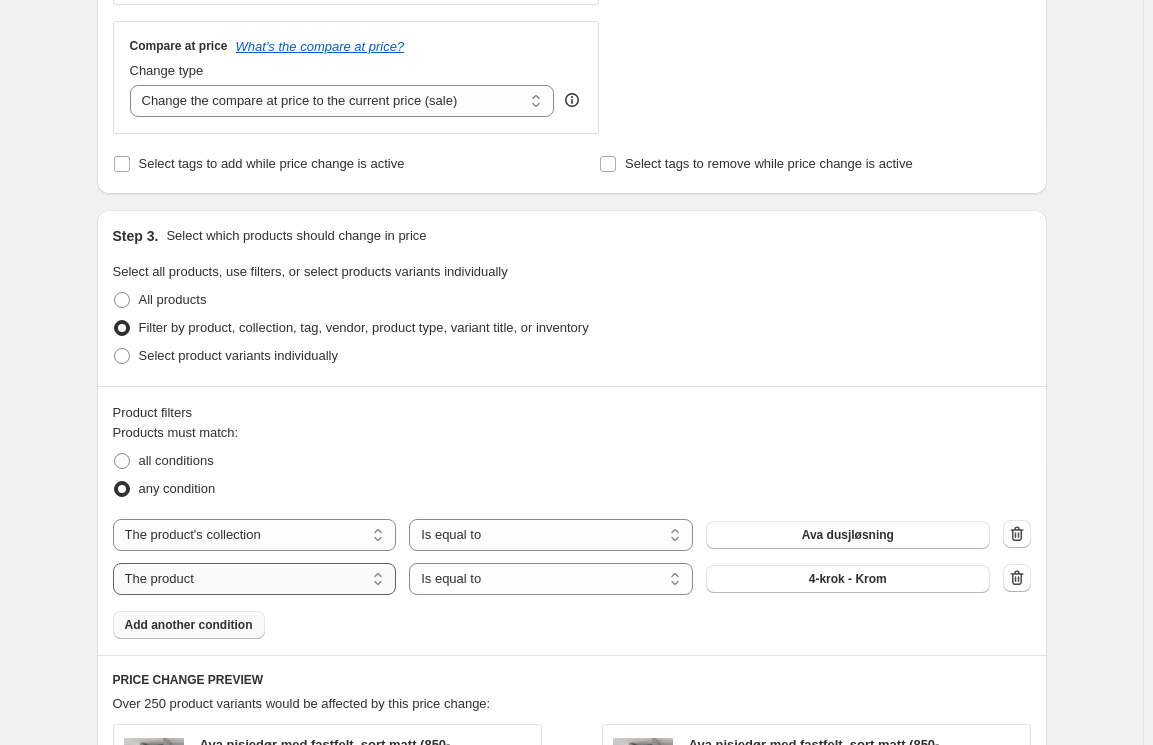 click on "The product The product's collection The product's tag The product's vendor The product's type The product's status The variant's title Inventory quantity" at bounding box center (255, 579) 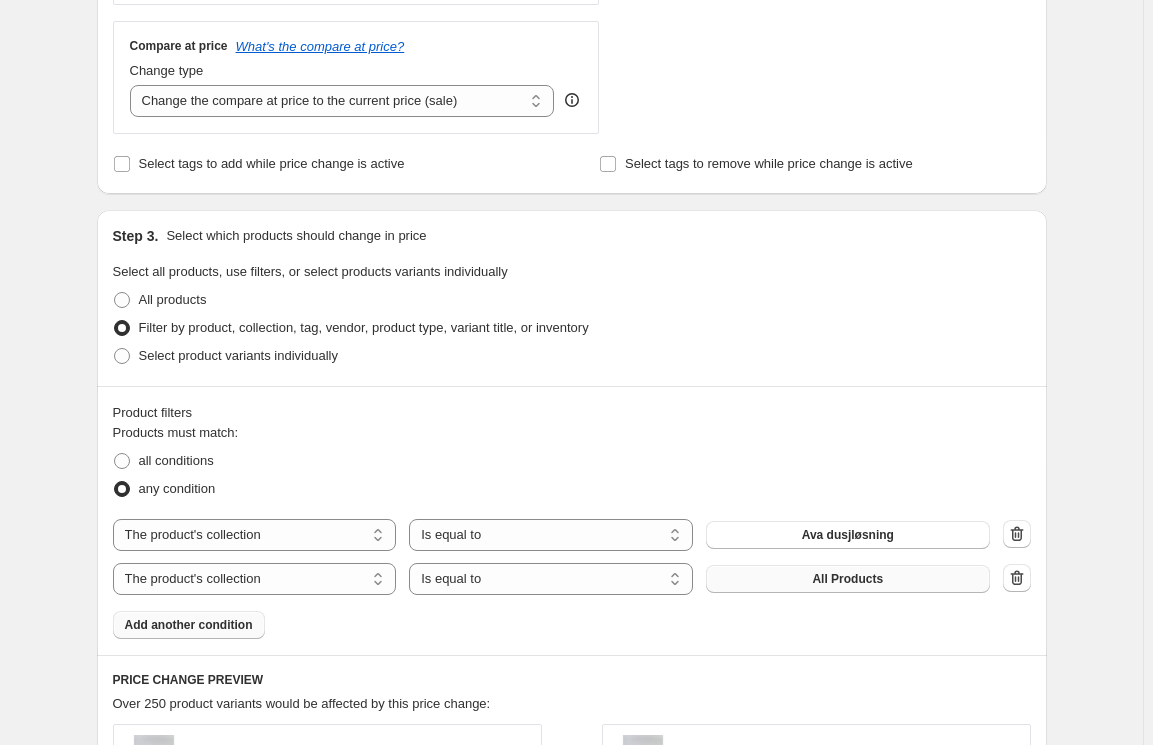 click on "All Products" at bounding box center (848, 579) 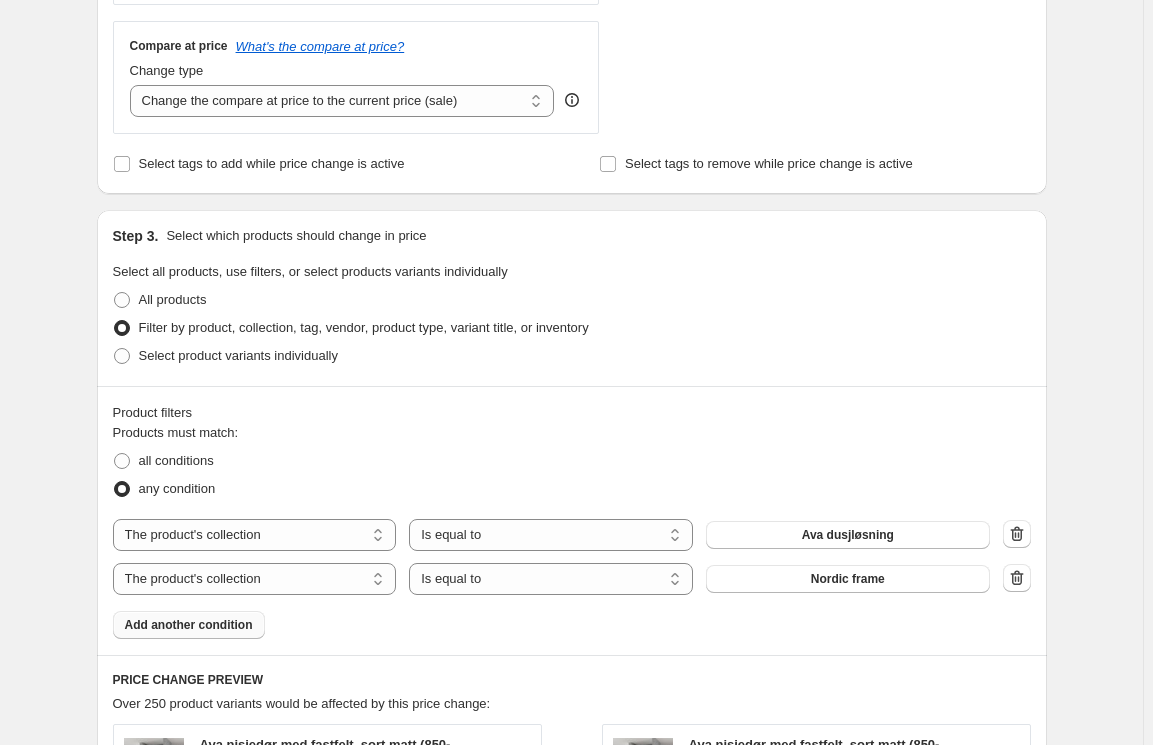 click on "Product filters Products must match: all conditions any condition The product The product's collection The product's tag The product's vendor The product's type The product's status The variant's title Inventory quantity The product's collection Is equal to Is not equal to Is equal to Ava dusjløsning The product The product's collection The product's tag The product's vendor The product's type The product's status The variant's title Inventory quantity The product's collection Is equal to Is not equal to Is equal to Nordic frame Add another condition" at bounding box center (572, 520) 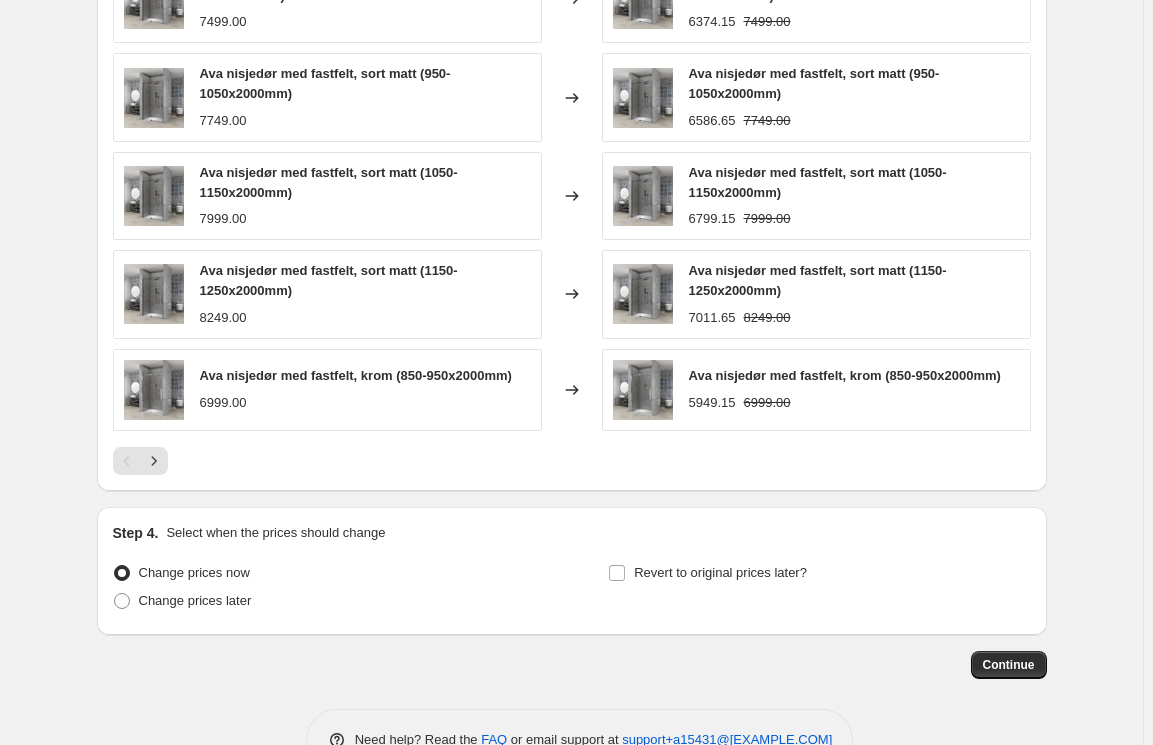 scroll, scrollTop: 1670, scrollLeft: 0, axis: vertical 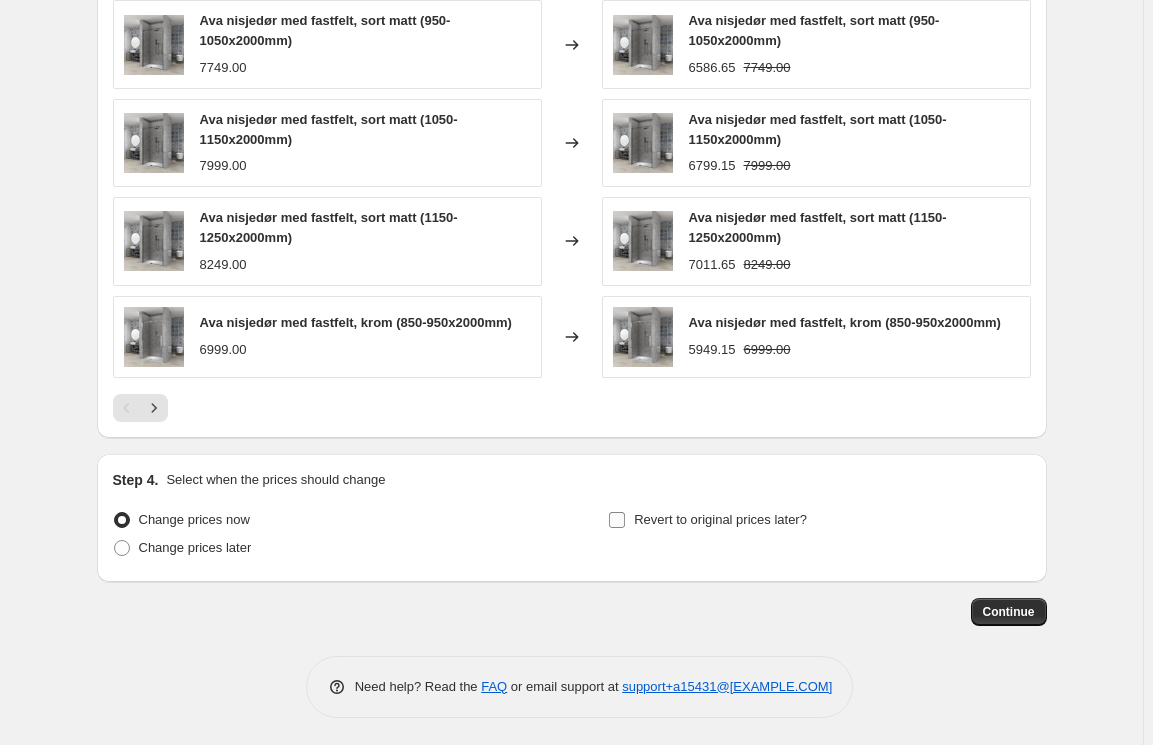 click on "Revert to original prices later?" at bounding box center [720, 519] 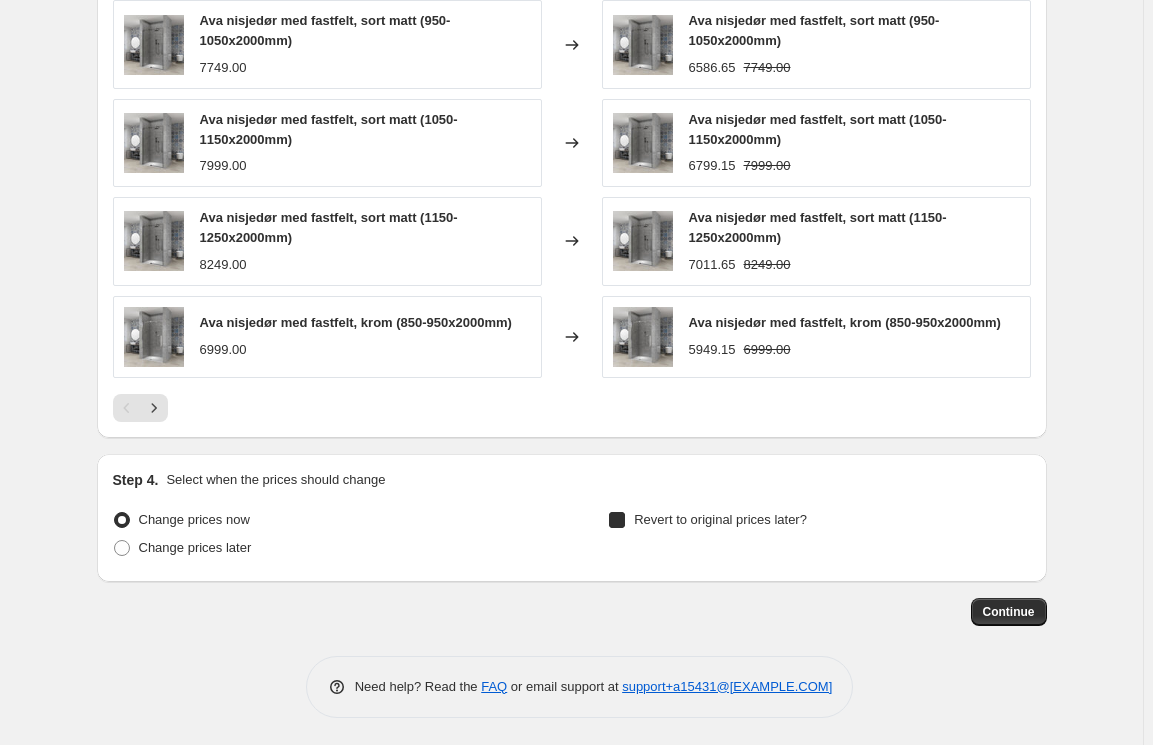 checkbox on "true" 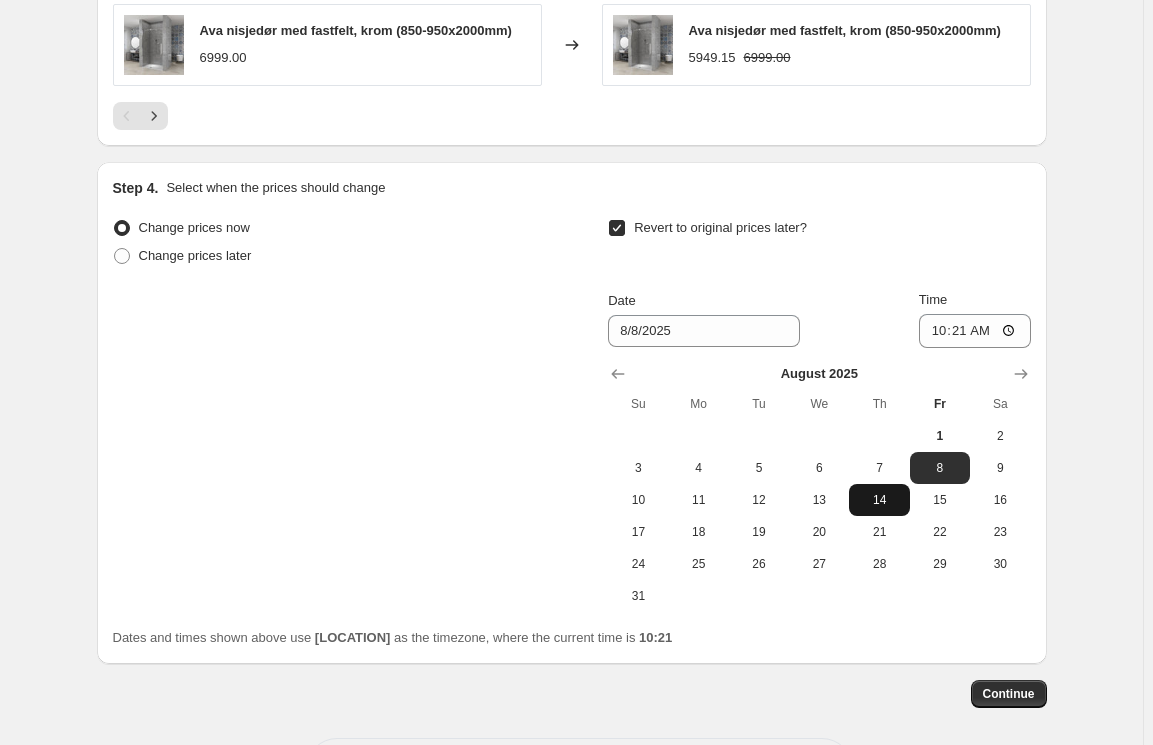 scroll, scrollTop: 2044, scrollLeft: 0, axis: vertical 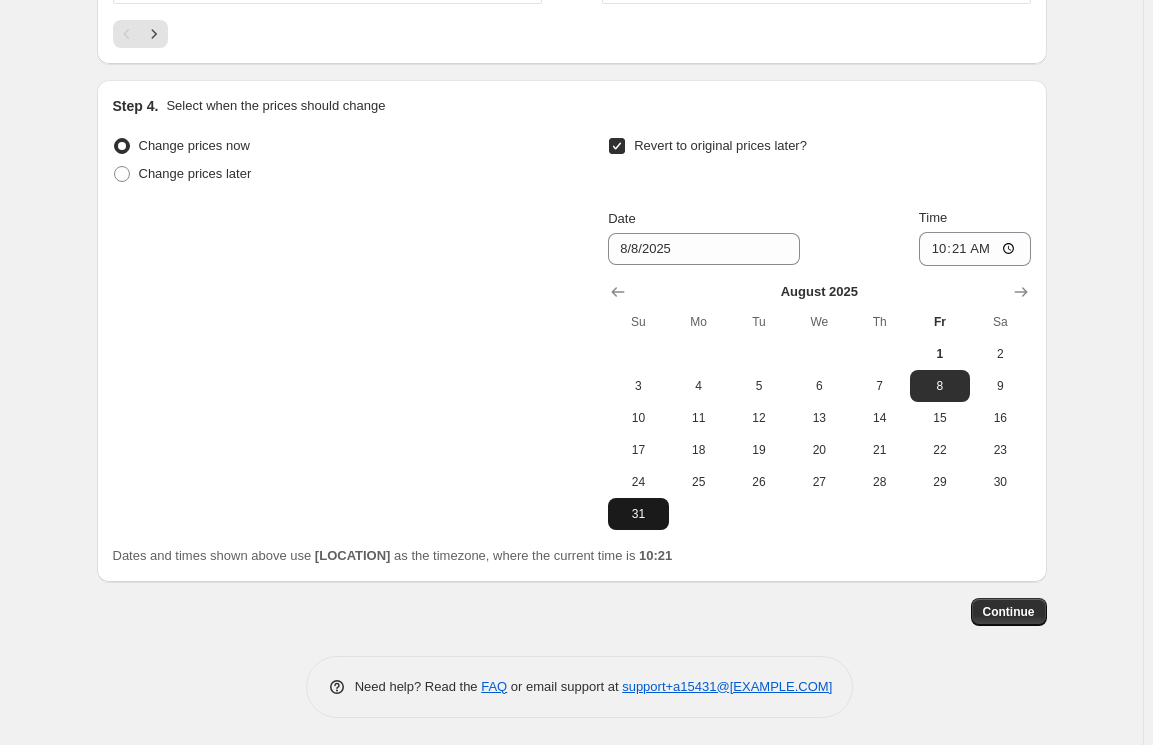 click on "31" at bounding box center (638, 514) 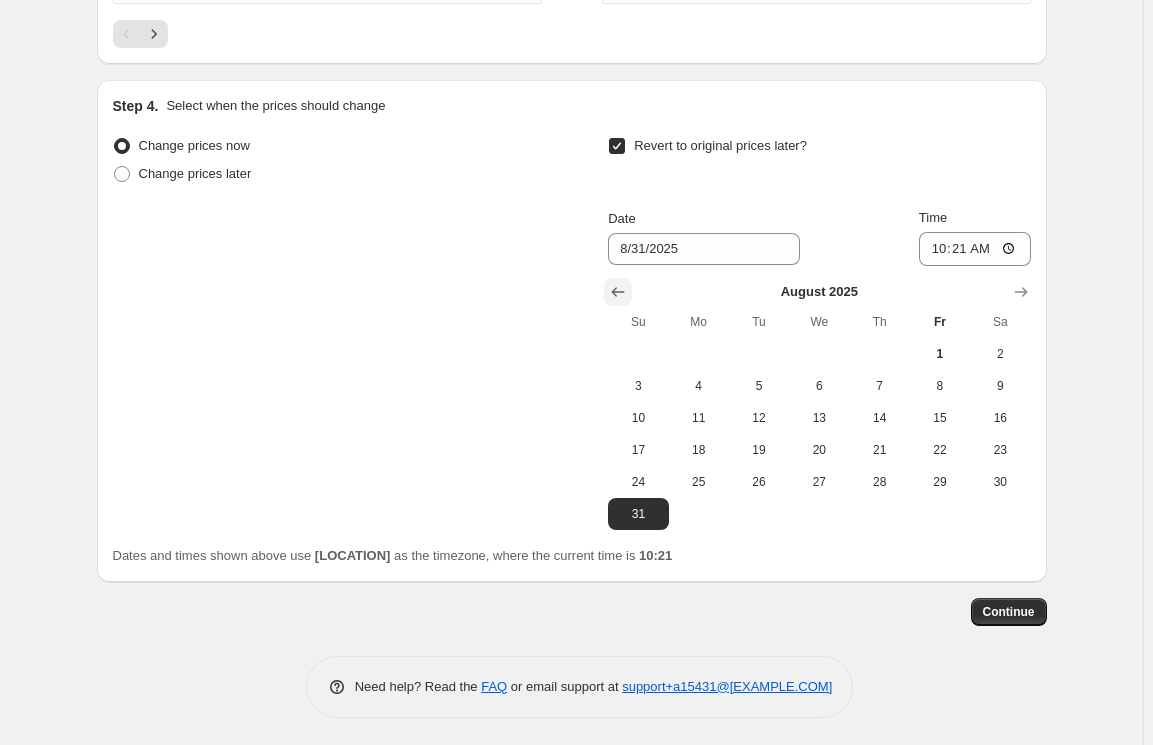 click 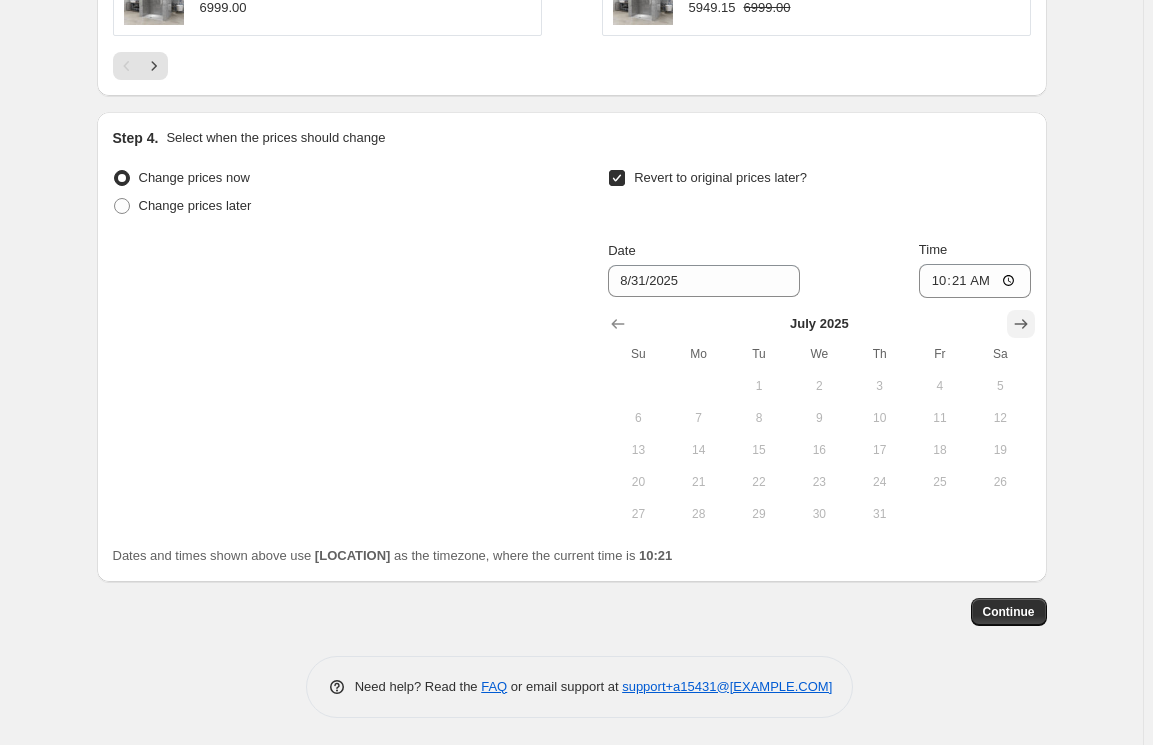 click 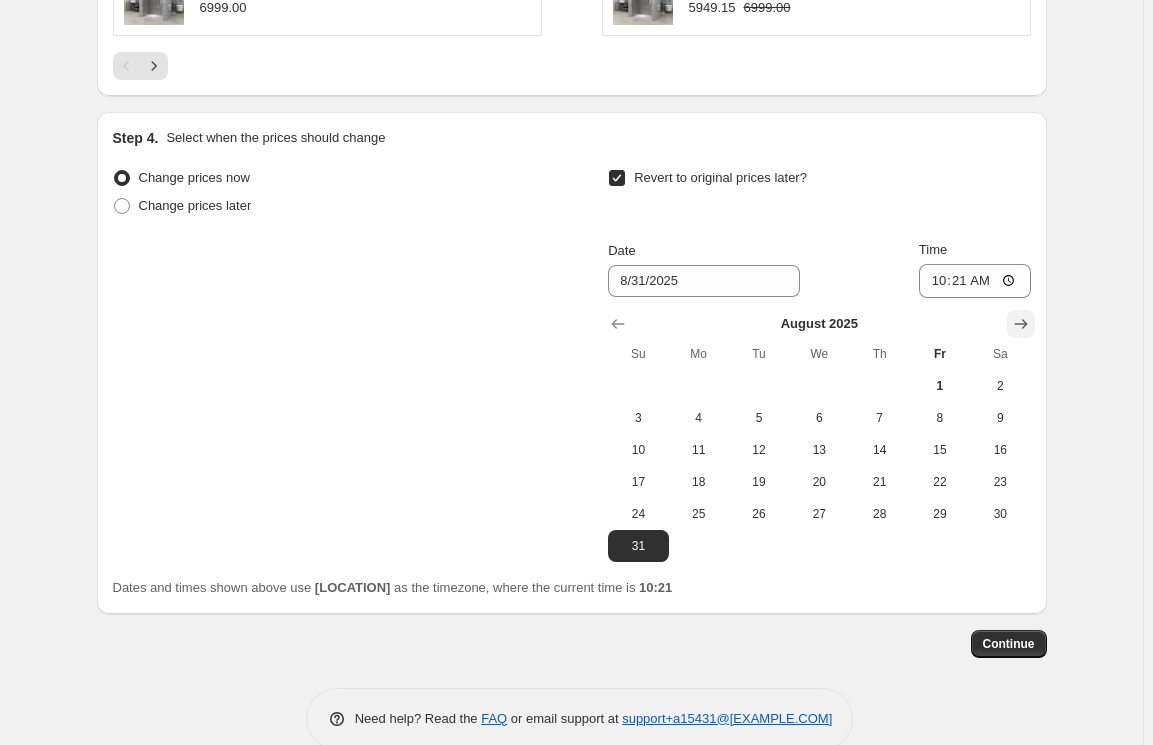 click 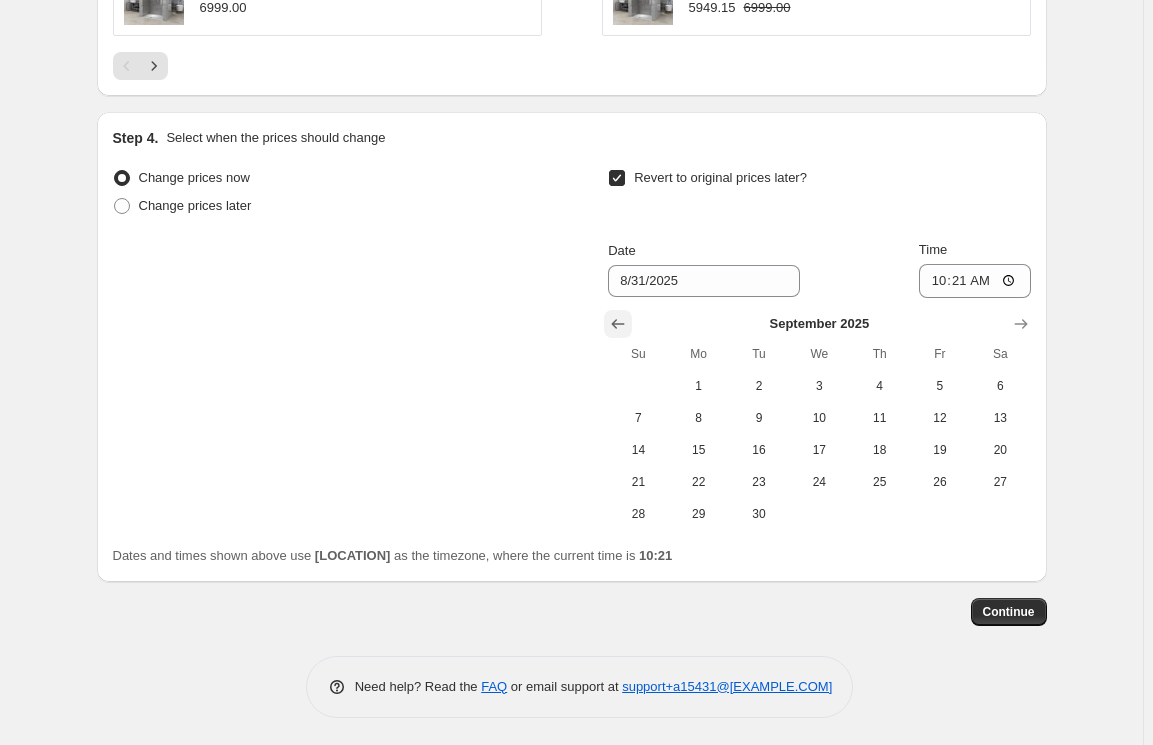 click 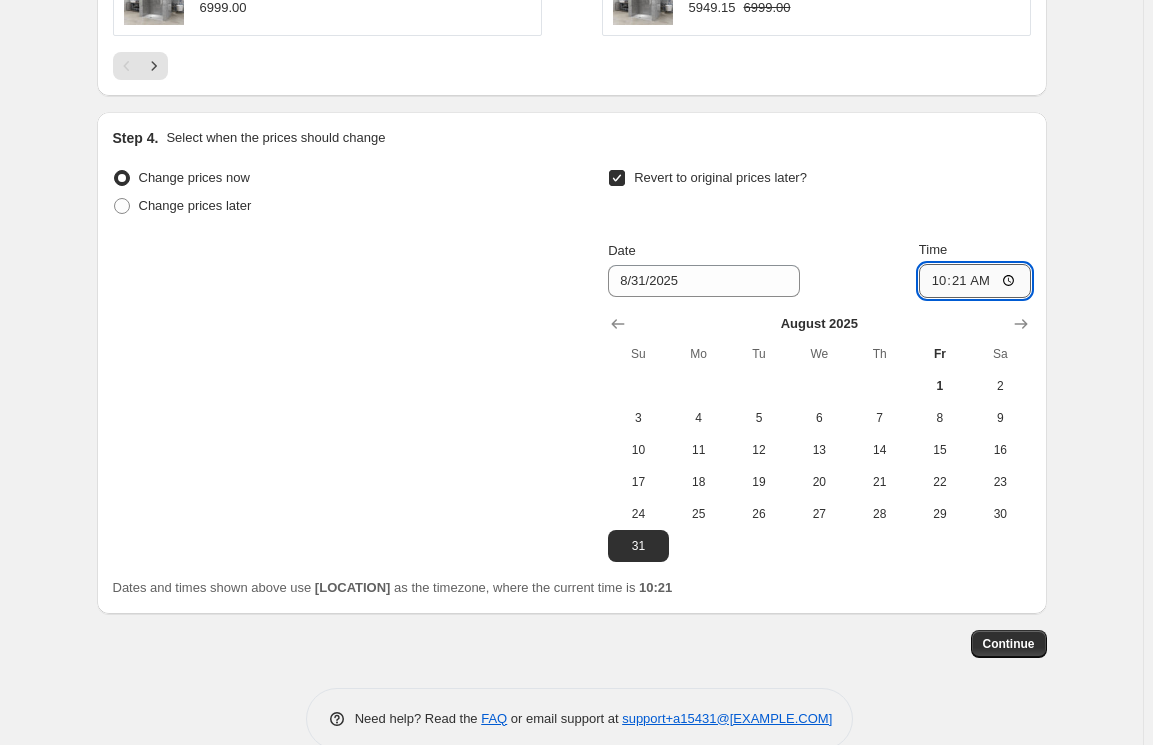 click on "10:21" at bounding box center (975, 281) 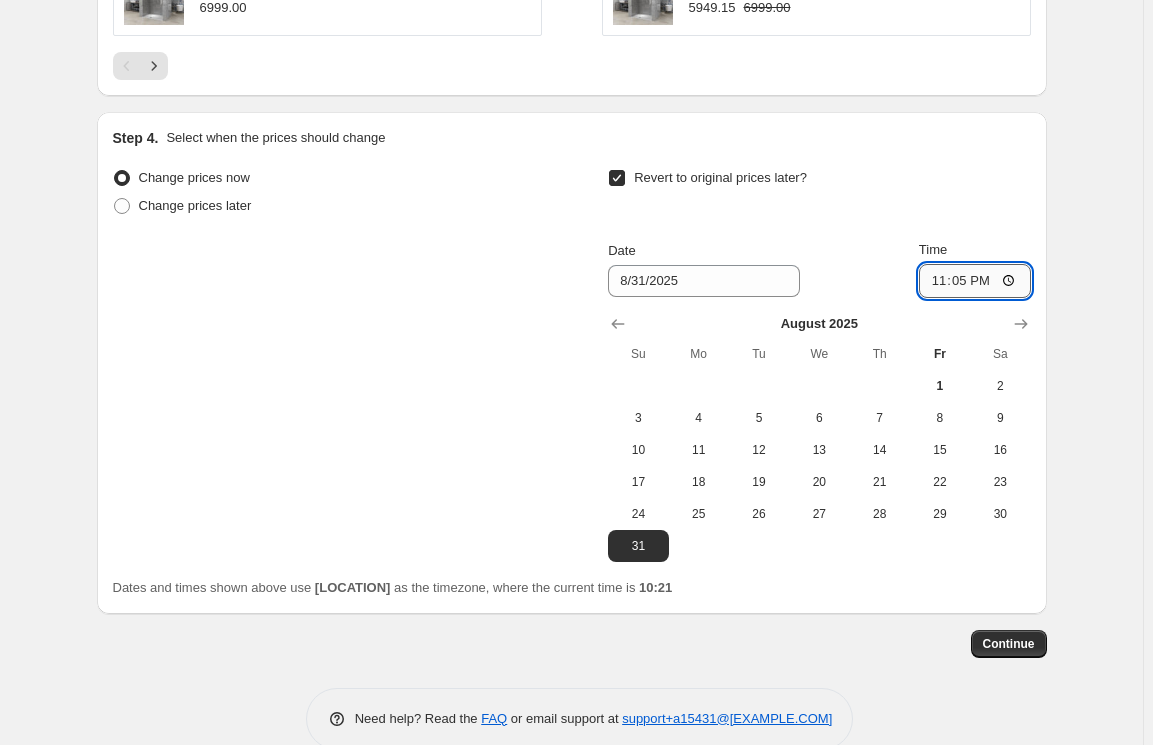 type on "23:59" 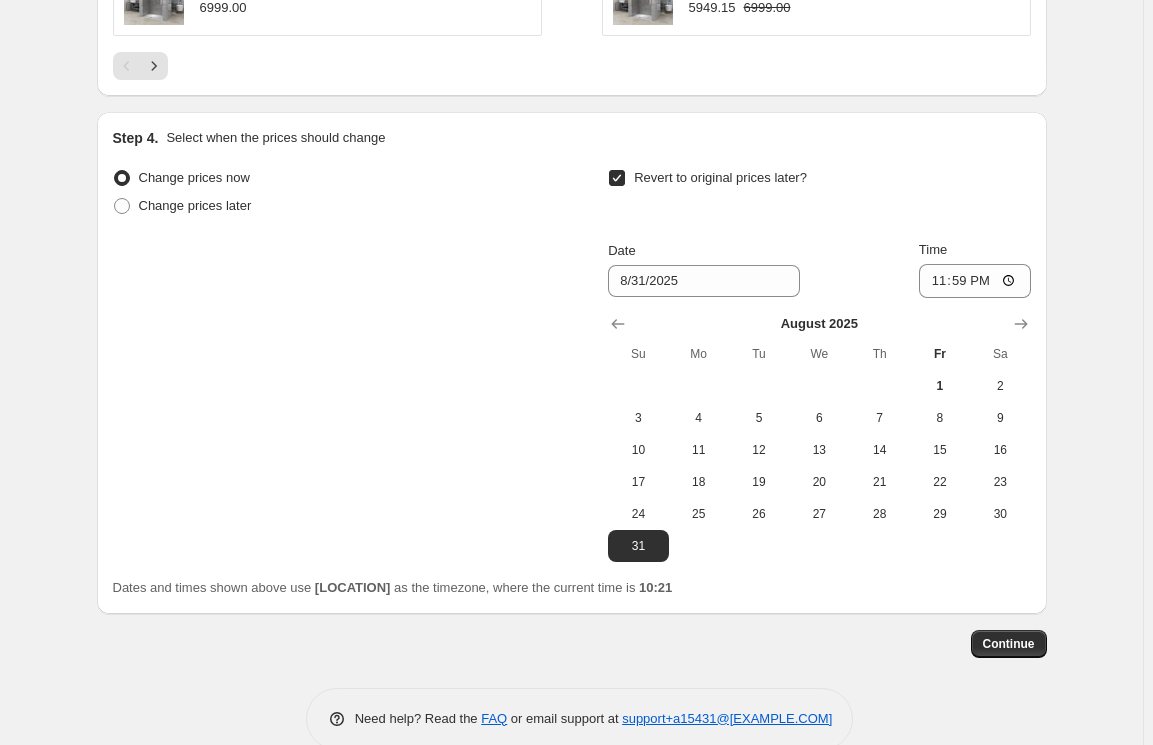 click on "Create new price change job. This page is ready Create new price change job Draft Step 1. Optionally give your price change job a title (eg "March 30% off sale on boots") [PERSON] og frame -15% This title is just for internal use, customers won't see it Step 2. Select how the prices should change Use bulk price change rules Set product prices individually Use CSV upload Price Change type Change the price to a certain amount Change the price by a certain amount Change the price by a certain percentage Change the price to the current compare at price (price before sale) Change the price by a certain amount relative to the compare at price Change the price by a certain percentage relative to the compare at price Don't change the price Change the price by a certain percentage relative to the cost per item Change price to certain cost margin Change the price by a certain percentage Price change amount -15 % (Price drop) Rounding Round to nearest .01 Round to nearest whole number End prices in .99 Rounding direction   1" at bounding box center (572, -616) 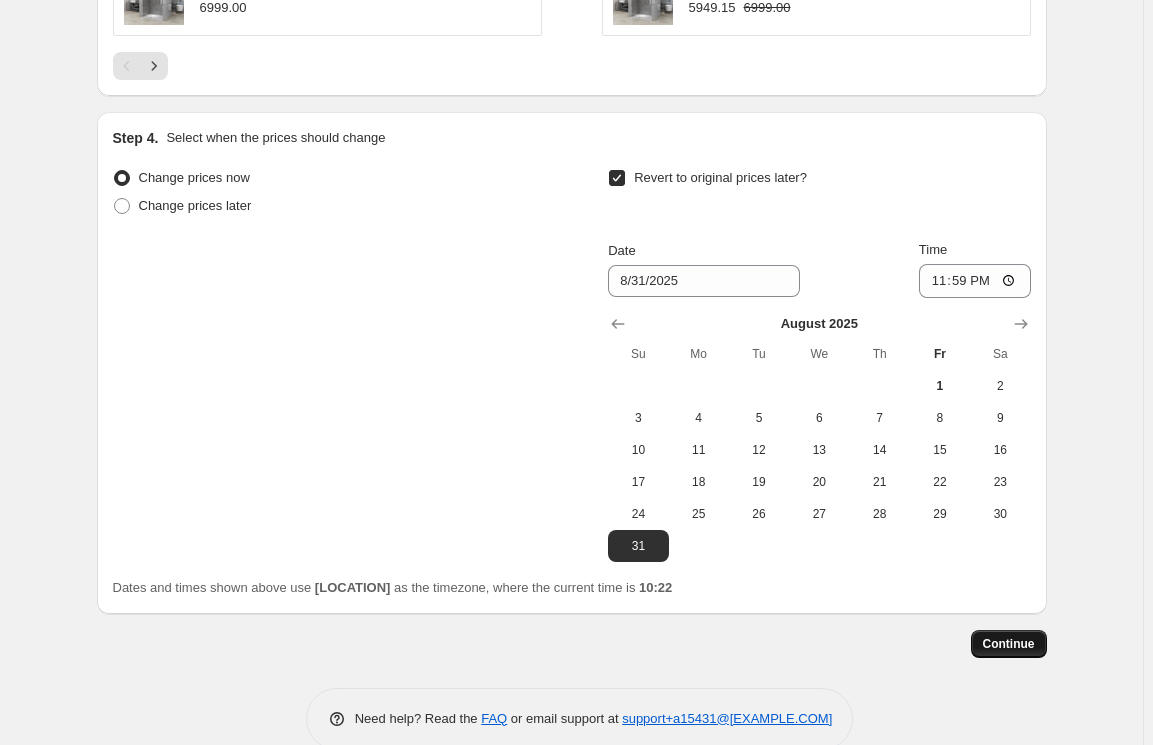 click on "Continue" at bounding box center (1009, 644) 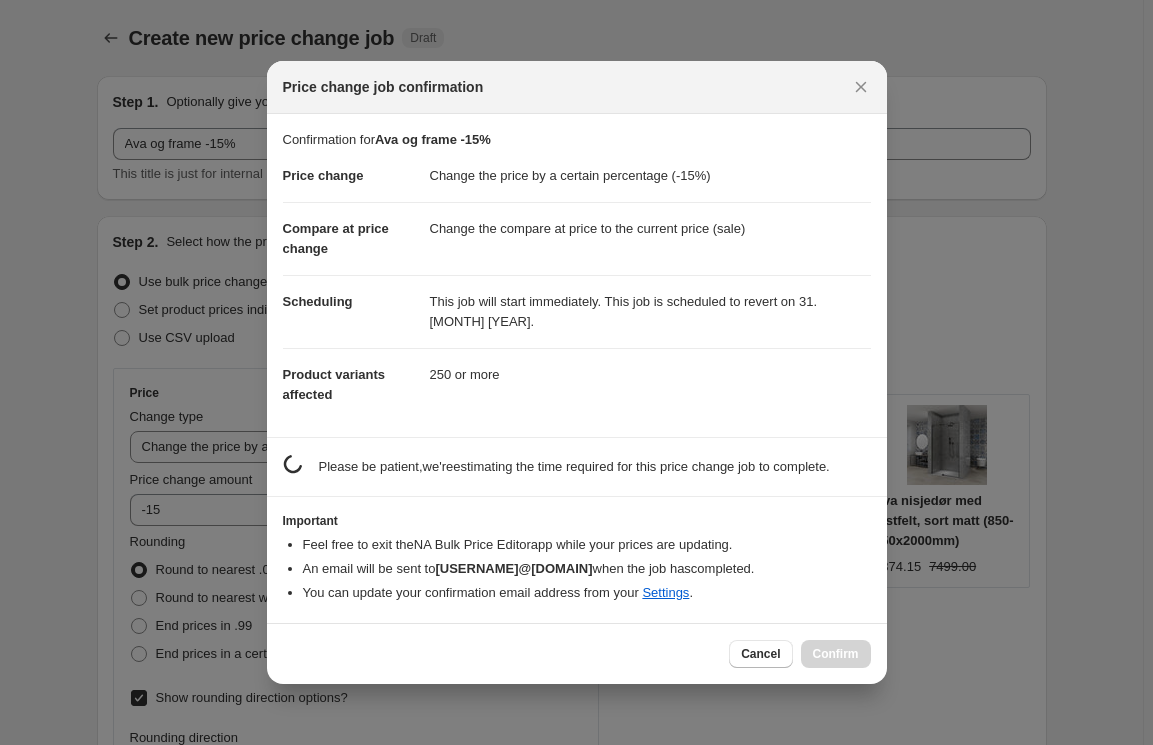 scroll, scrollTop: 0, scrollLeft: 0, axis: both 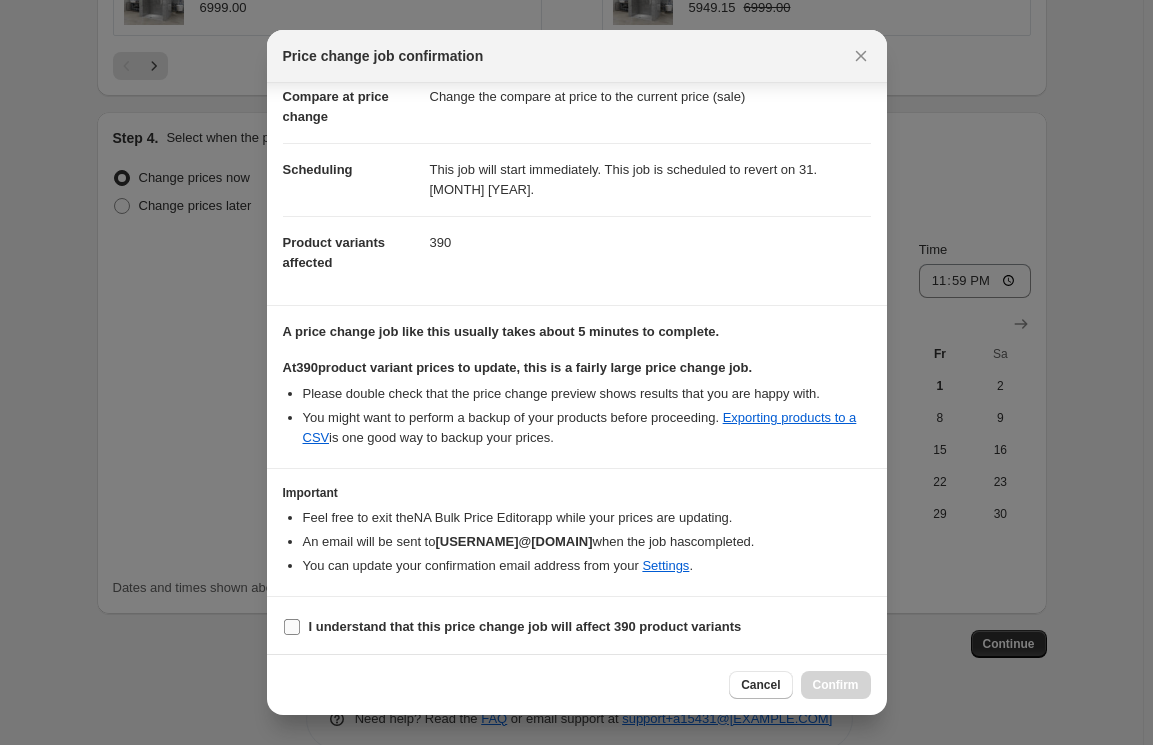 click on "I understand that this price change job will affect 390 product variants" at bounding box center [512, 627] 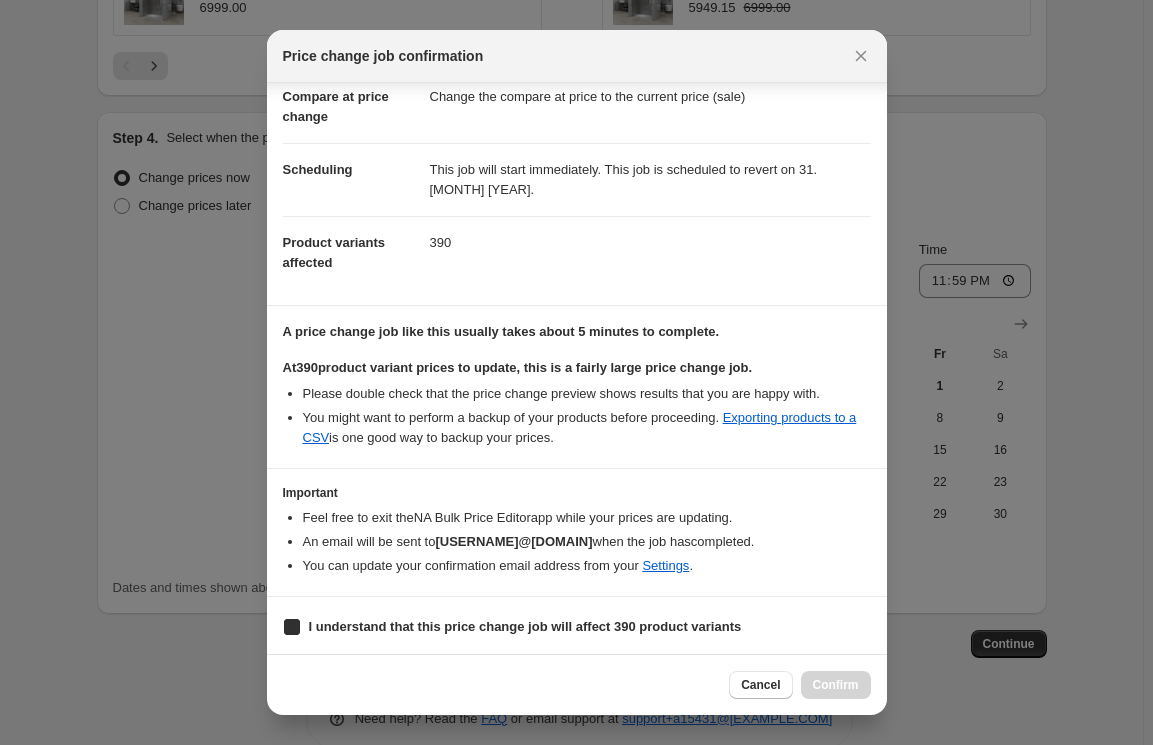 checkbox on "true" 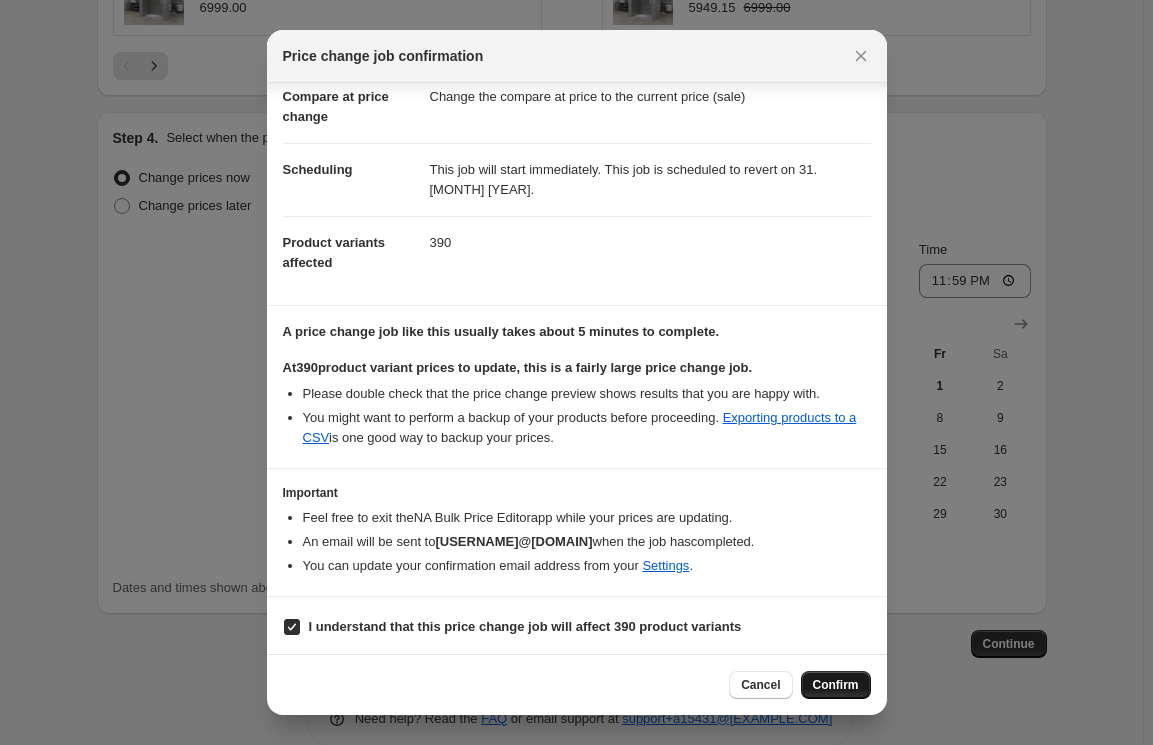 click on "Confirm" at bounding box center (836, 685) 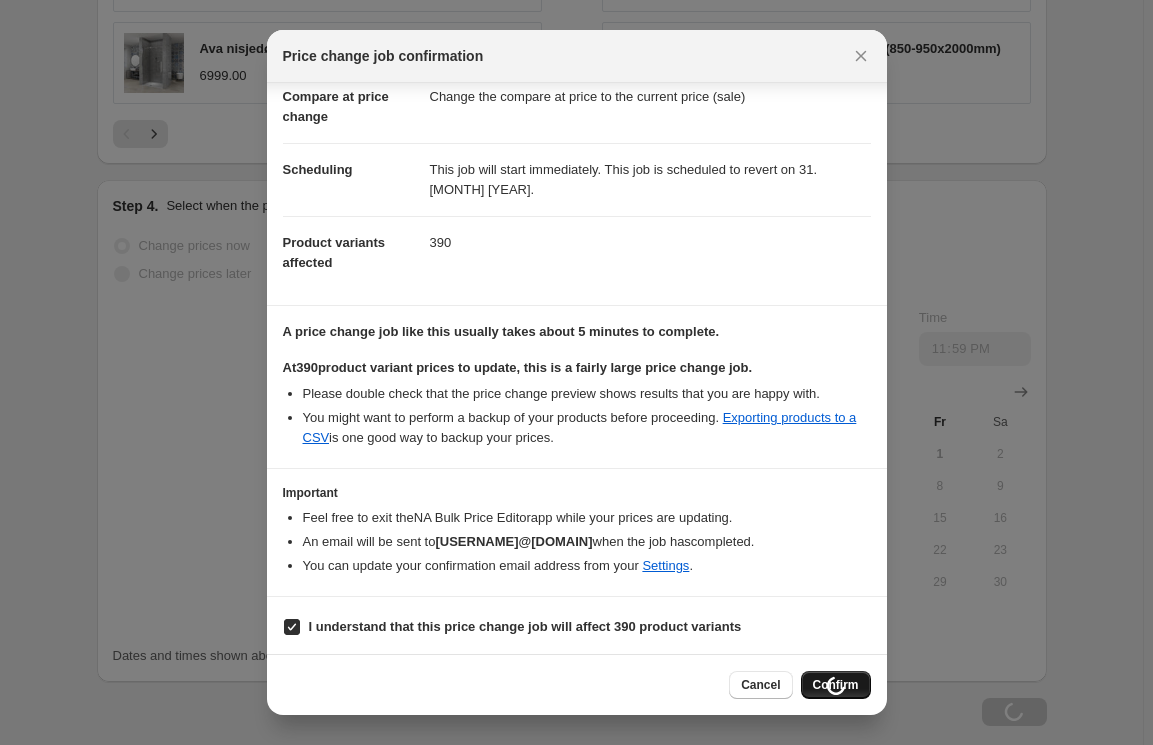 scroll, scrollTop: 2080, scrollLeft: 0, axis: vertical 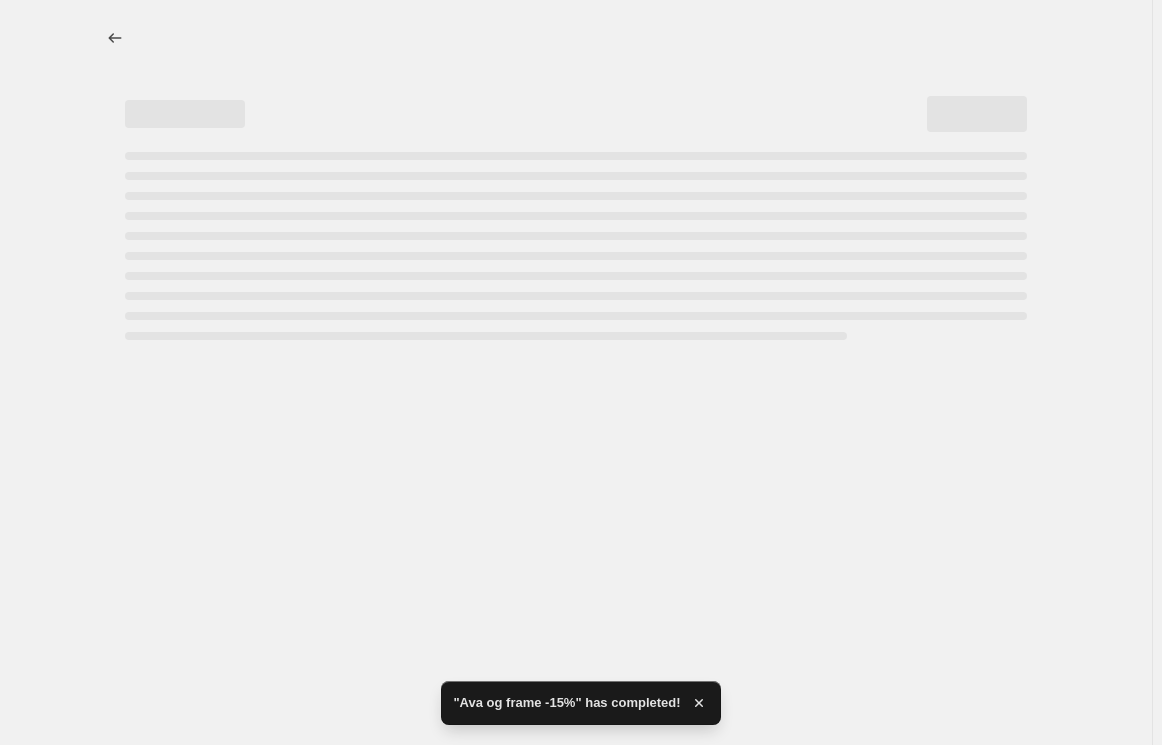 select on "percentage" 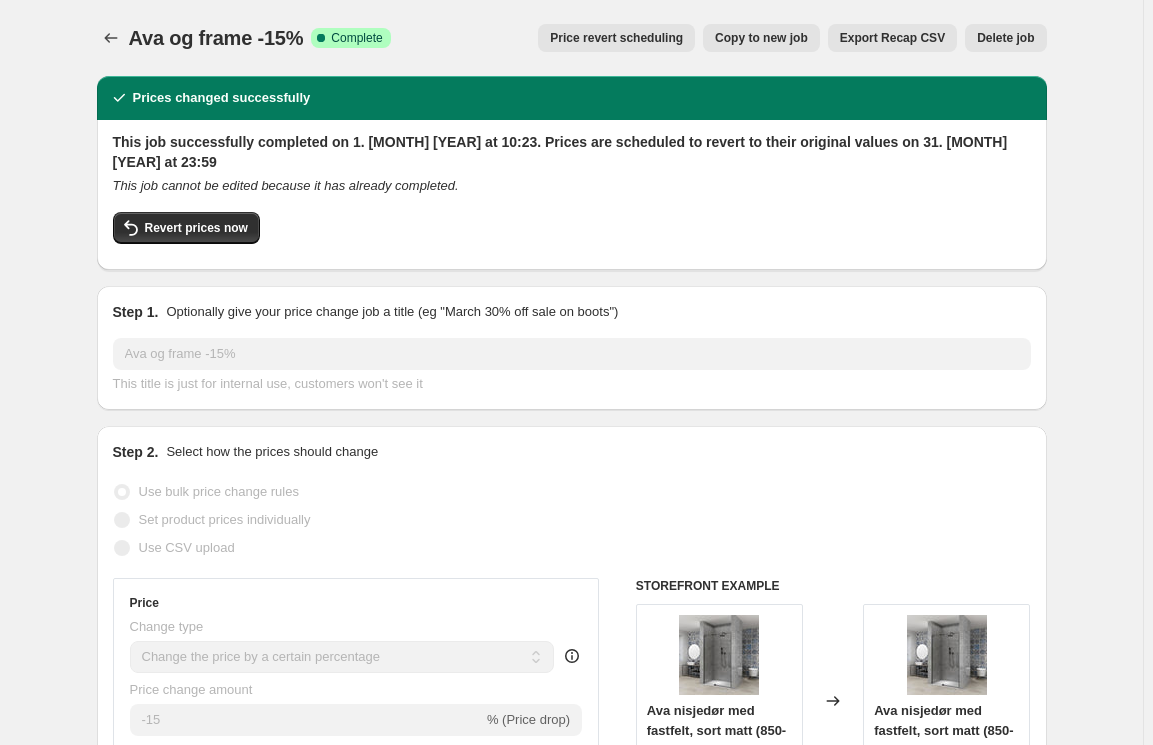 drag, startPoint x: 533, startPoint y: 230, endPoint x: 548, endPoint y: 219, distance: 18.601076 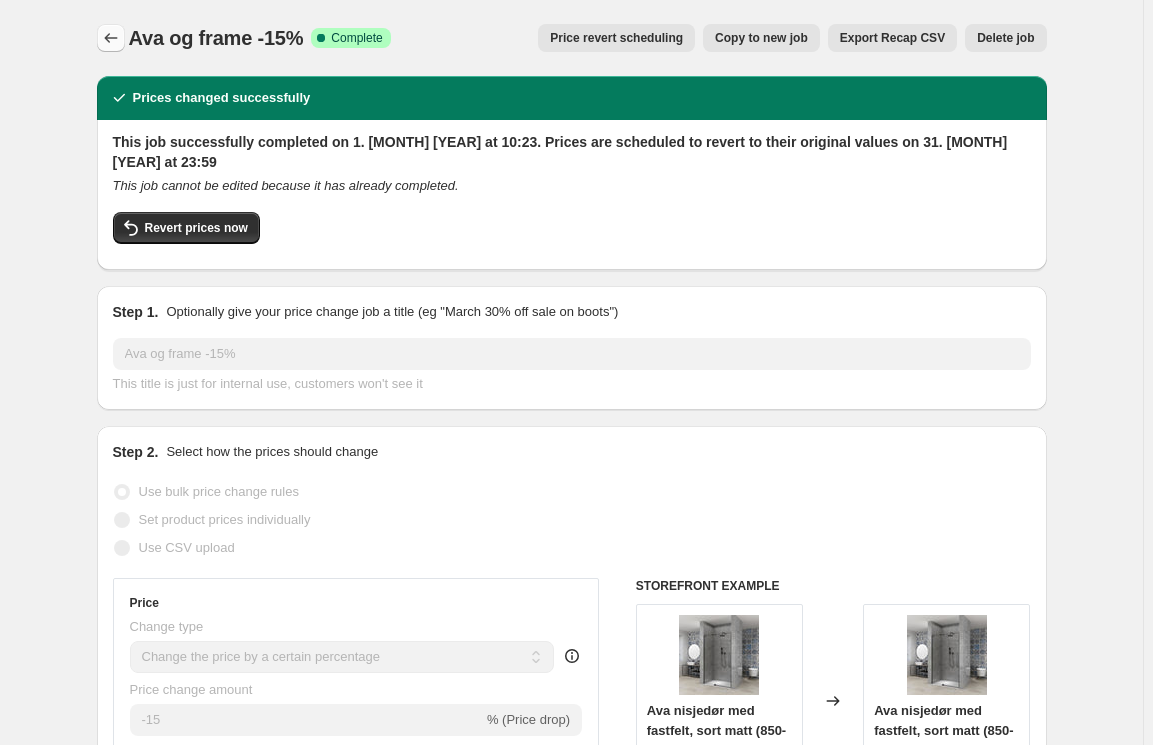 click 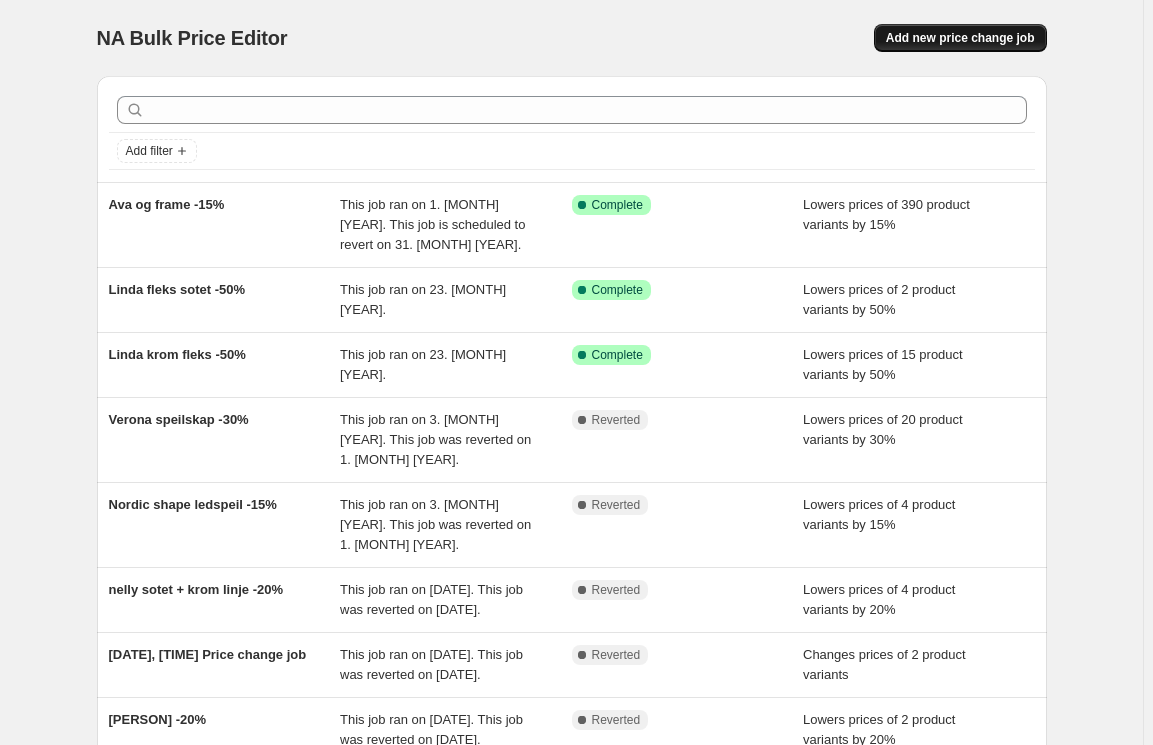 click on "Add new price change job" at bounding box center [960, 38] 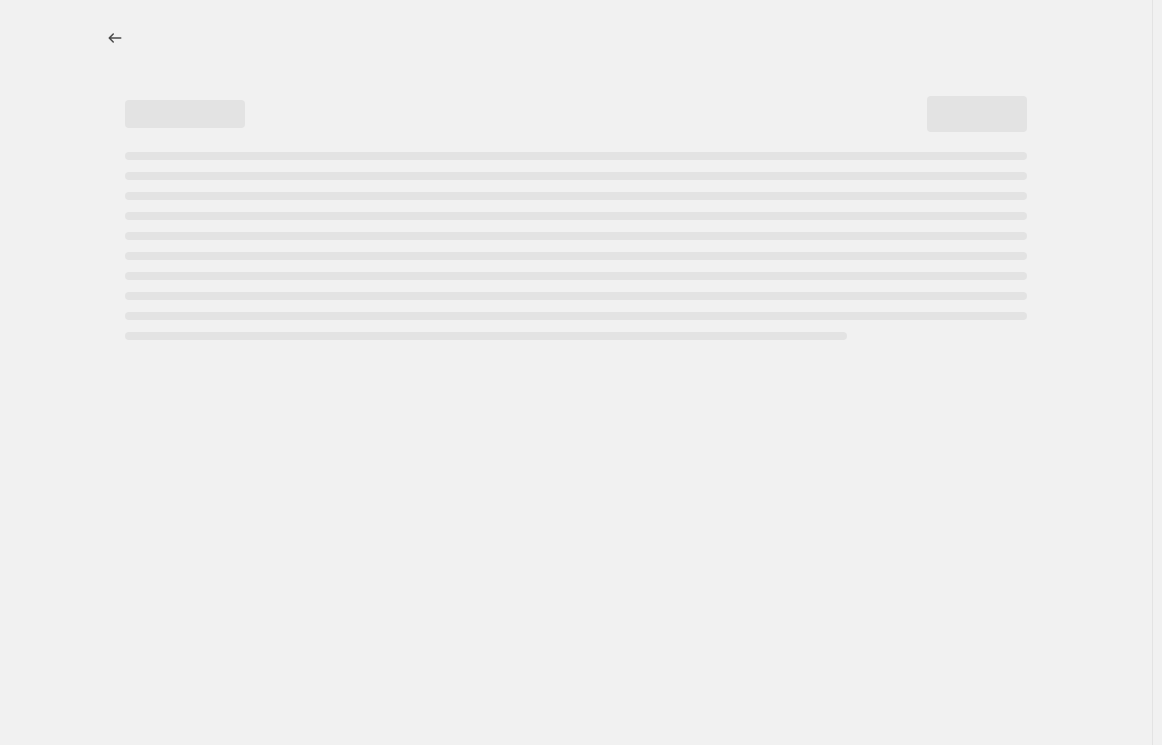select on "percentage" 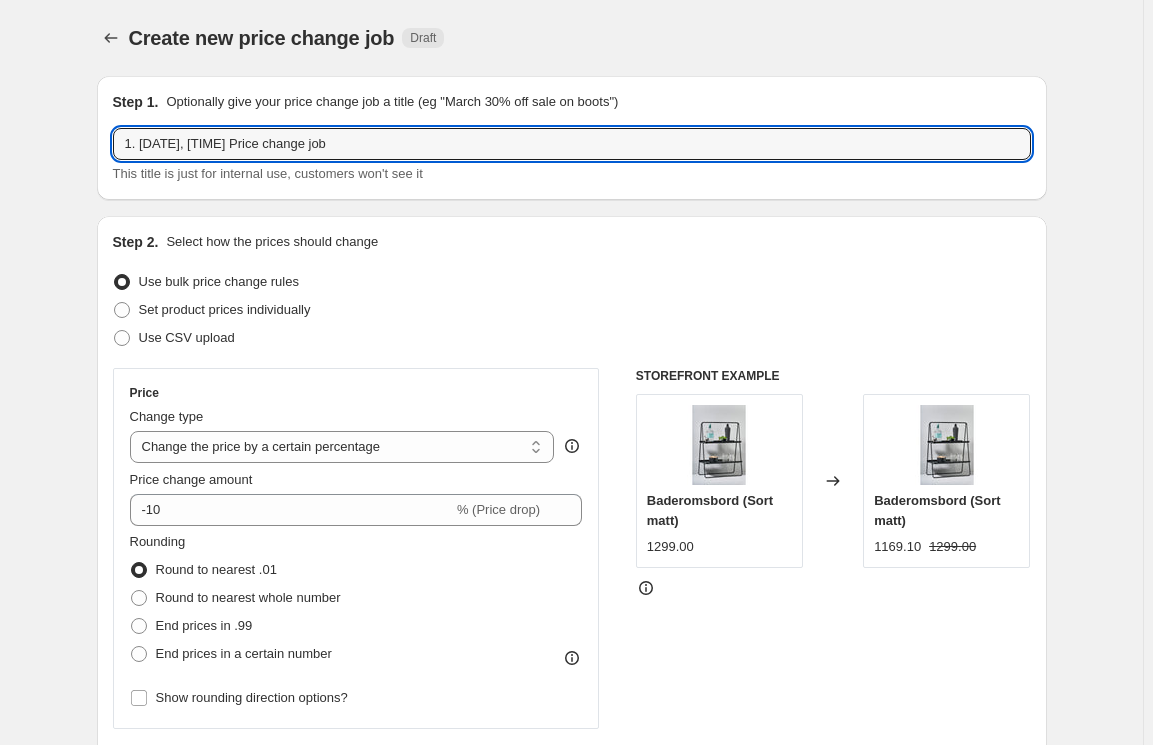 drag, startPoint x: 383, startPoint y: 143, endPoint x: -16, endPoint y: 109, distance: 400.446 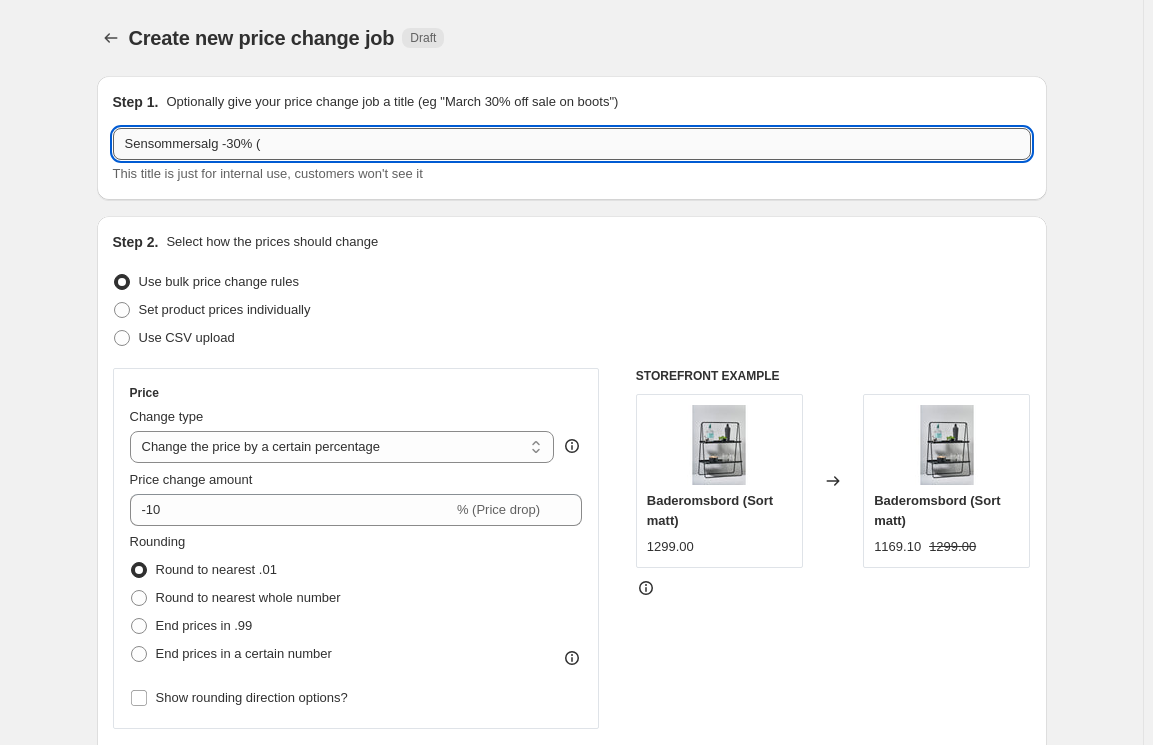 click on "Sensommersalg -30% (" at bounding box center [572, 144] 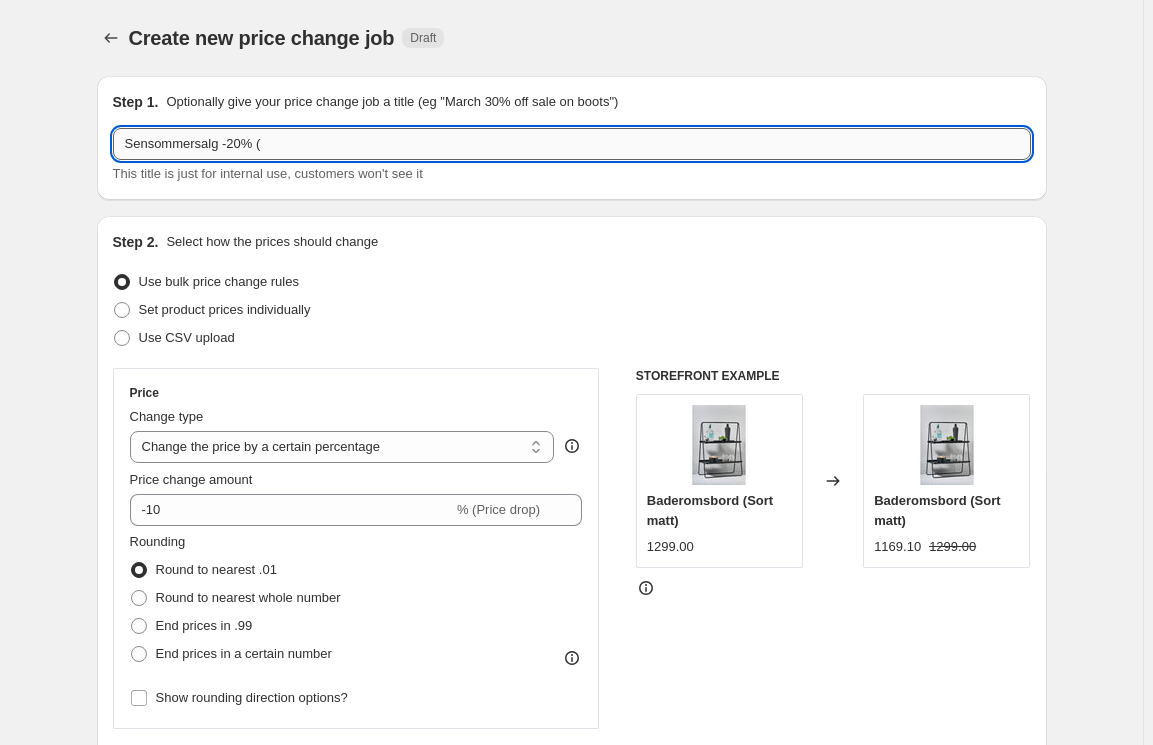 click on "Sensommersalg -20% (" at bounding box center [572, 144] 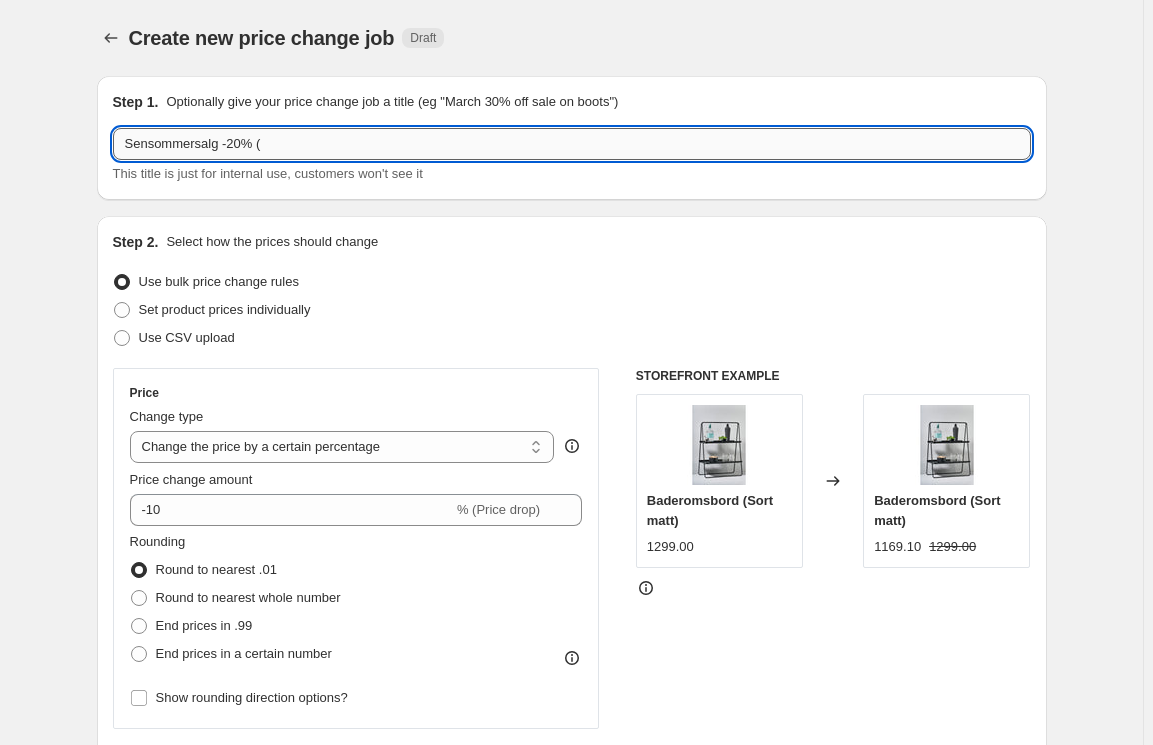 click on "Sensommersalg -20% (" at bounding box center [572, 144] 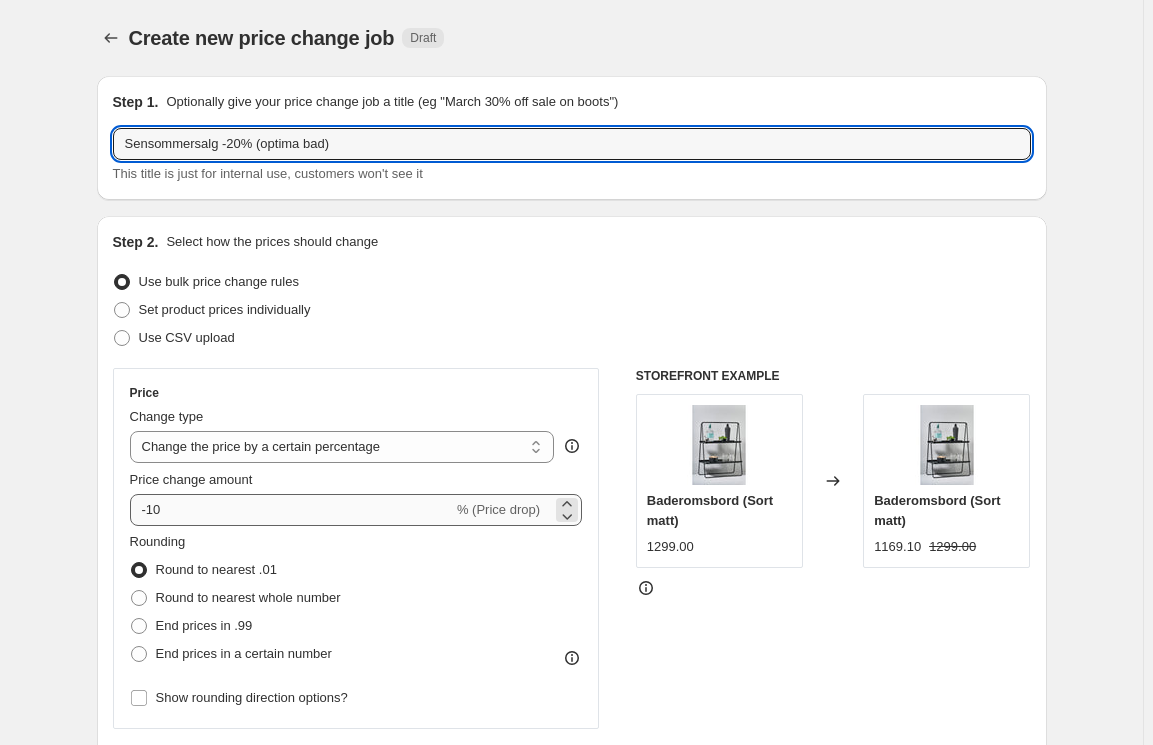 type on "Sensommersalg -20% (optima bad)" 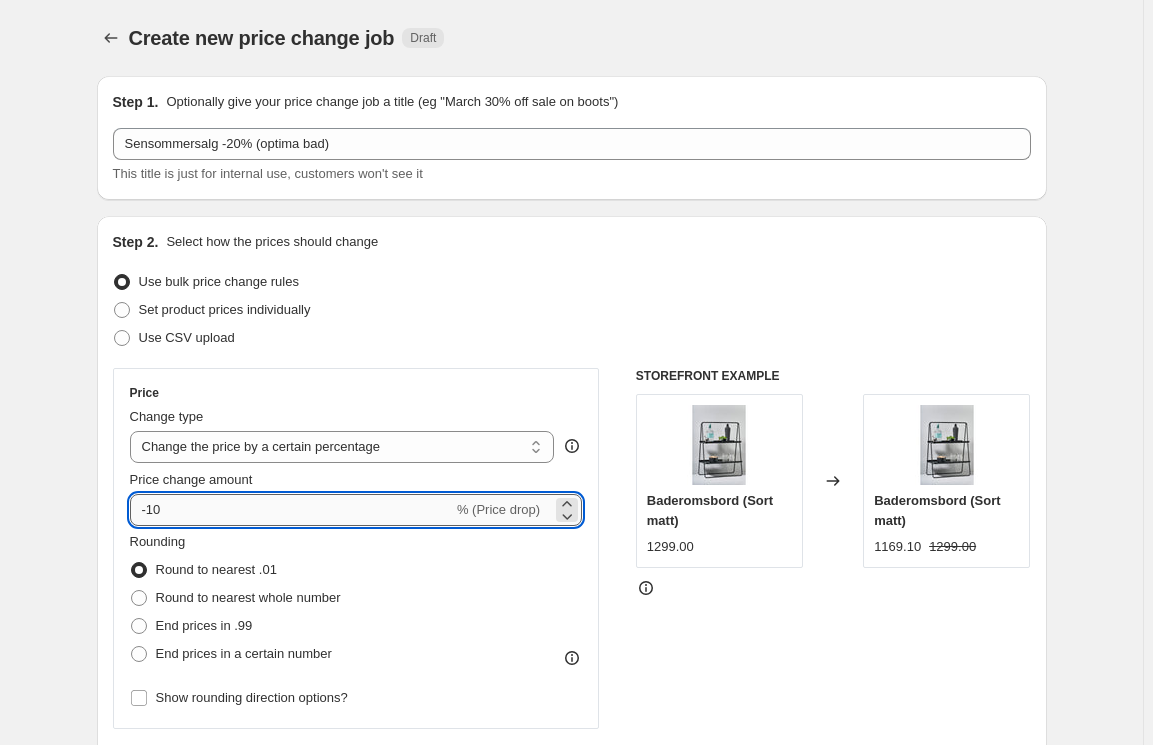 click on "-10" at bounding box center (291, 510) 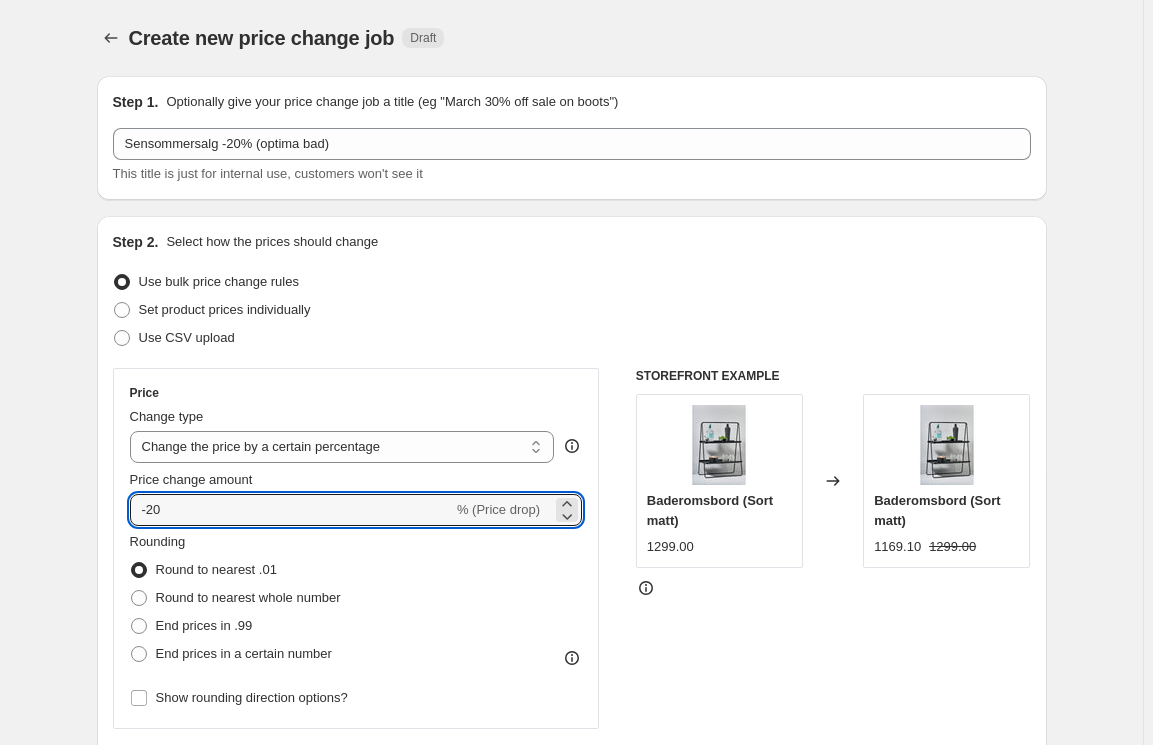 type on "-20" 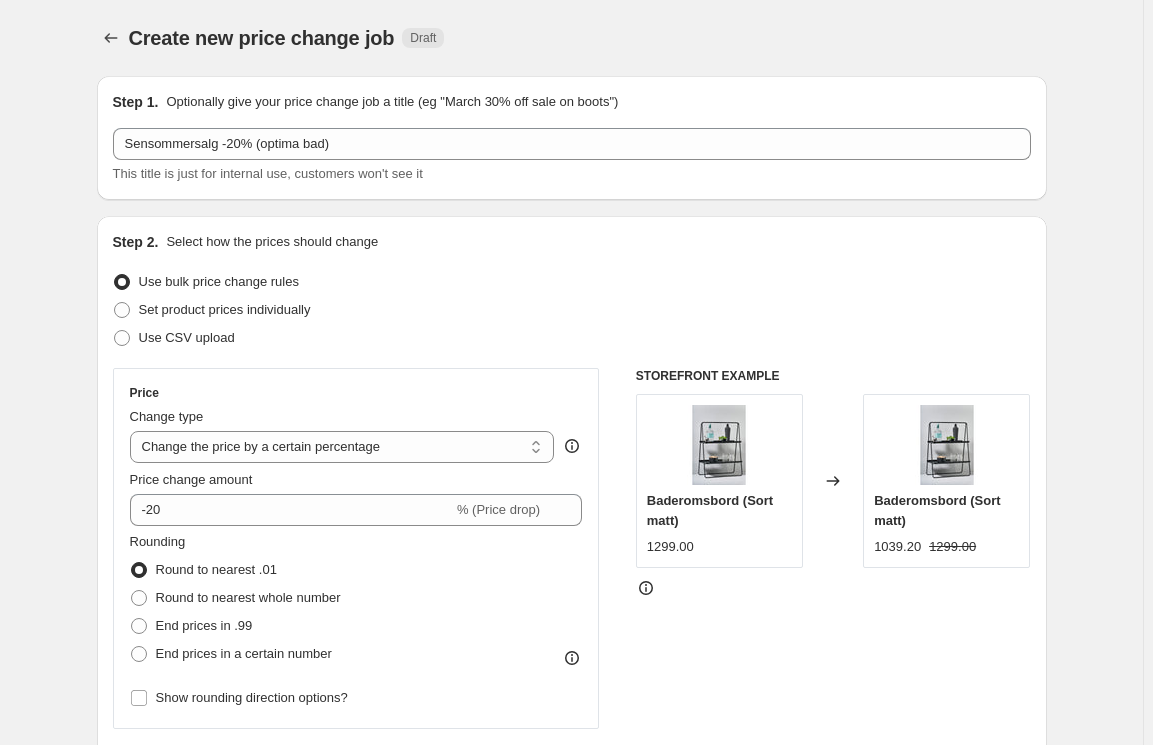 click on "Rounding Round to nearest .01 Round to nearest whole number End prices in .99 End prices in a certain number" at bounding box center (356, 600) 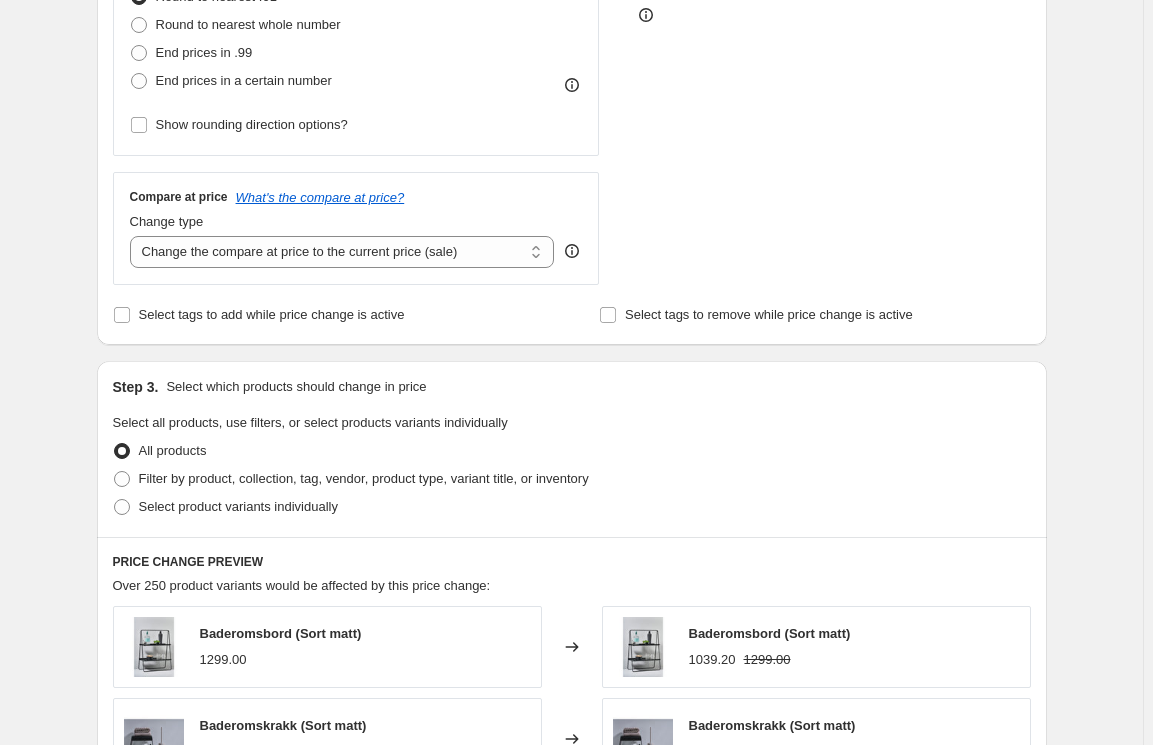 scroll, scrollTop: 636, scrollLeft: 0, axis: vertical 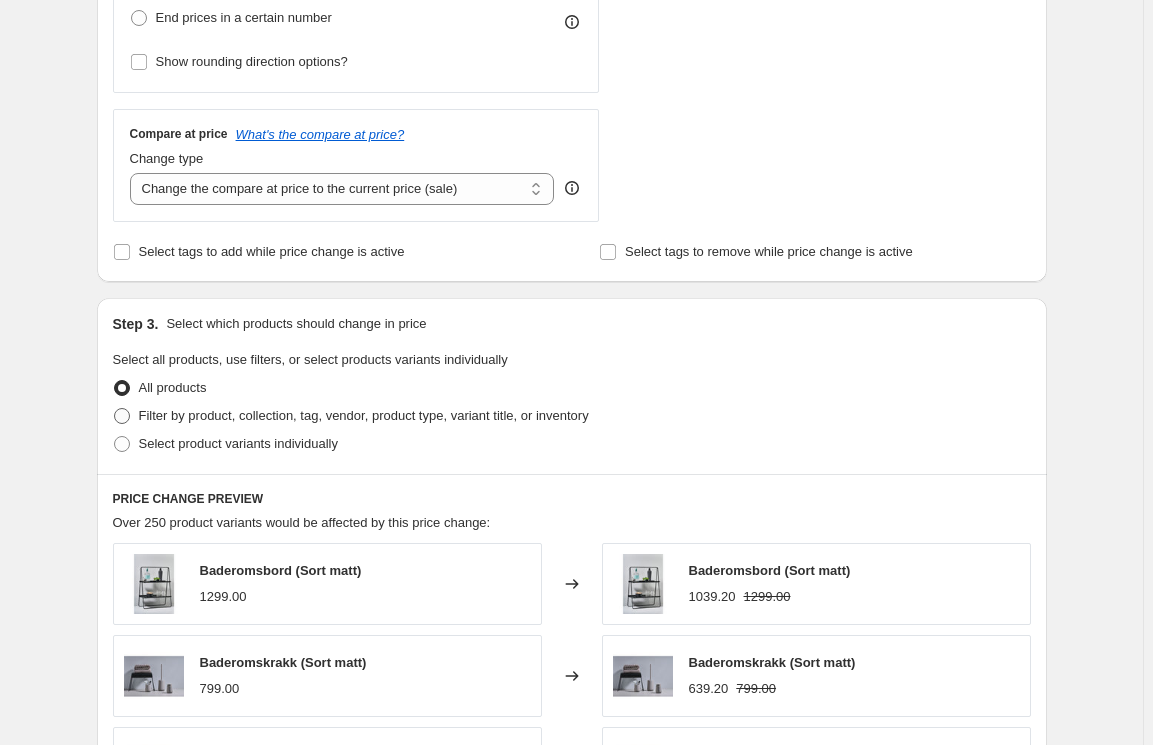 click on "Filter by product, collection, tag, vendor, product type, variant title, or inventory" at bounding box center (364, 415) 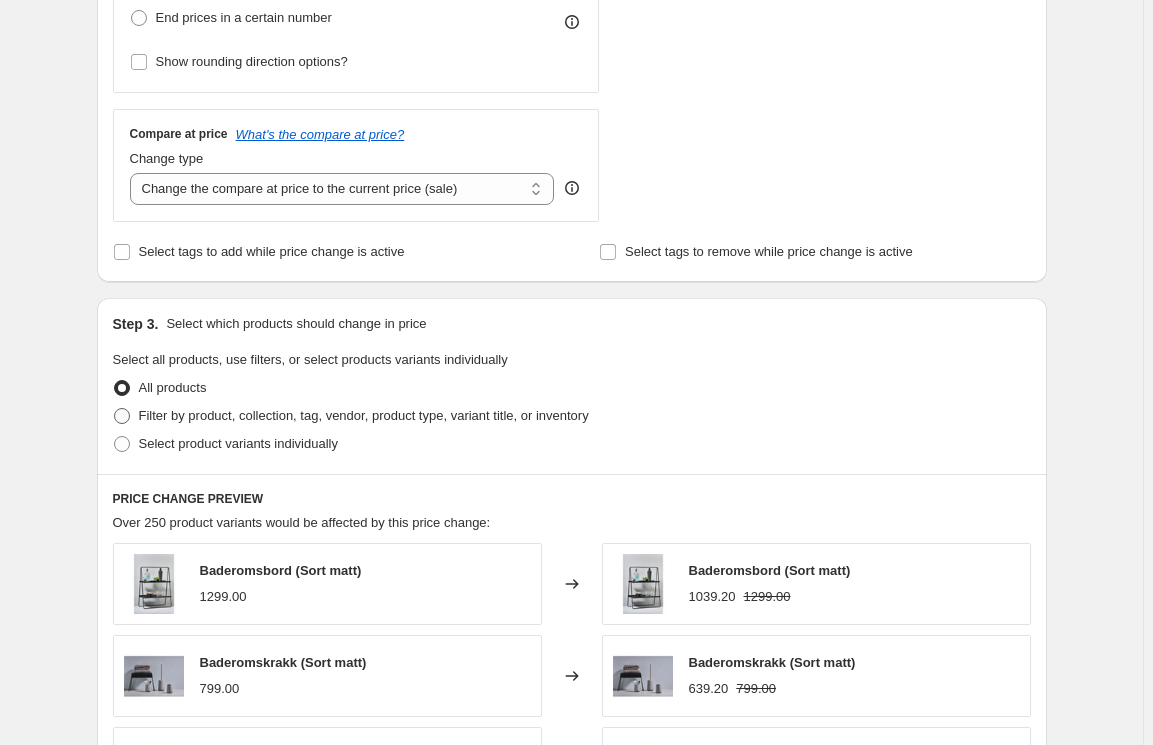 radio on "true" 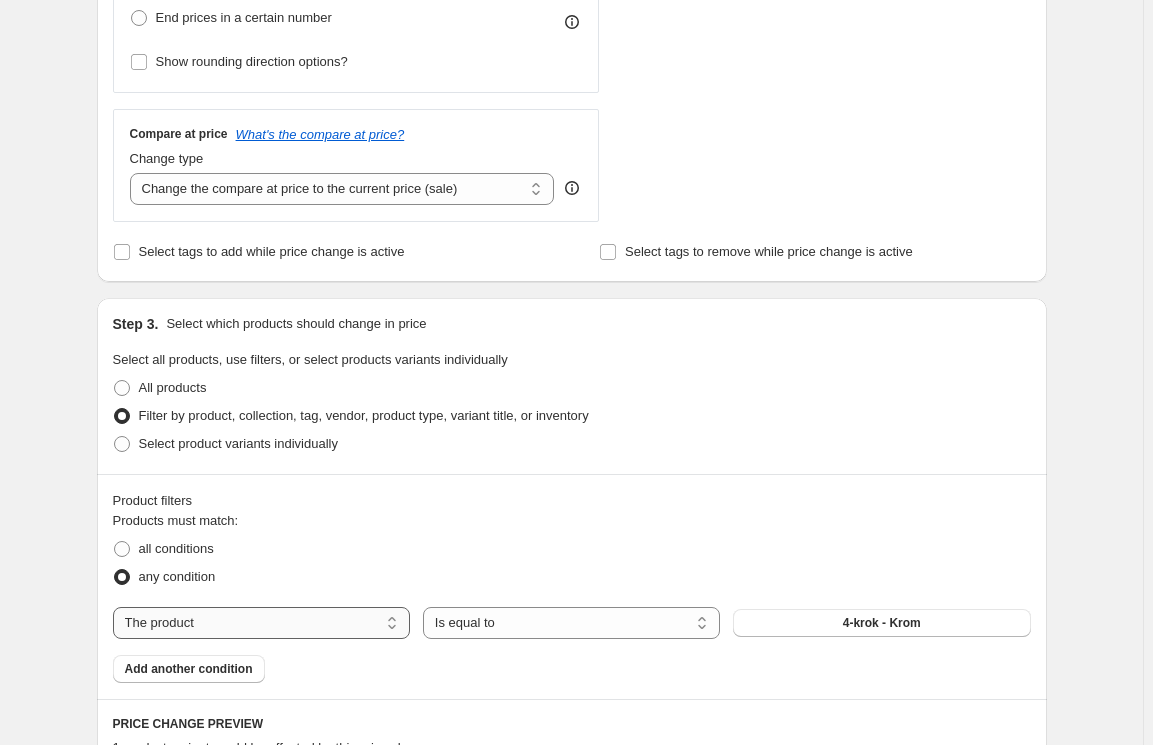 click on "The product The product's collection The product's tag The product's vendor The product's type The product's status The variant's title Inventory quantity" at bounding box center (261, 623) 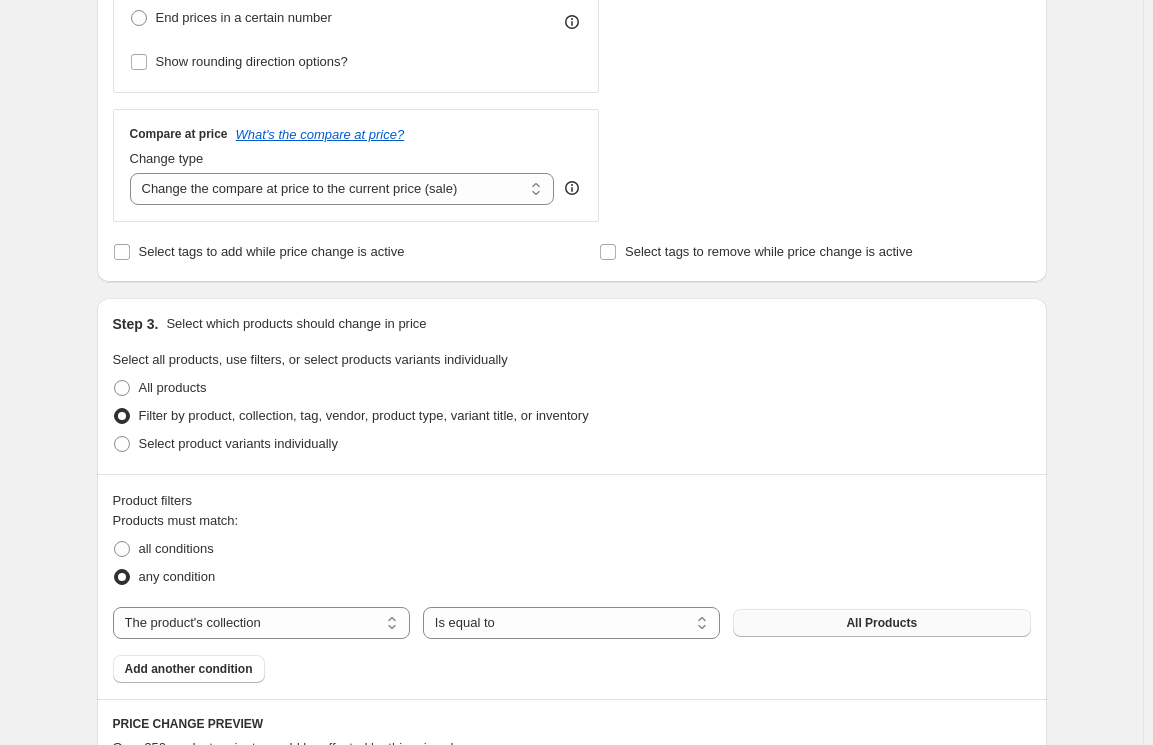 click on "All Products" at bounding box center (881, 623) 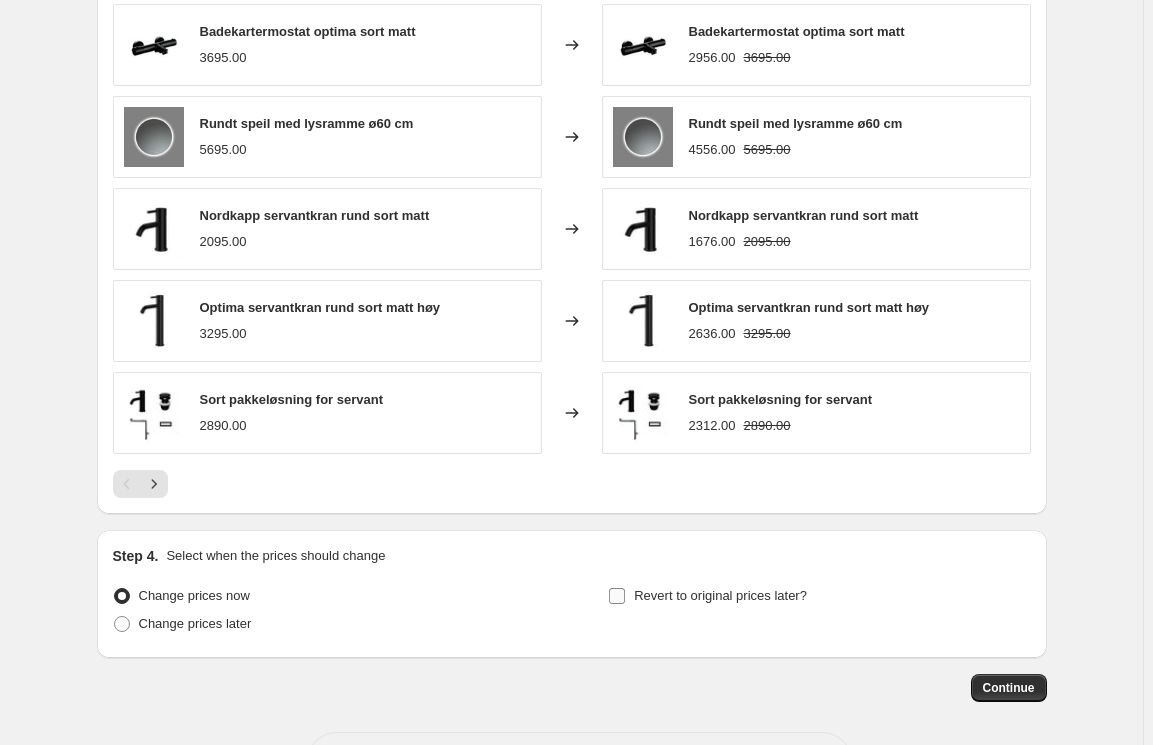 scroll, scrollTop: 1477, scrollLeft: 0, axis: vertical 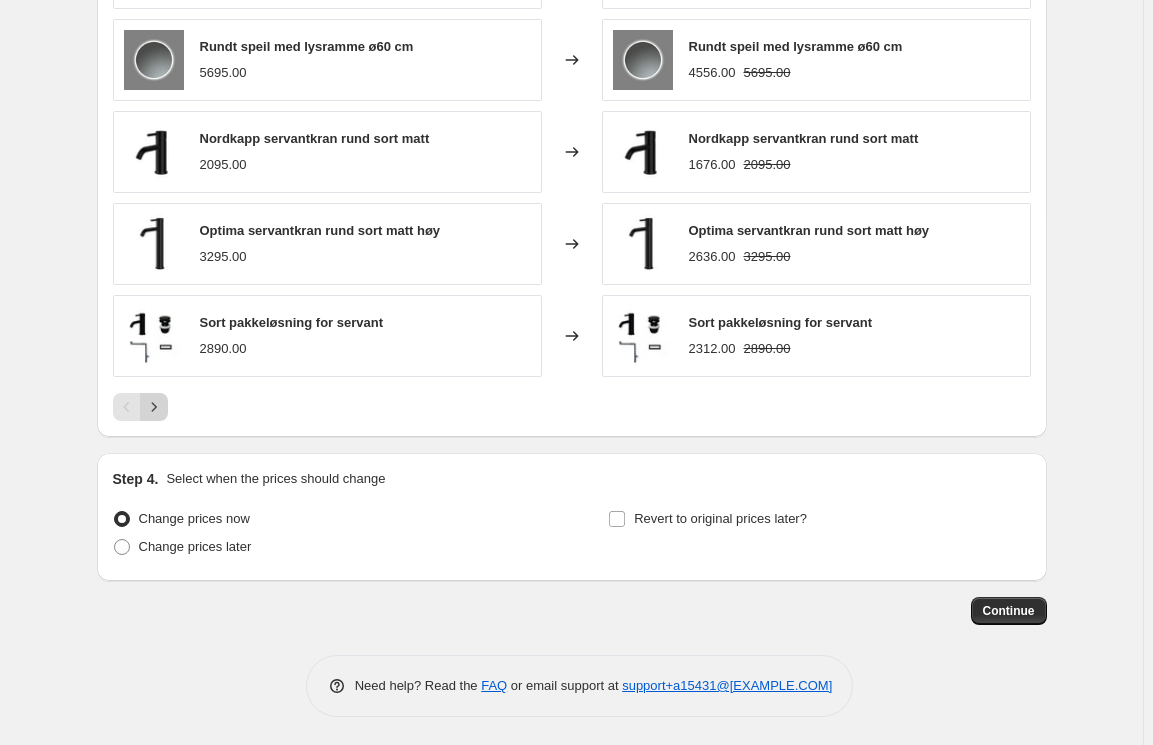 click 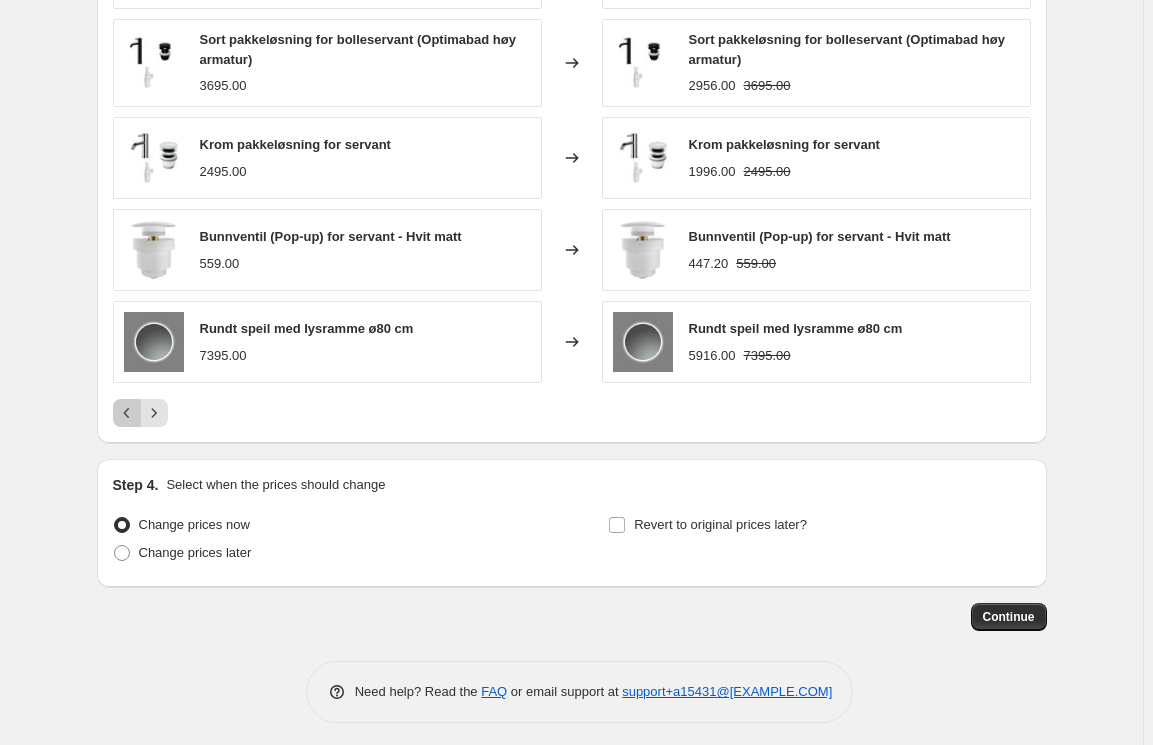 click at bounding box center [127, 413] 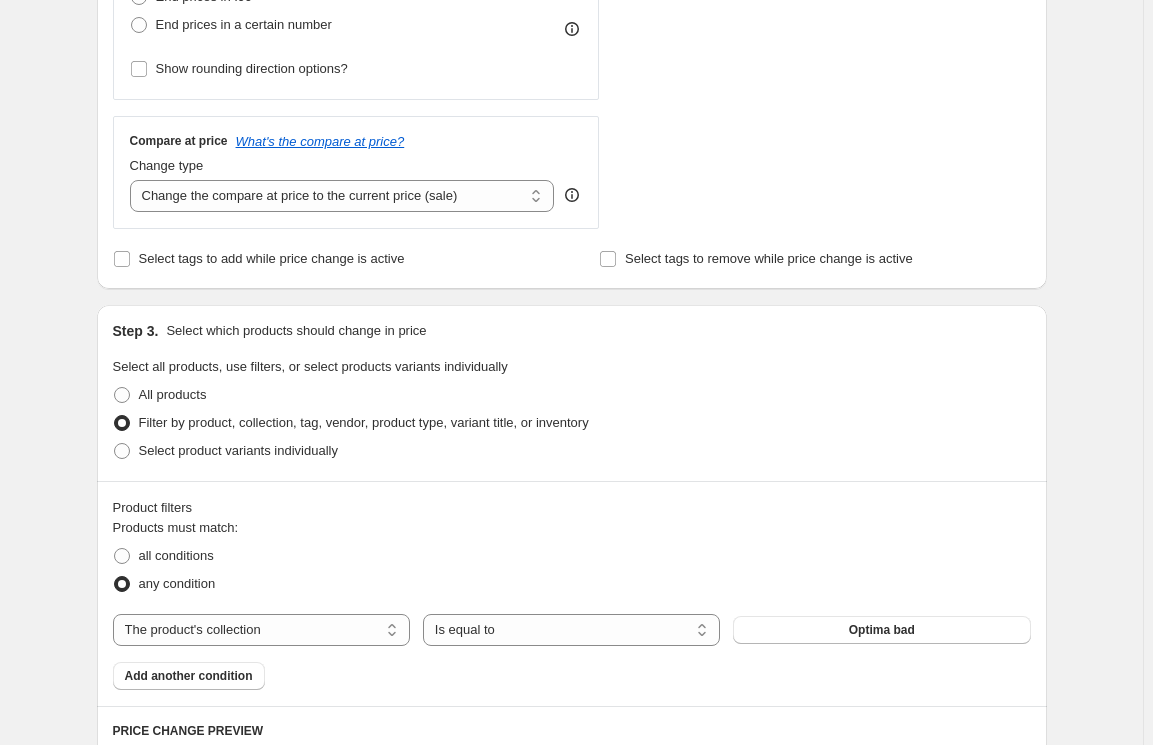 scroll, scrollTop: 0, scrollLeft: 0, axis: both 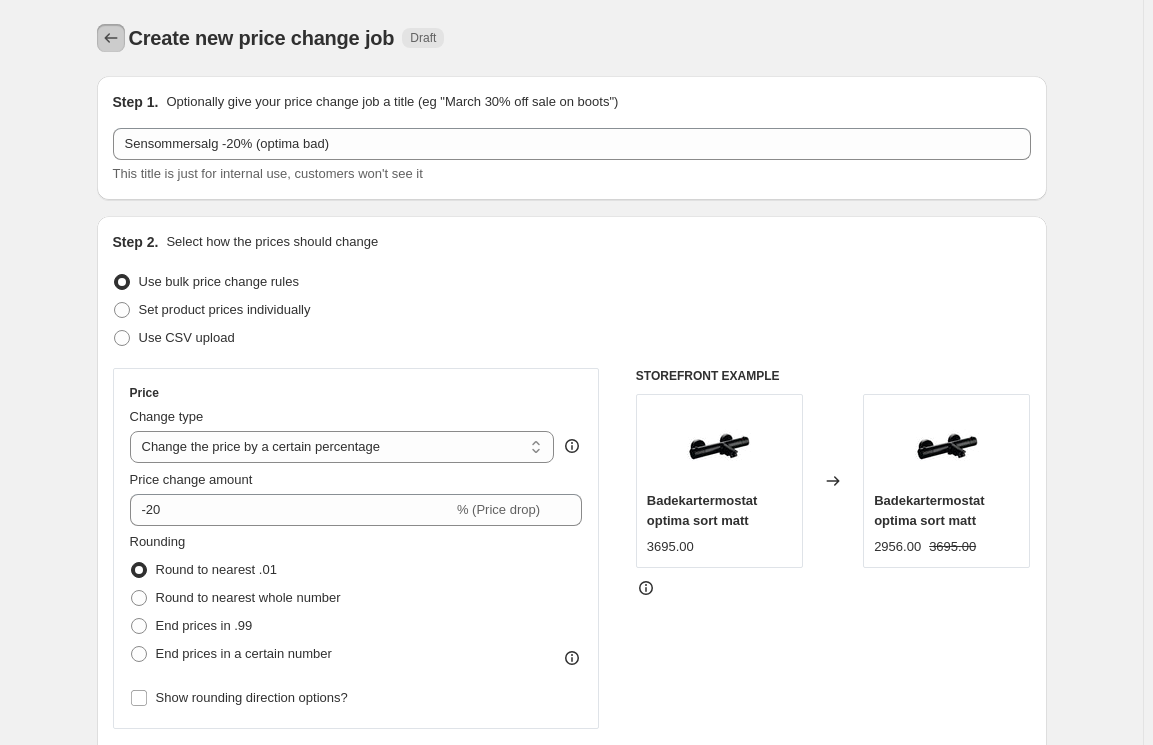 click 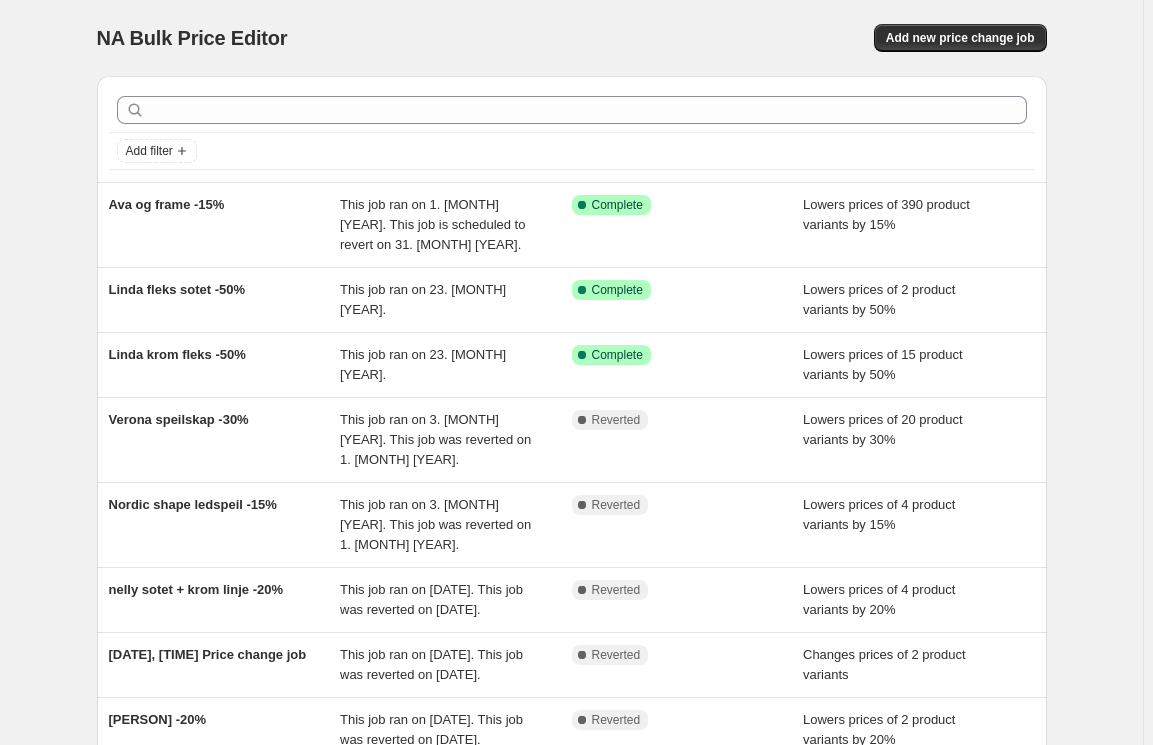 click on "NA Bulk Price Editor. This page is ready NA Bulk Price Editor Add new price change job" at bounding box center [572, 38] 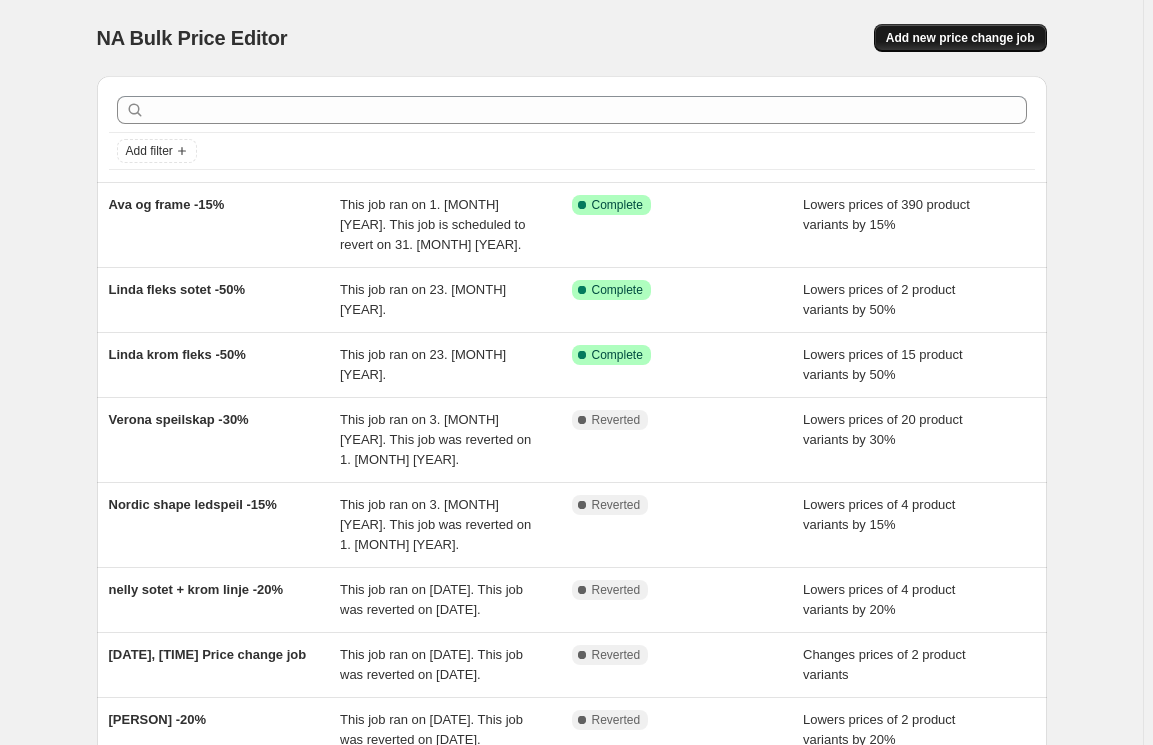 click on "Add new price change job" at bounding box center [960, 38] 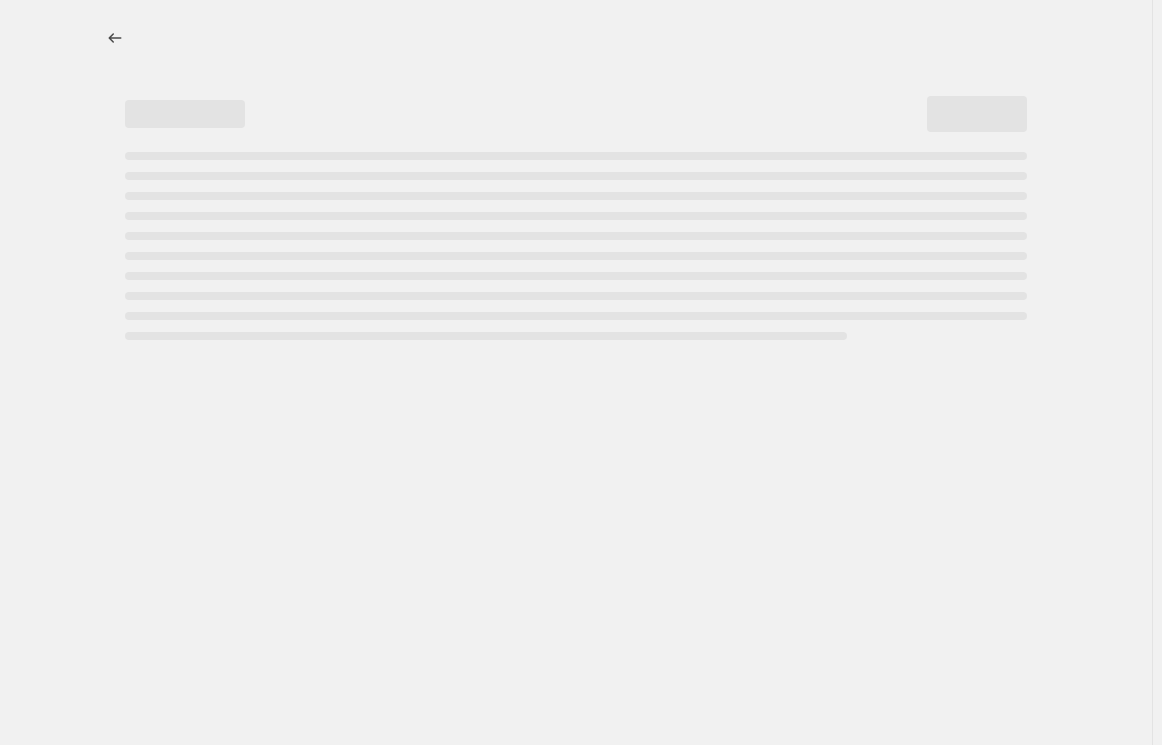 select on "percentage" 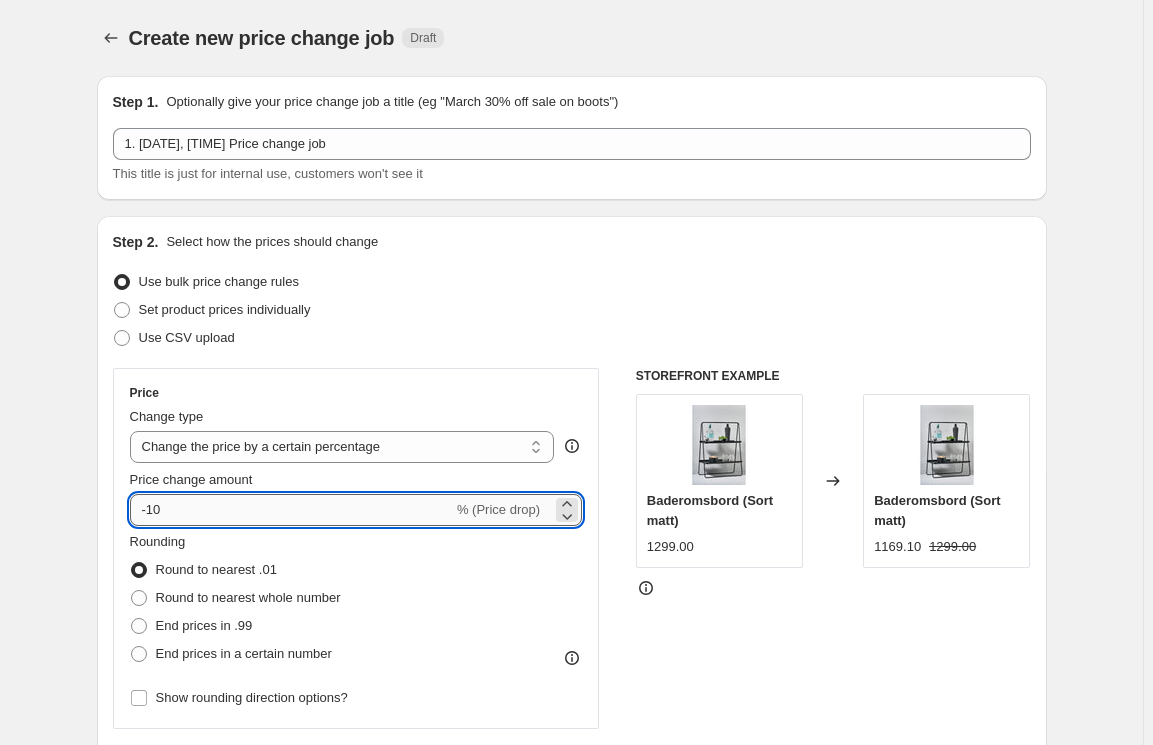 click on "-10" at bounding box center [291, 510] 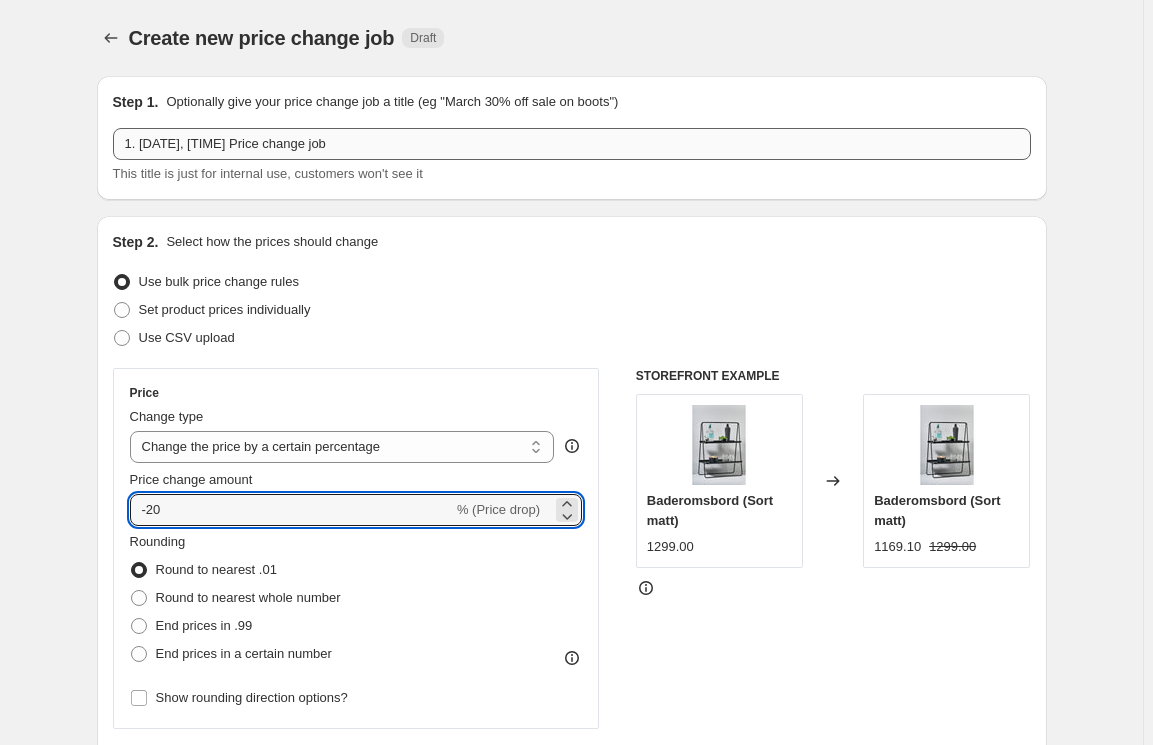 type on "-20" 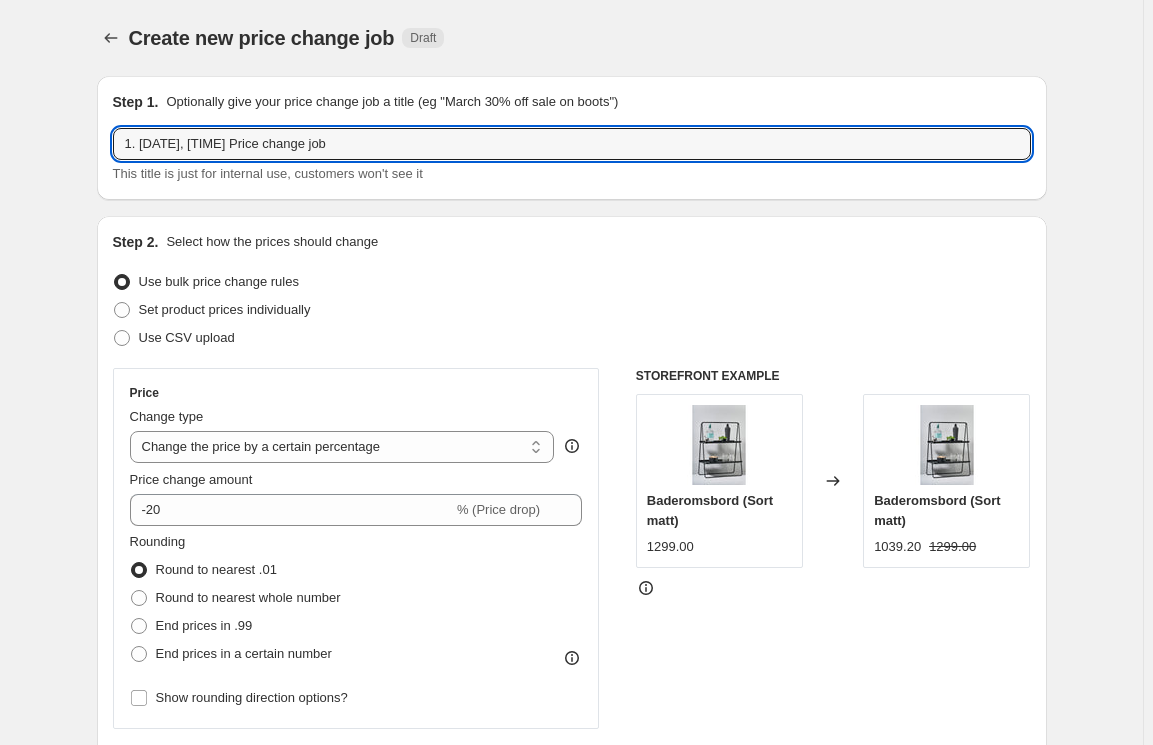 drag, startPoint x: 422, startPoint y: 153, endPoint x: -182, endPoint y: 164, distance: 604.10016 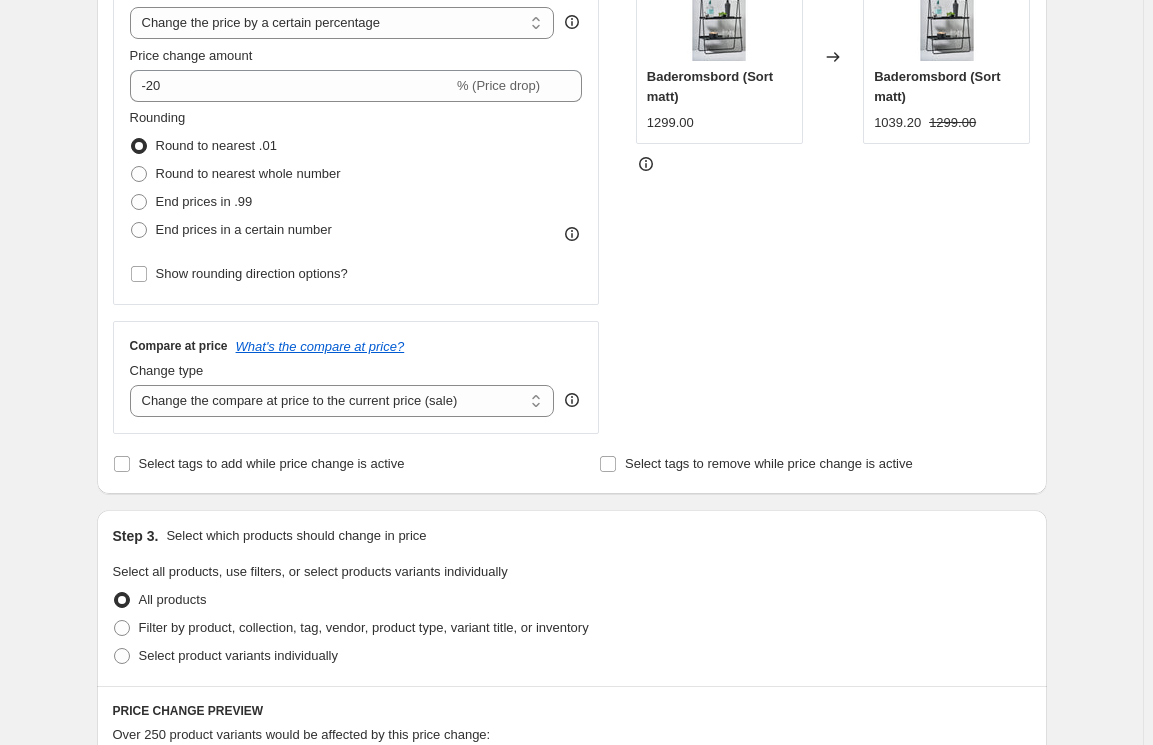 scroll, scrollTop: 636, scrollLeft: 0, axis: vertical 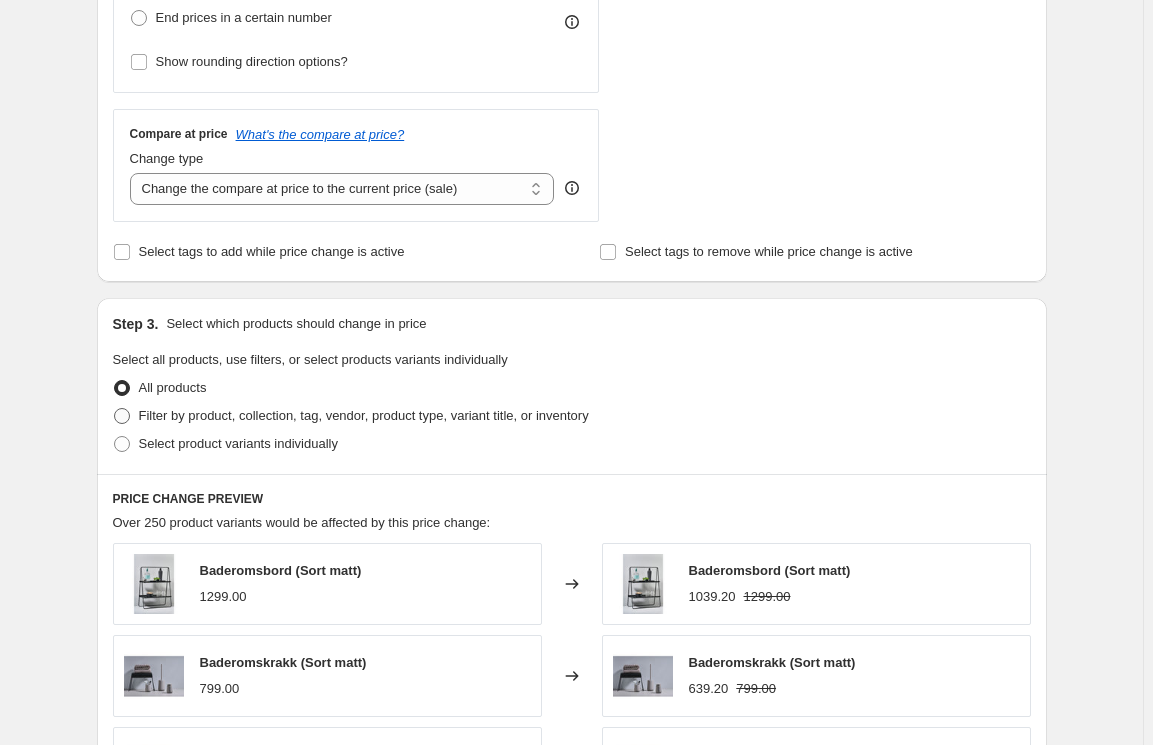 type on "Optima -20%" 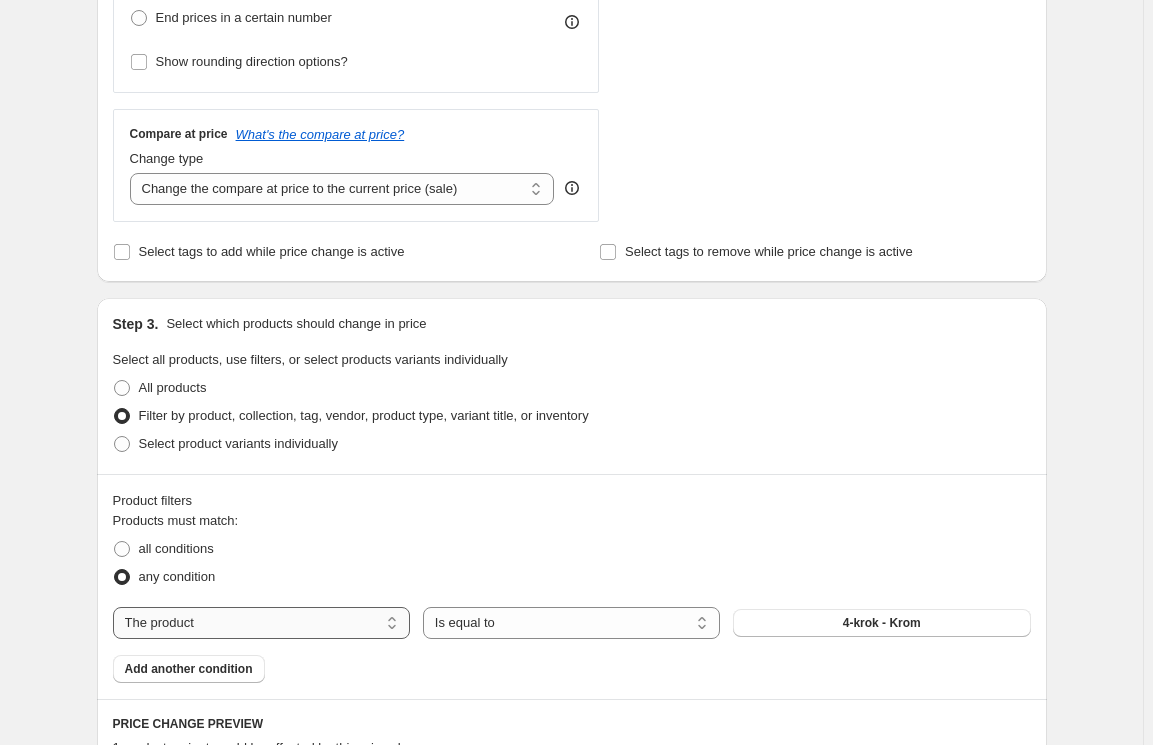 click on "The product The product's collection The product's tag The product's vendor The product's type The product's status The variant's title Inventory quantity" at bounding box center (261, 623) 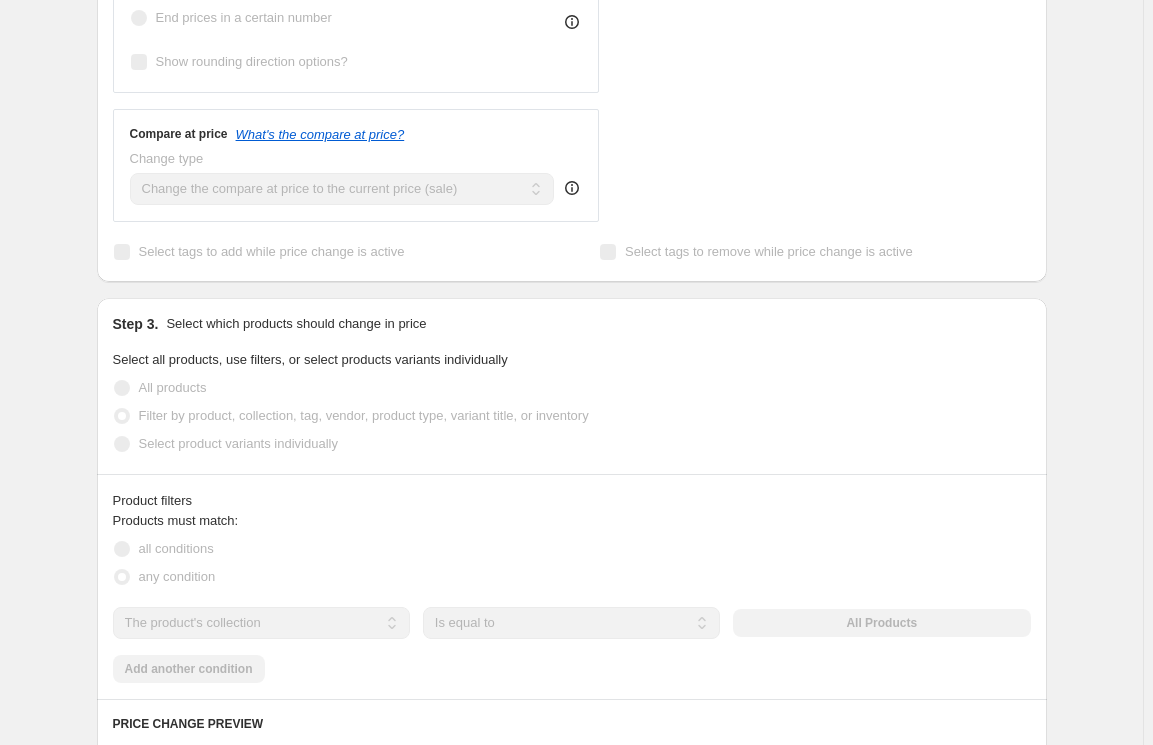 click on "The product The product's collection The product's tag The product's vendor The product's type The product's status The variant's title Inventory quantity The product's collection Is equal to Is not equal to Is equal to All Products" at bounding box center [572, 623] 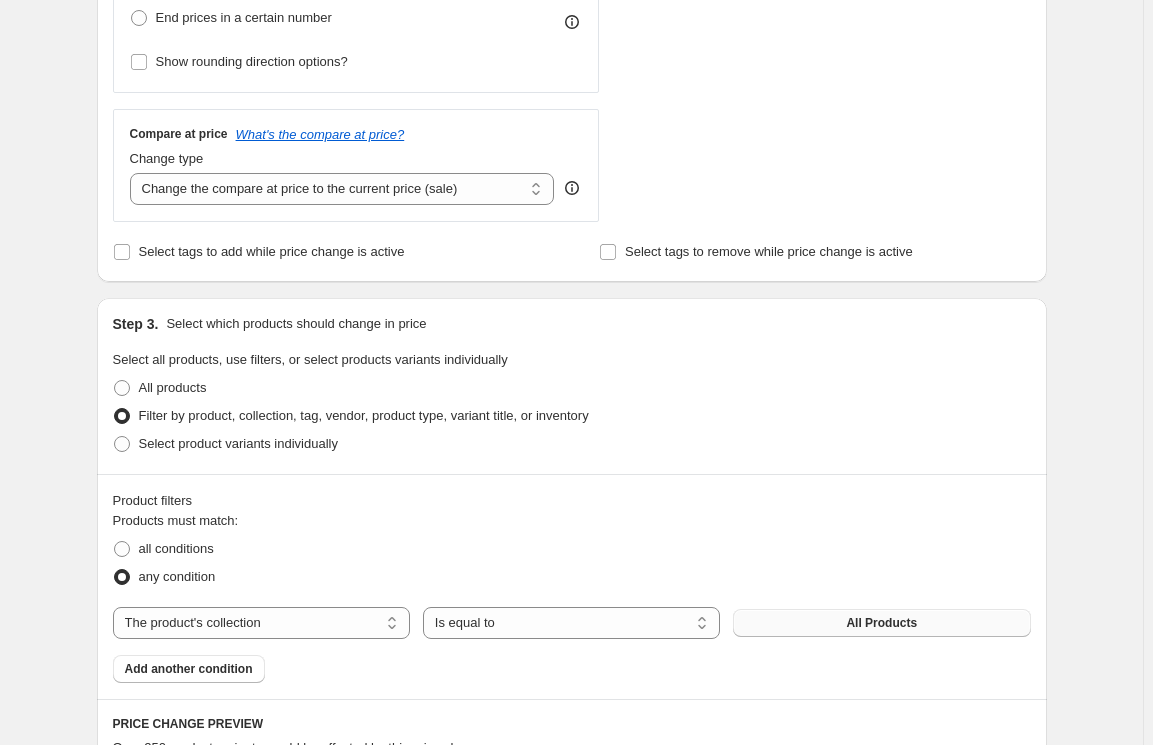 click on "All Products" at bounding box center (881, 623) 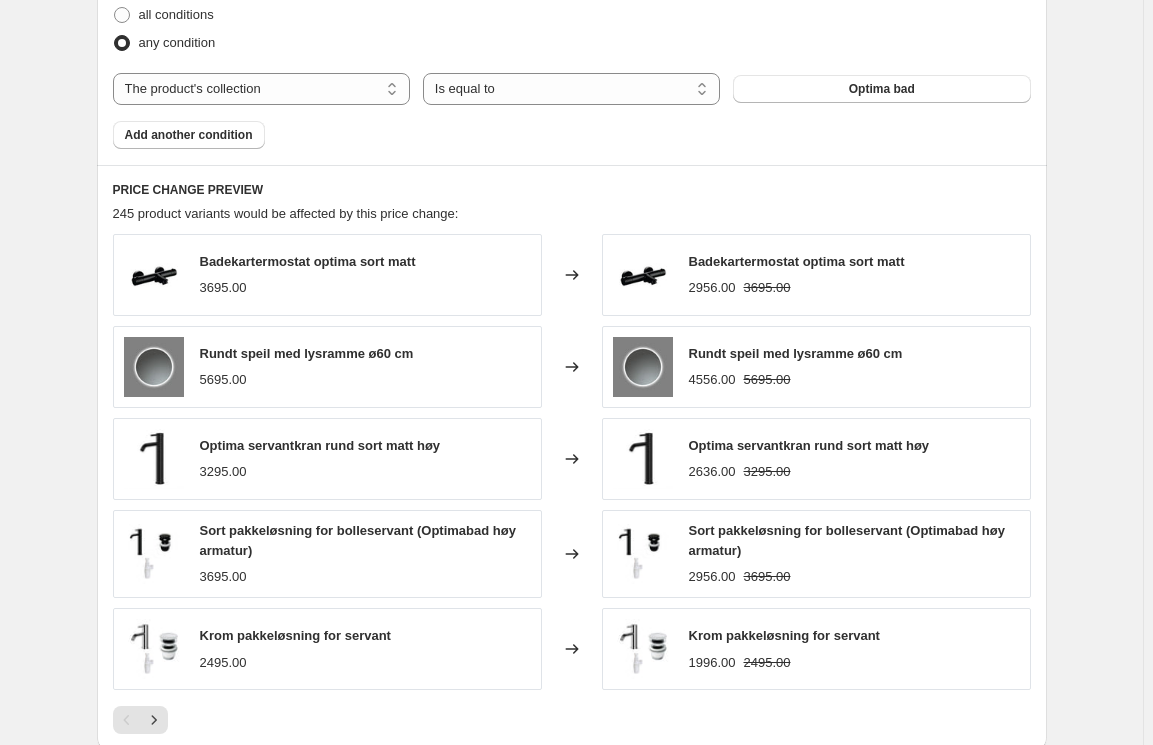 scroll, scrollTop: 1483, scrollLeft: 0, axis: vertical 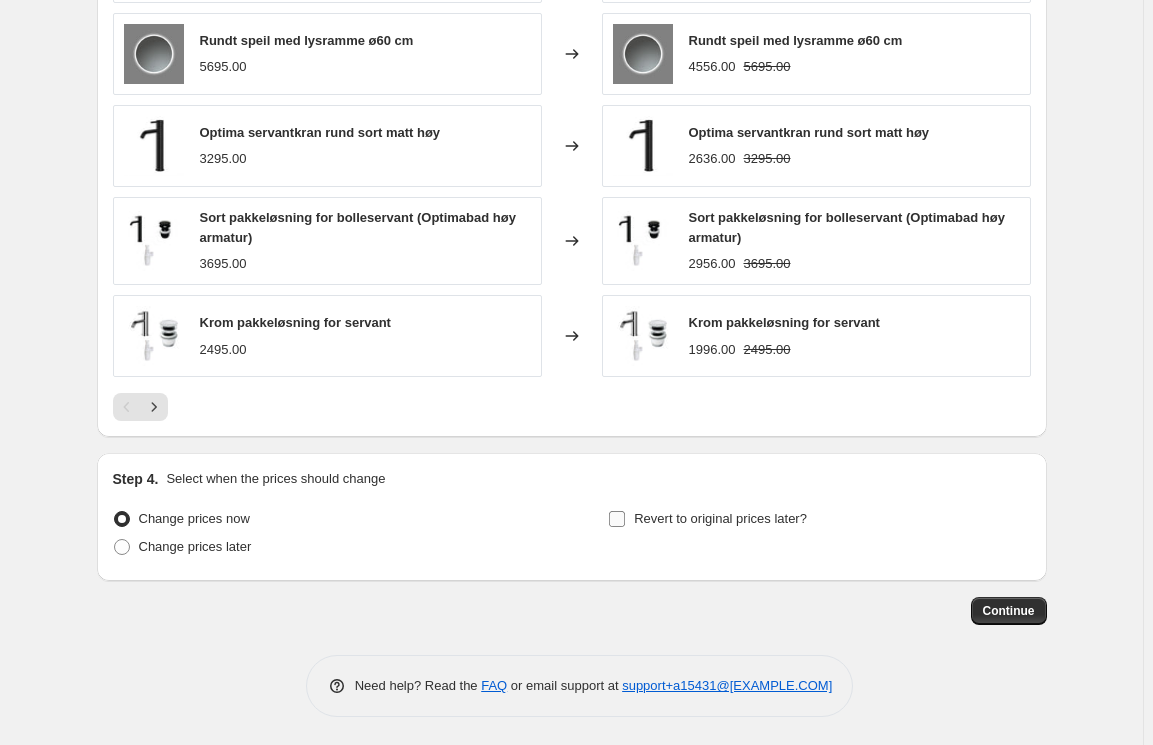 click on "Revert to original prices later?" at bounding box center (720, 518) 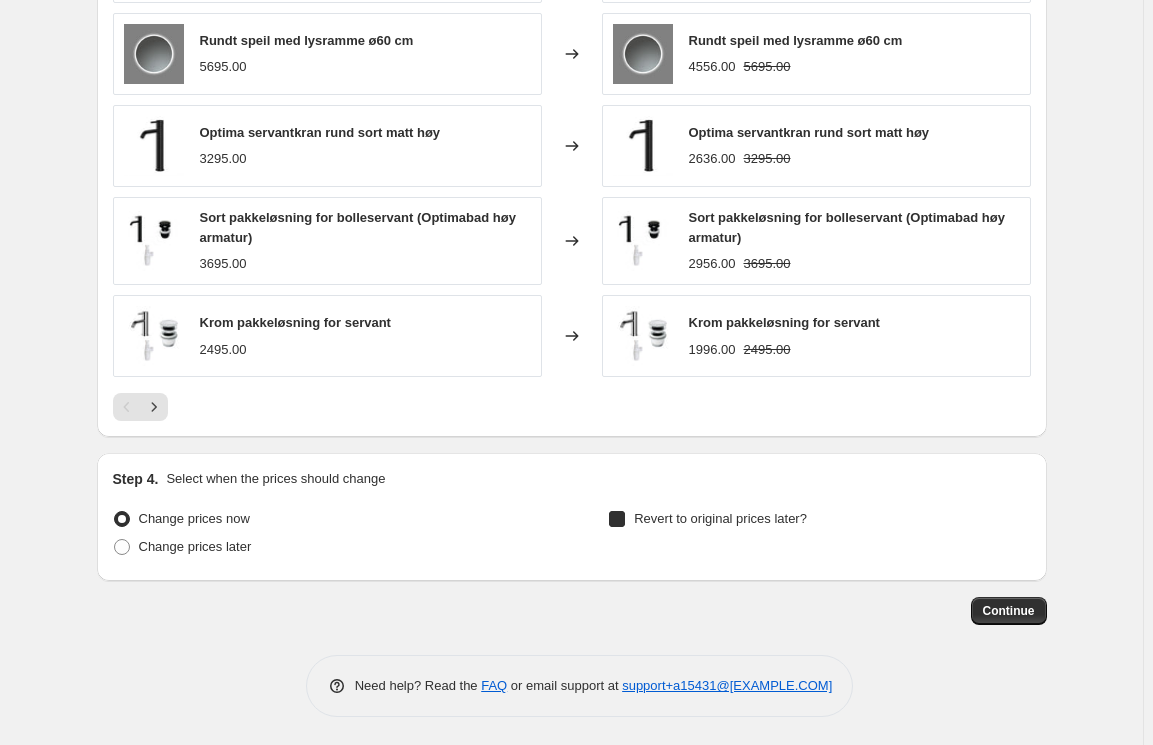checkbox on "true" 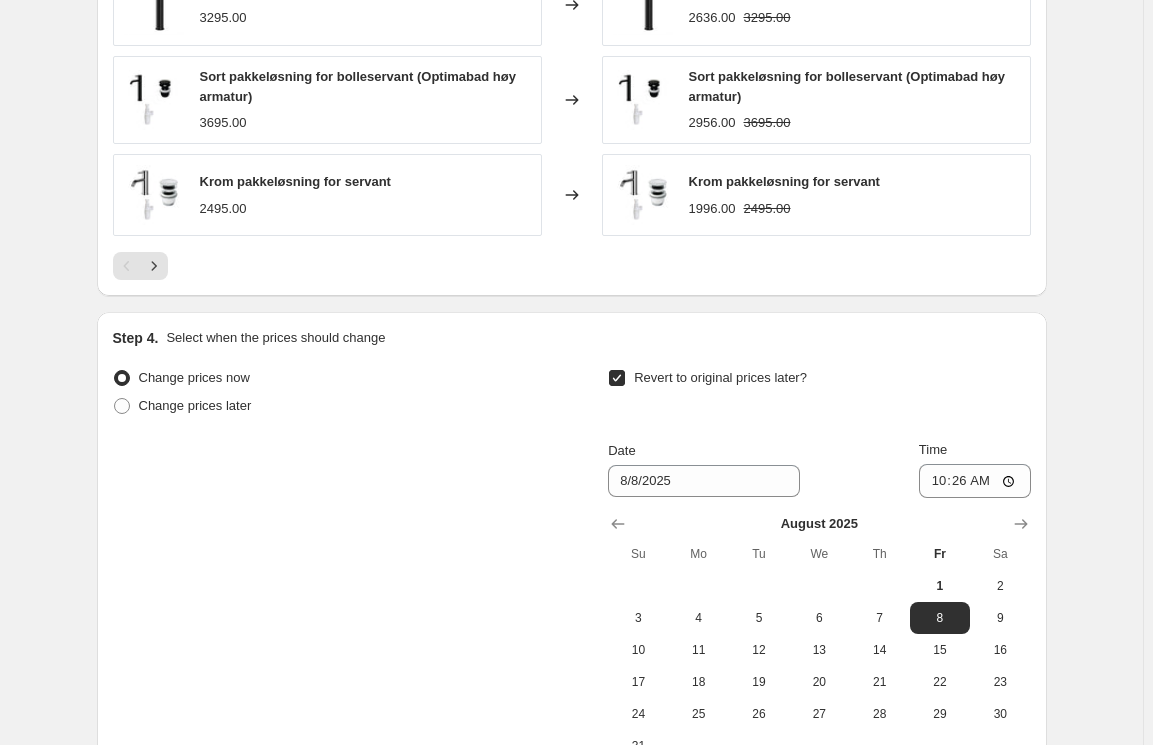 scroll, scrollTop: 1858, scrollLeft: 0, axis: vertical 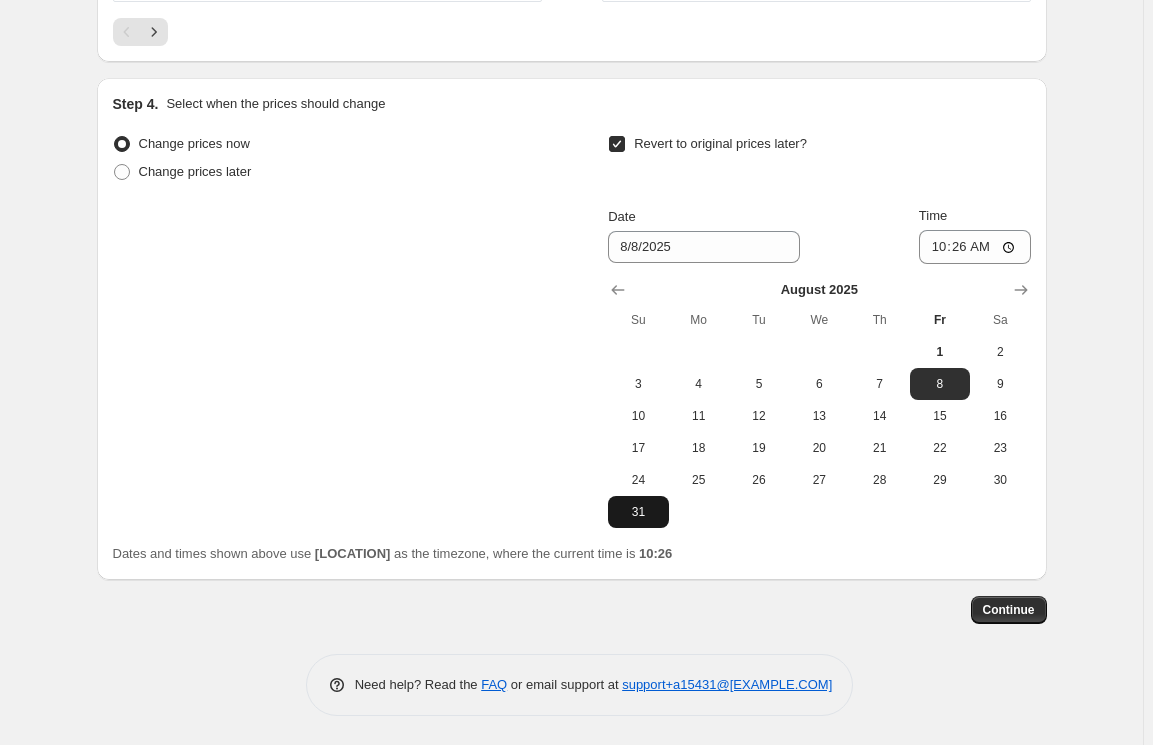 click on "31" at bounding box center [638, 512] 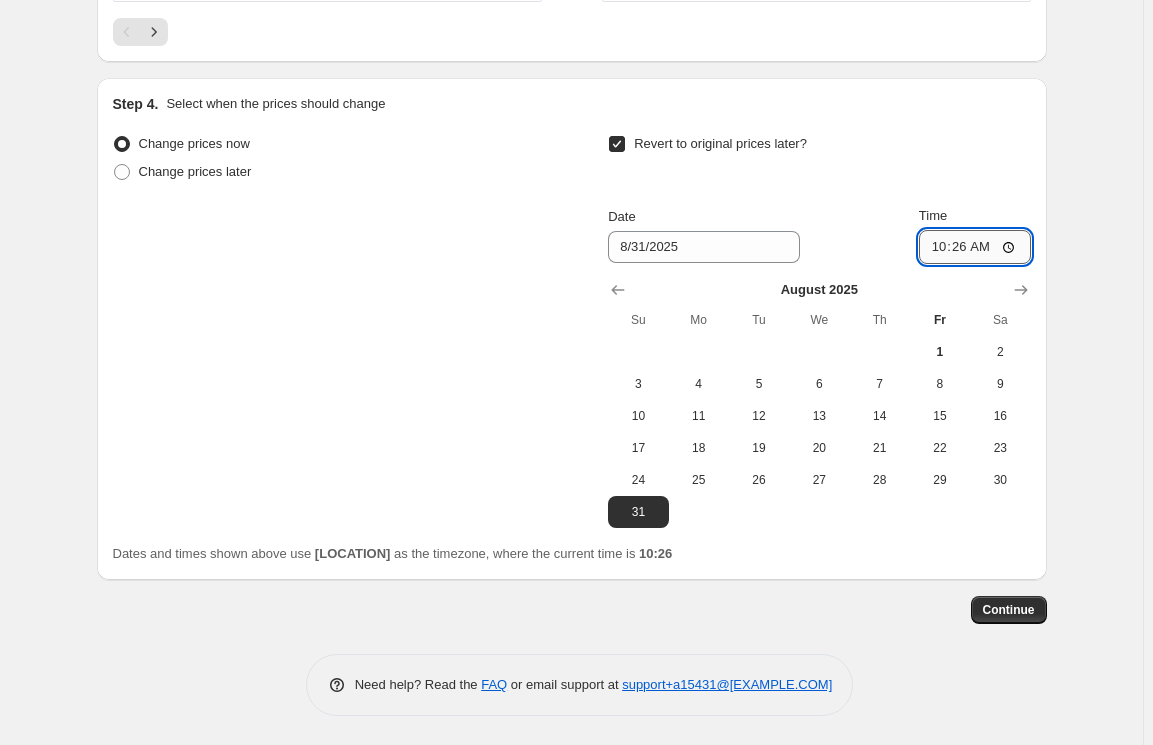 click on "10:26" at bounding box center [975, 247] 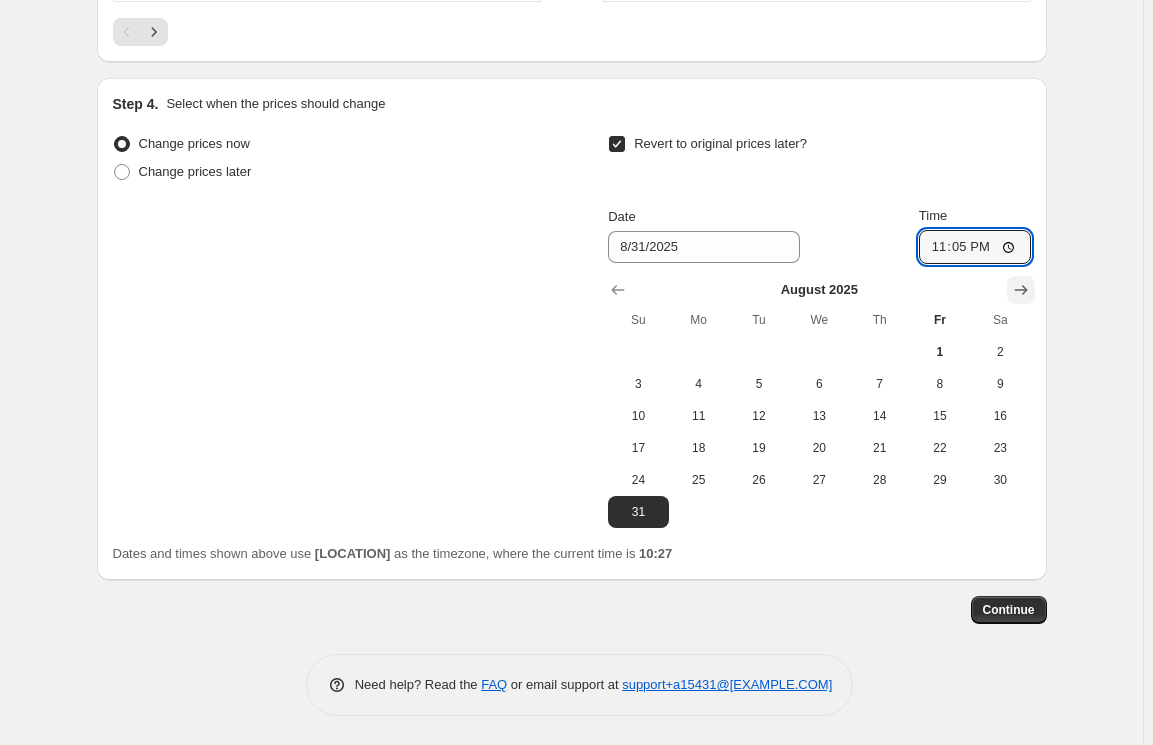 type on "23:57" 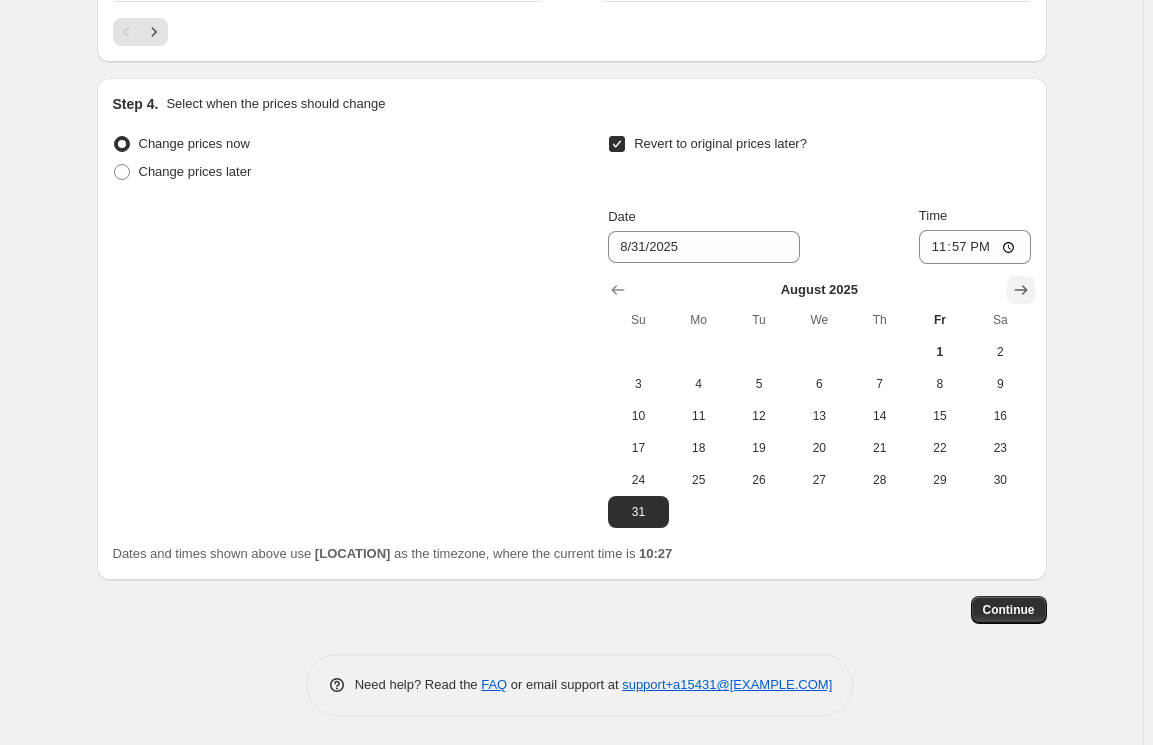 click 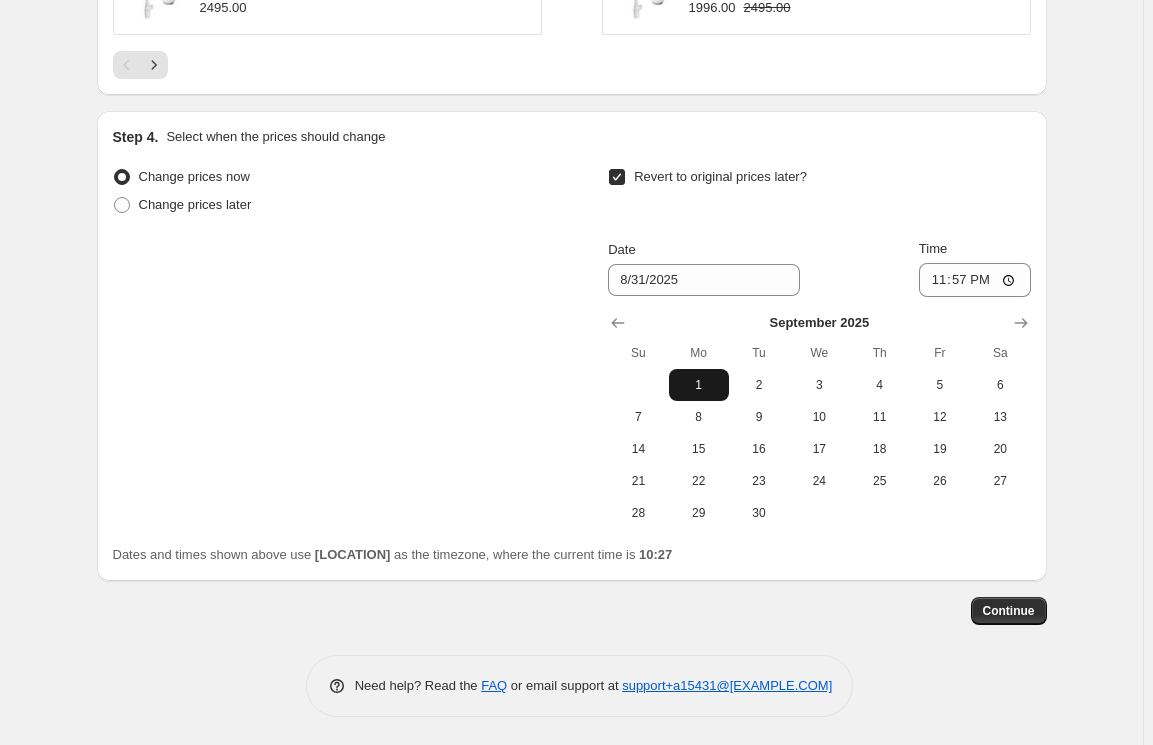 click on "1" at bounding box center (699, 385) 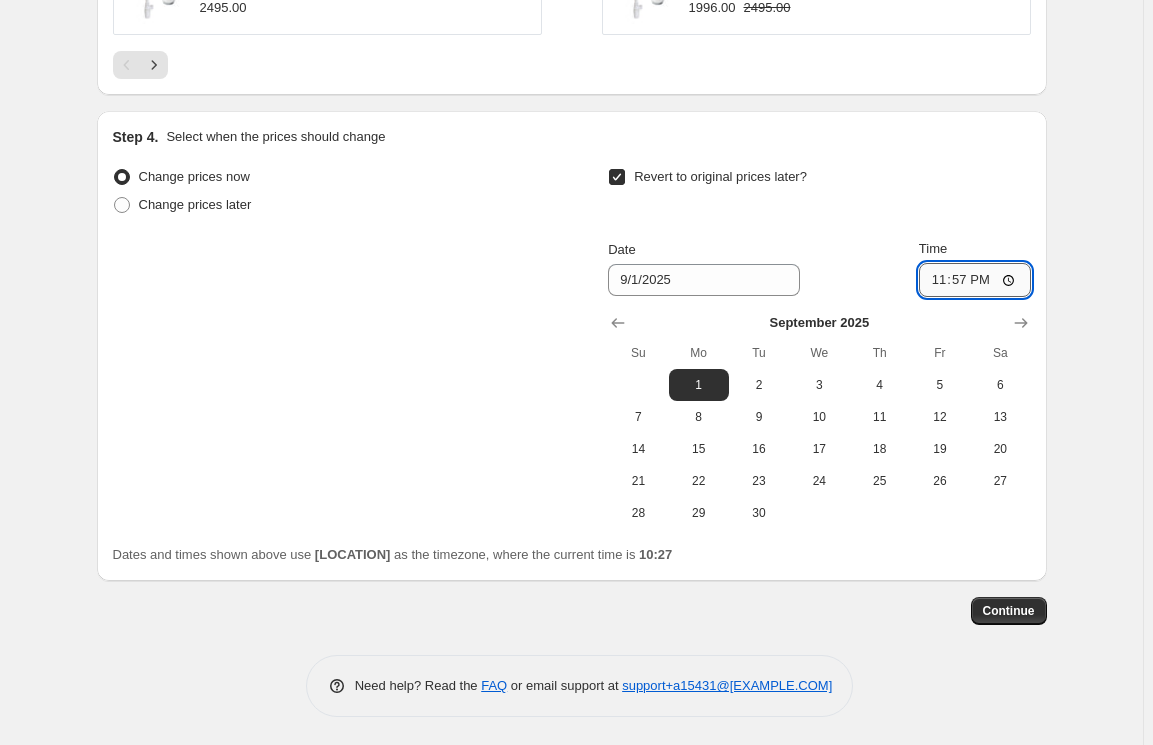 click on "23:57" at bounding box center (975, 280) 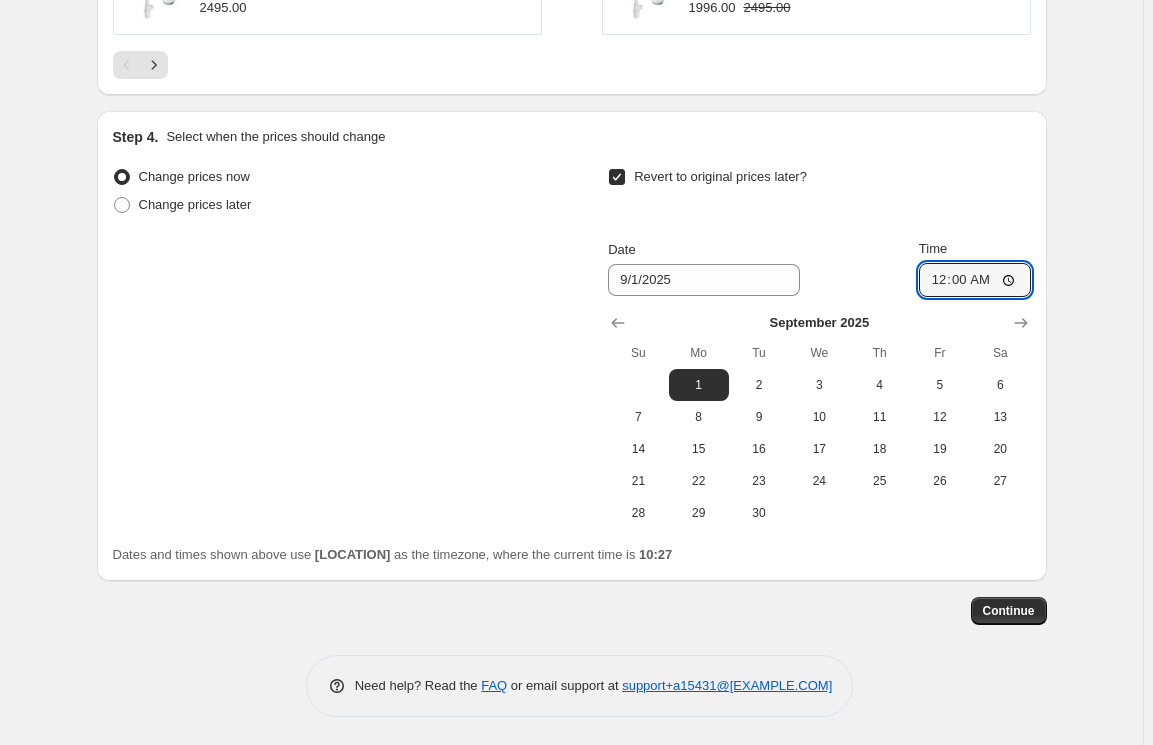 type on "00:01" 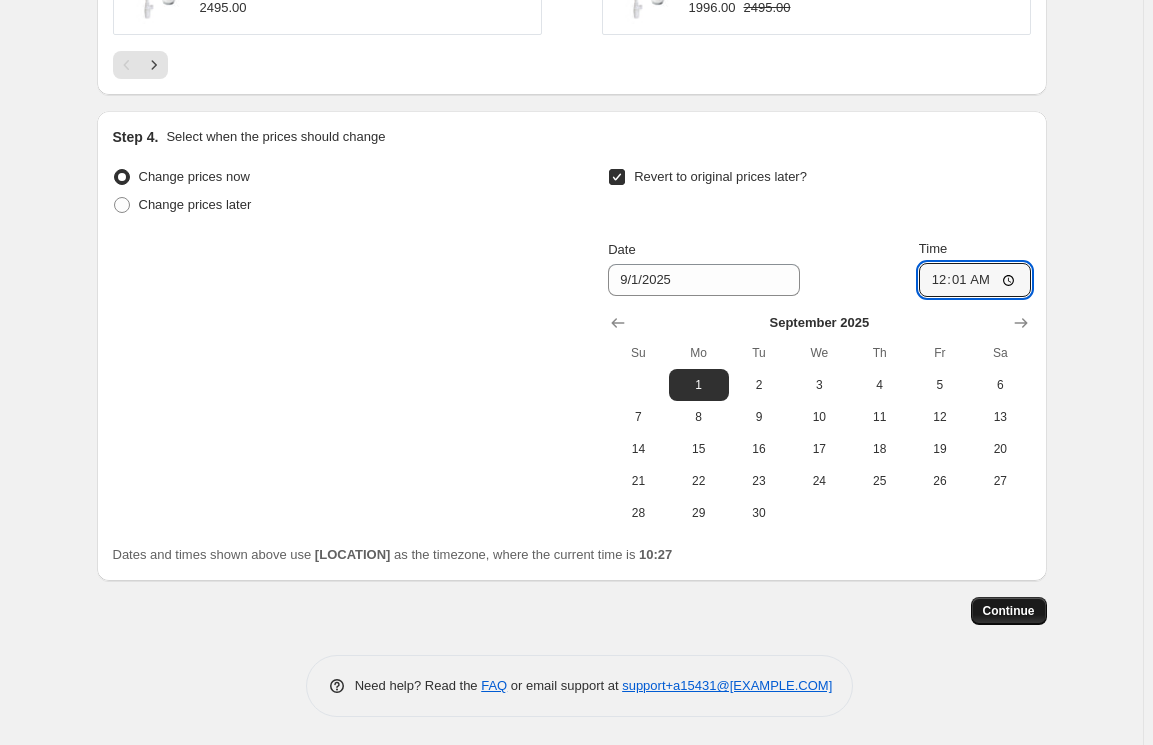 click on "Continue" at bounding box center [1009, 611] 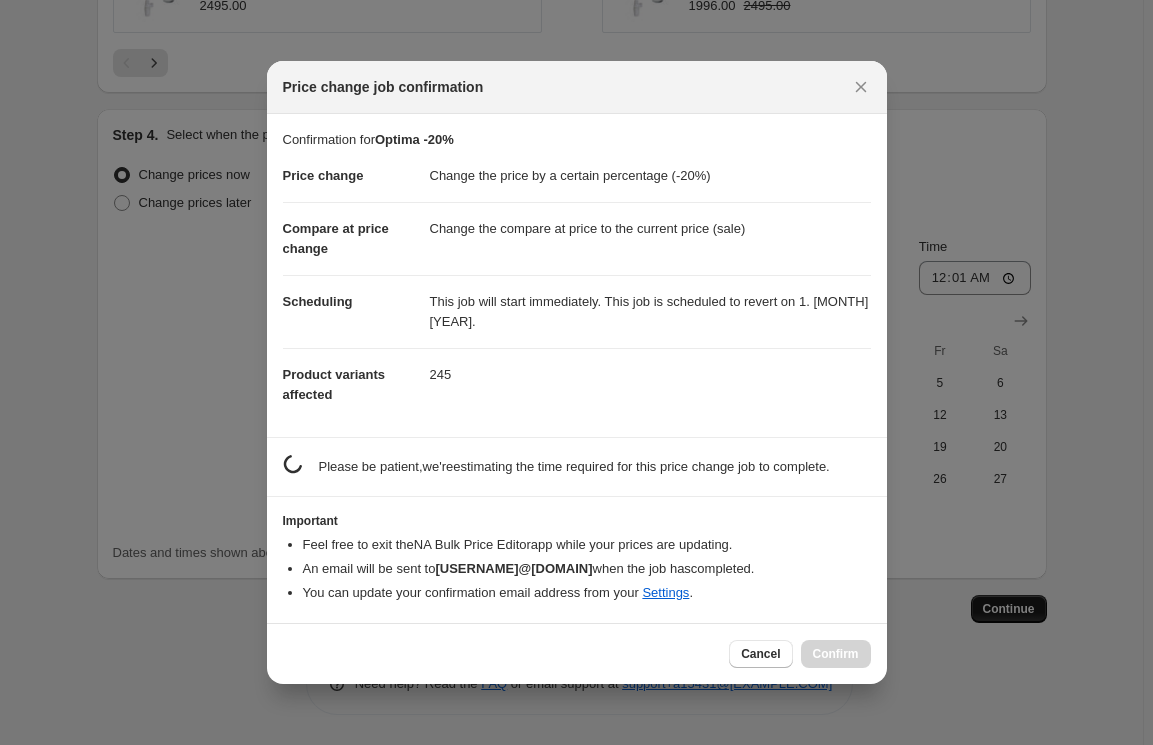 scroll, scrollTop: 1825, scrollLeft: 0, axis: vertical 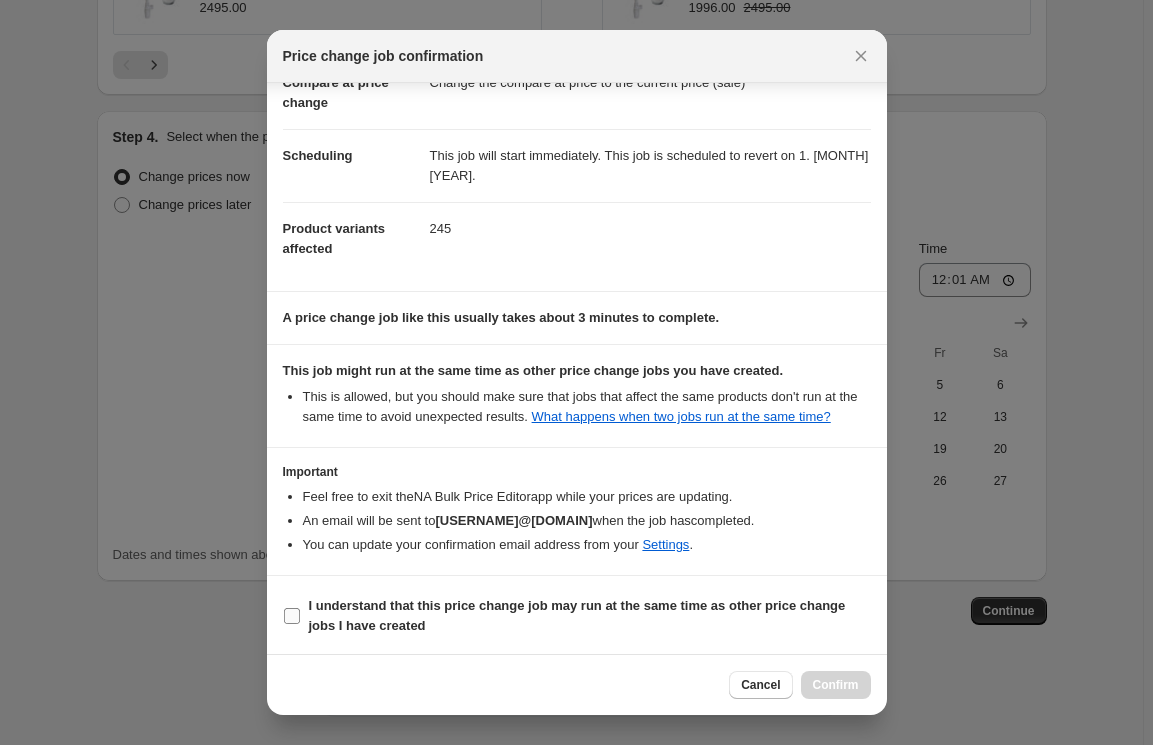click on "I understand that this price change job may run at the same time as other price change jobs I have created" at bounding box center [577, 615] 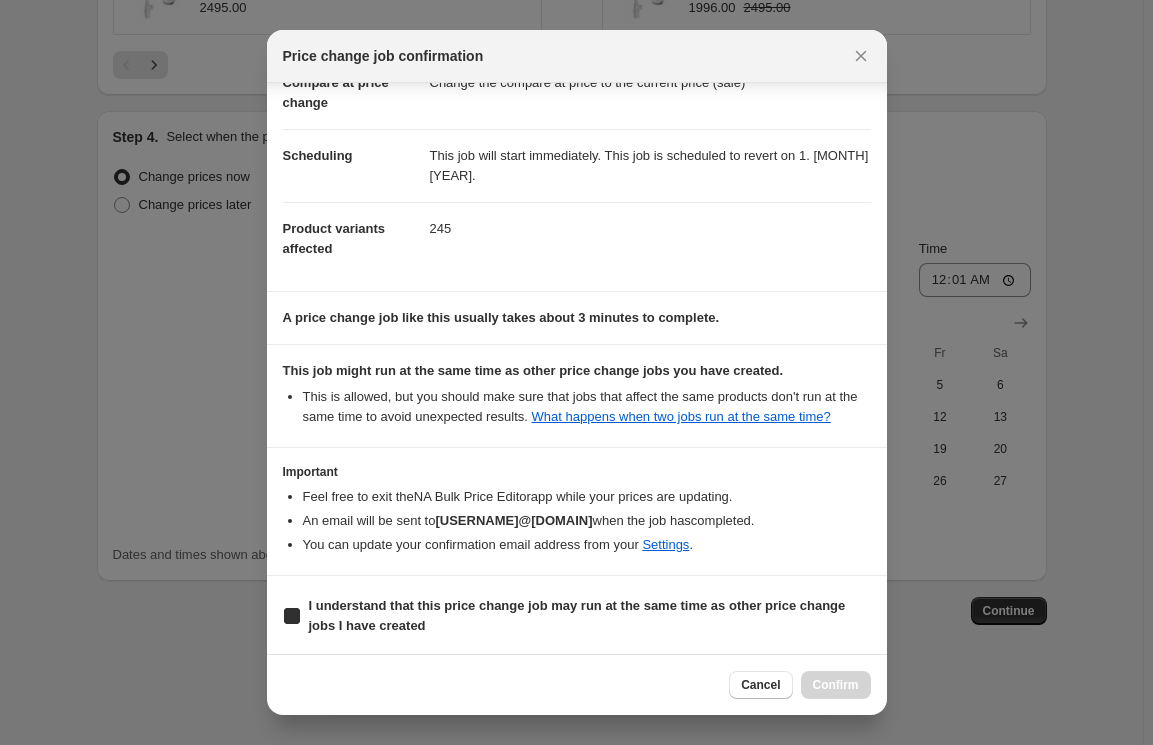 checkbox on "true" 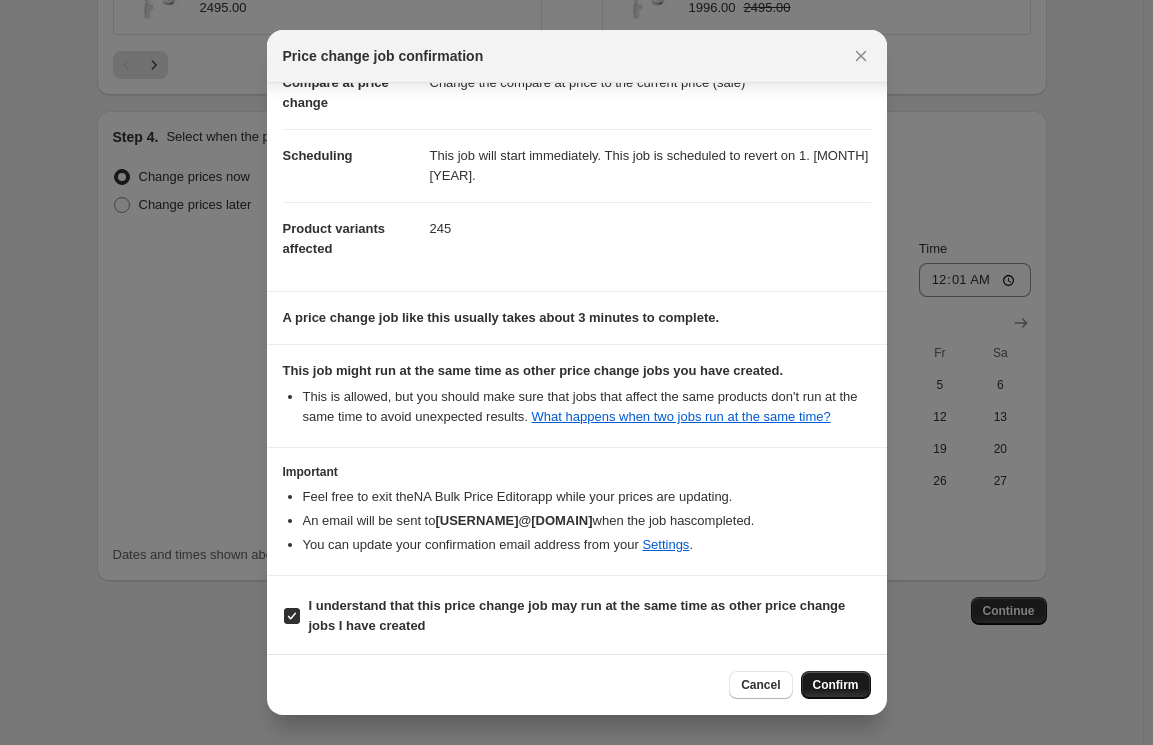 click on "Confirm" at bounding box center [836, 685] 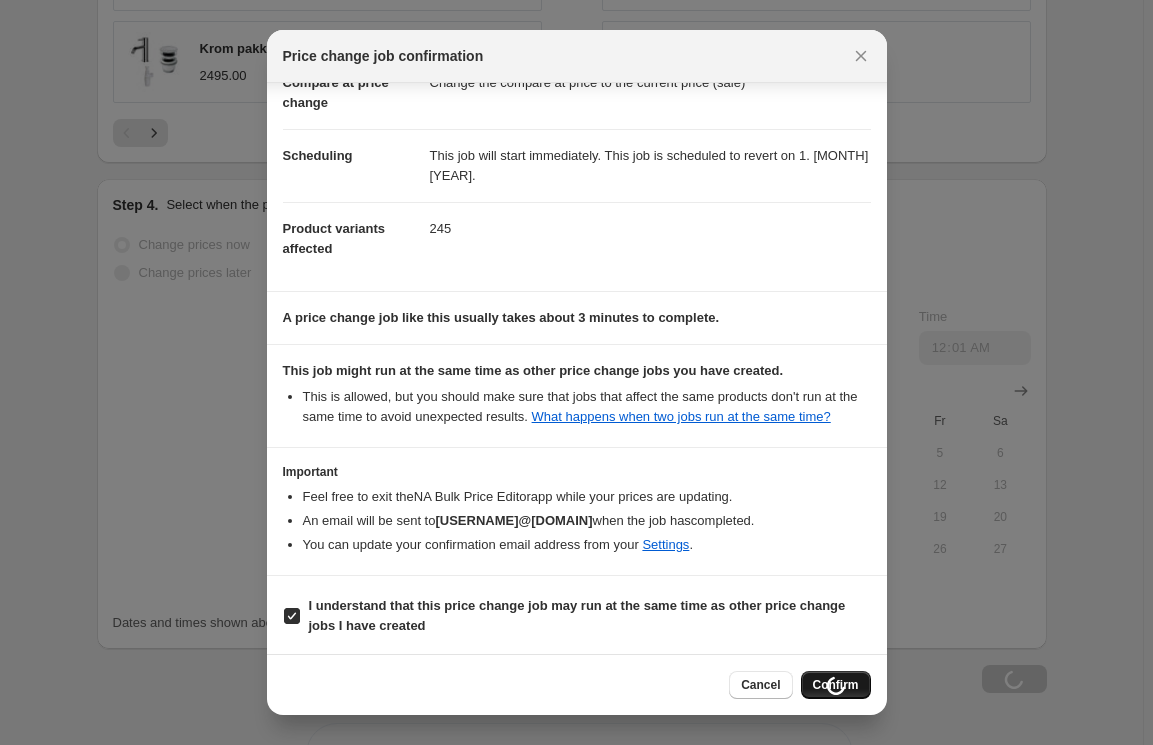 scroll, scrollTop: 1892, scrollLeft: 0, axis: vertical 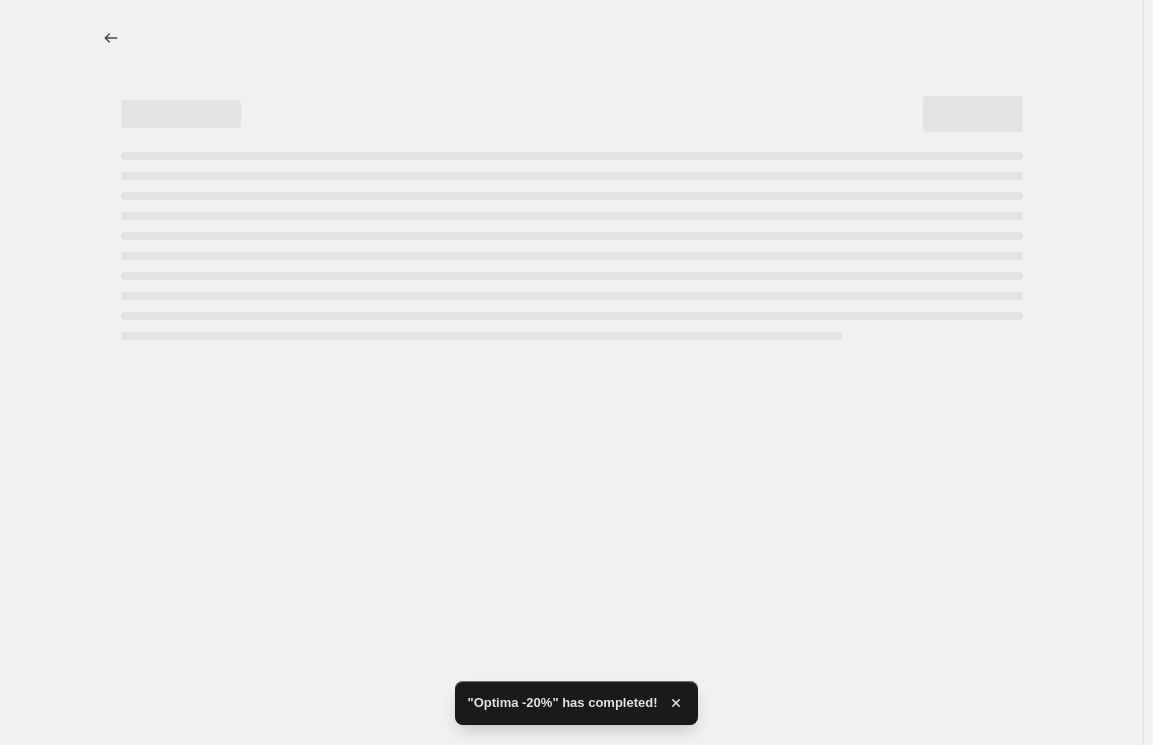 select on "percentage" 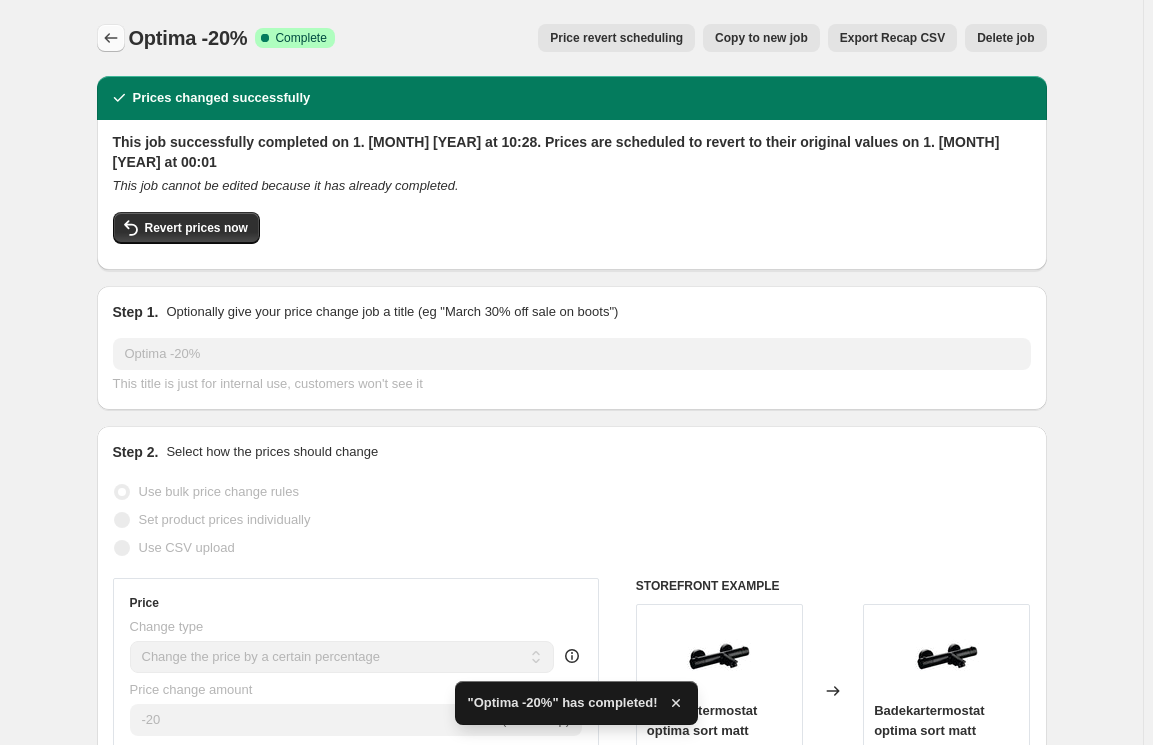 click 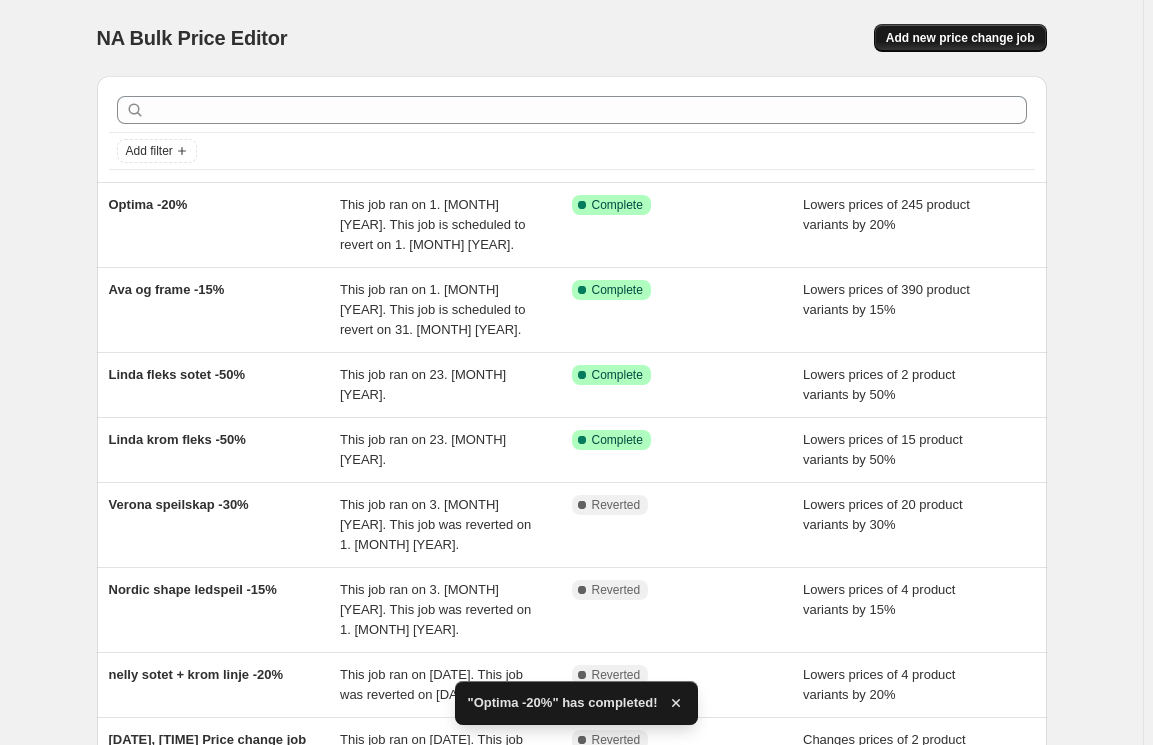 click on "Add new price change job" at bounding box center [960, 38] 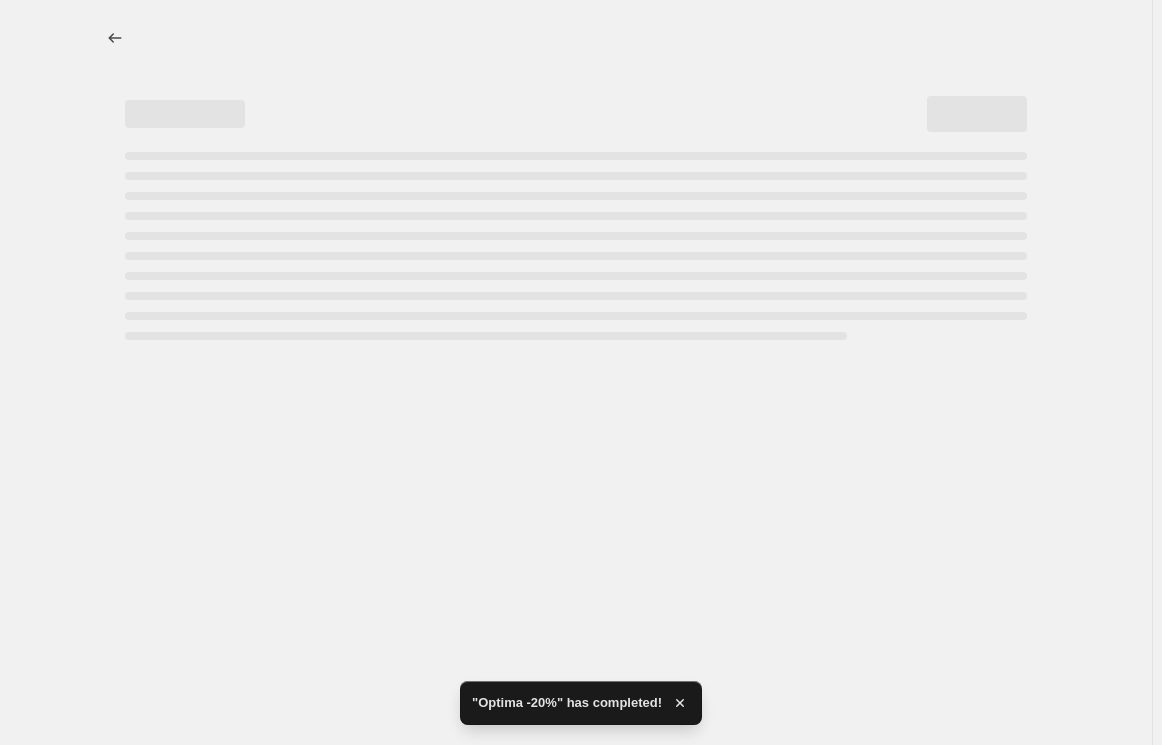 select on "percentage" 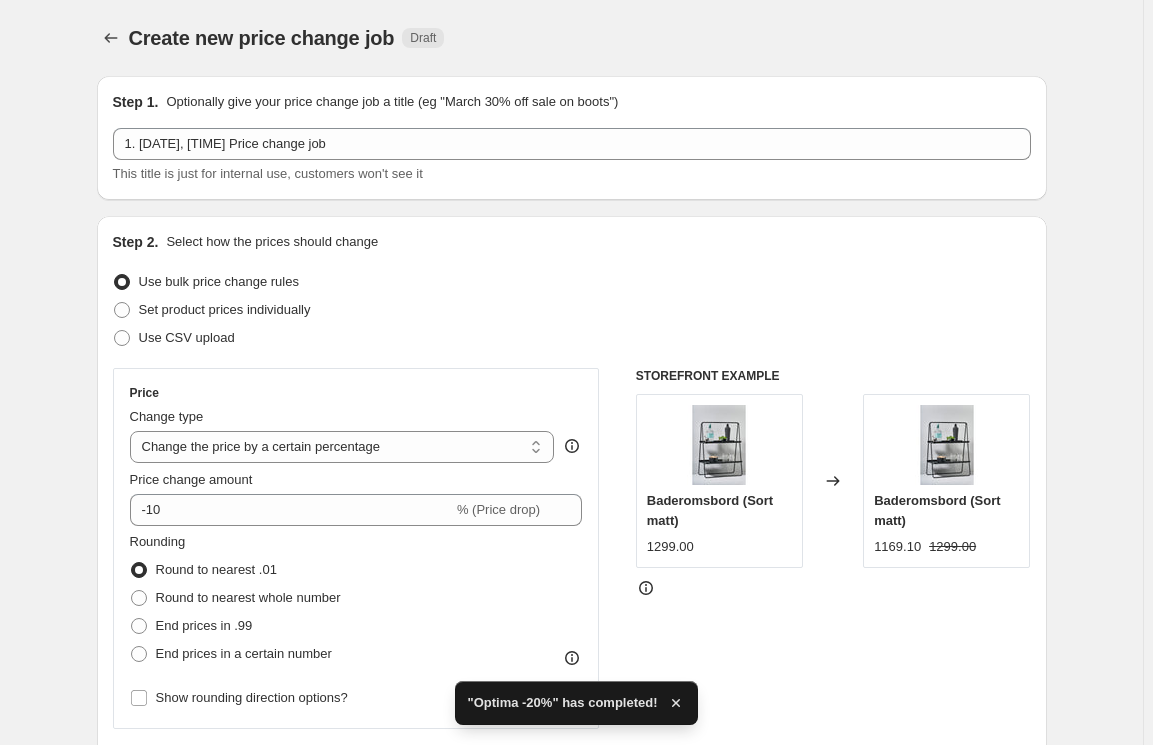 click on "Price Change type Change the price to a certain amount Change the price by a certain amount Change the price by a certain percentage Change the price to the current compare at price (price before sale) Change the price by a certain amount relative to the compare at price Change the price by a certain percentage relative to the compare at price Don't change the price Change the price by a certain percentage relative to the cost per item Change price to certain cost margin Change the price by a certain percentage Price change amount -10 % (Price drop) Rounding Round to nearest .01 Round to nearest whole number End prices in .99 End prices in a certain number Show rounding direction options?" at bounding box center (356, 548) 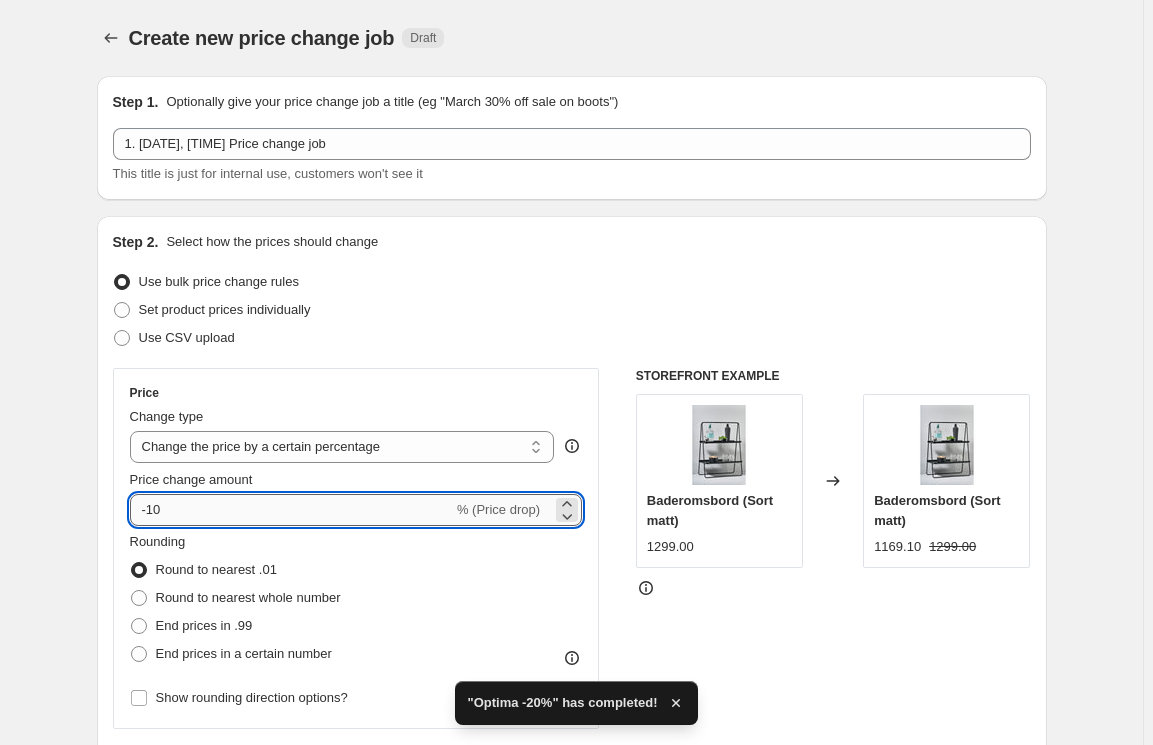 click on "-10" at bounding box center (291, 510) 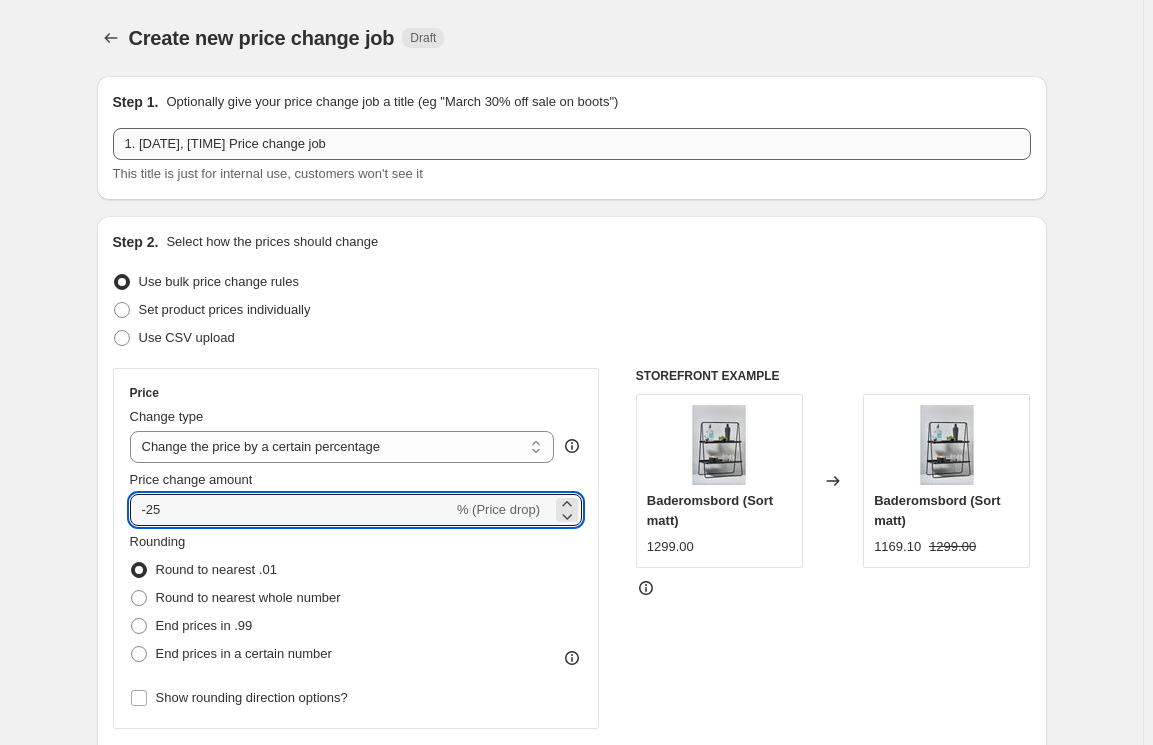 type on "-25" 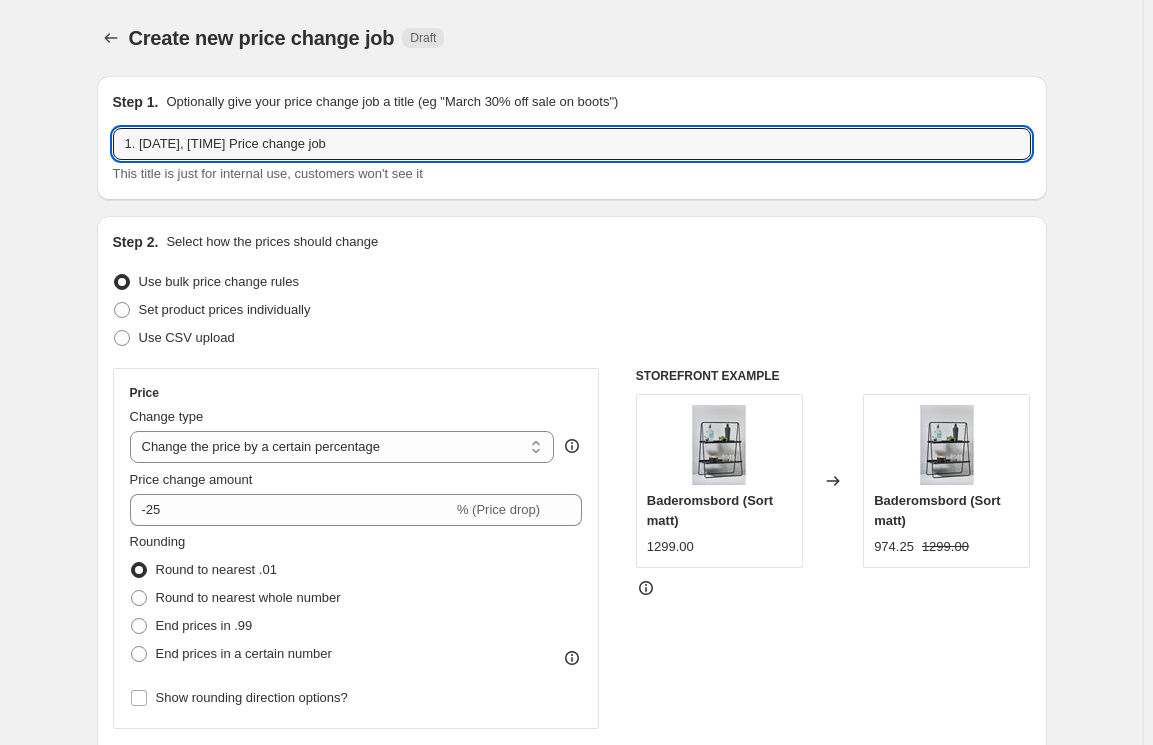 drag, startPoint x: 388, startPoint y: 138, endPoint x: 27, endPoint y: 115, distance: 361.73193 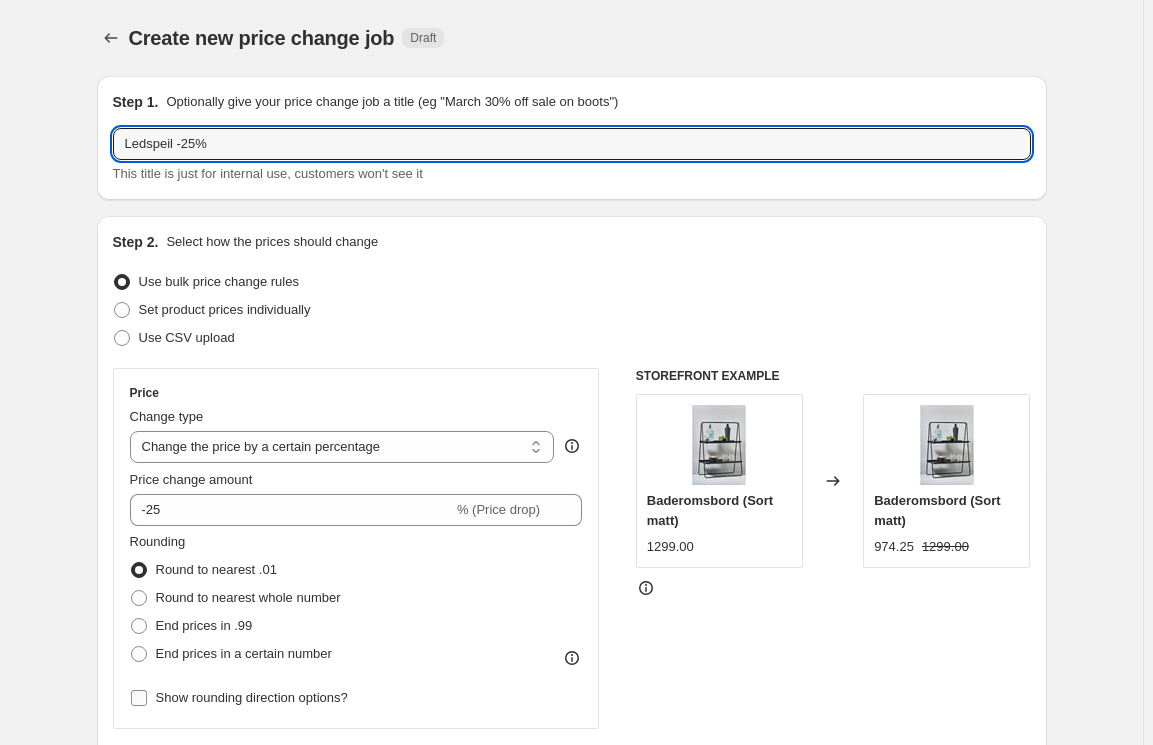 type on "Ledspeil -25%" 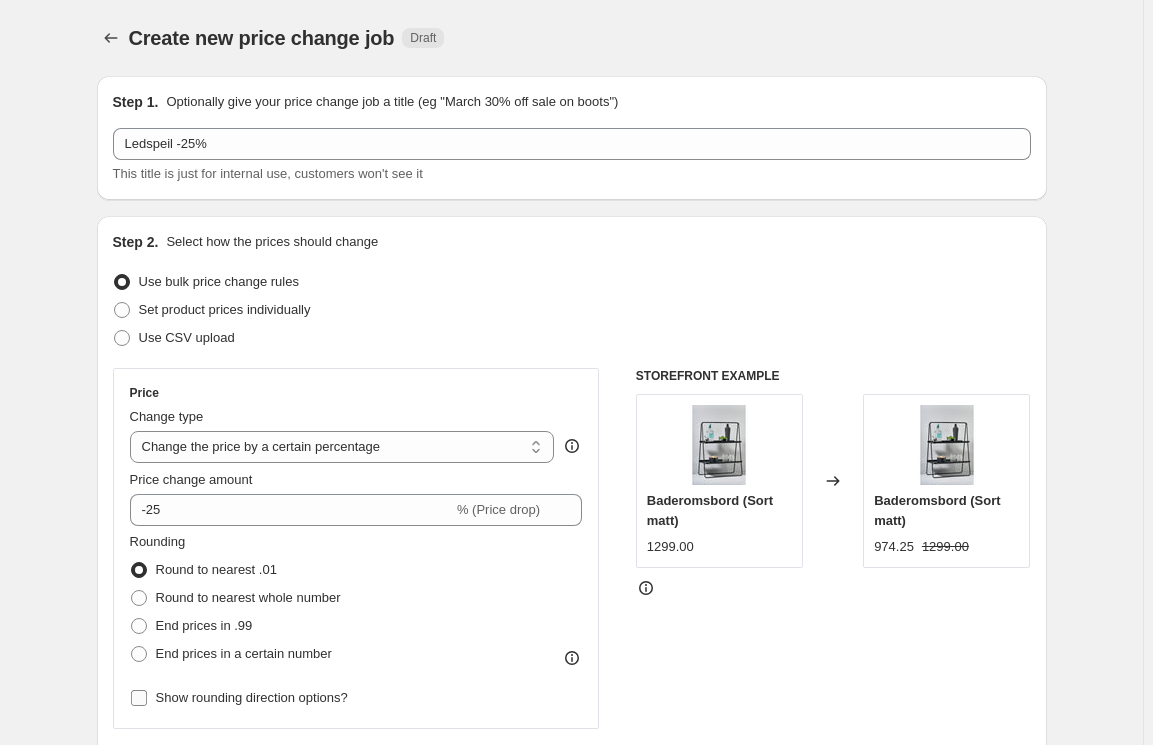 click on "Show rounding direction options?" at bounding box center (252, 697) 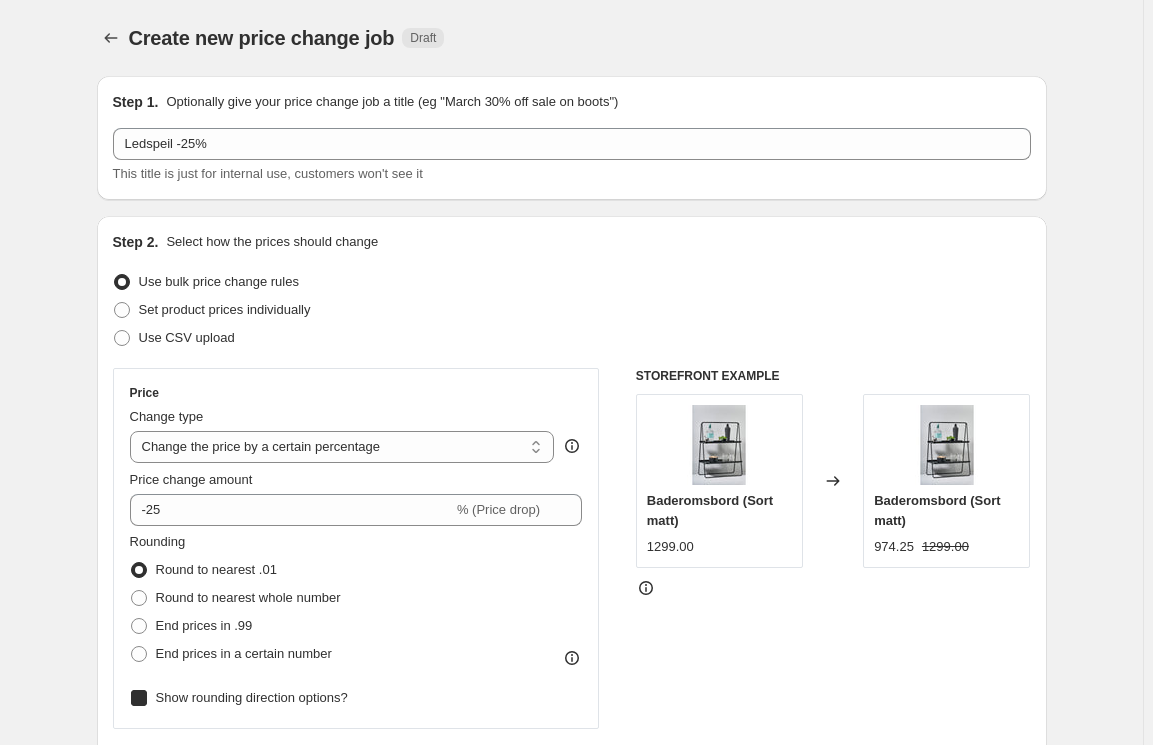 checkbox on "true" 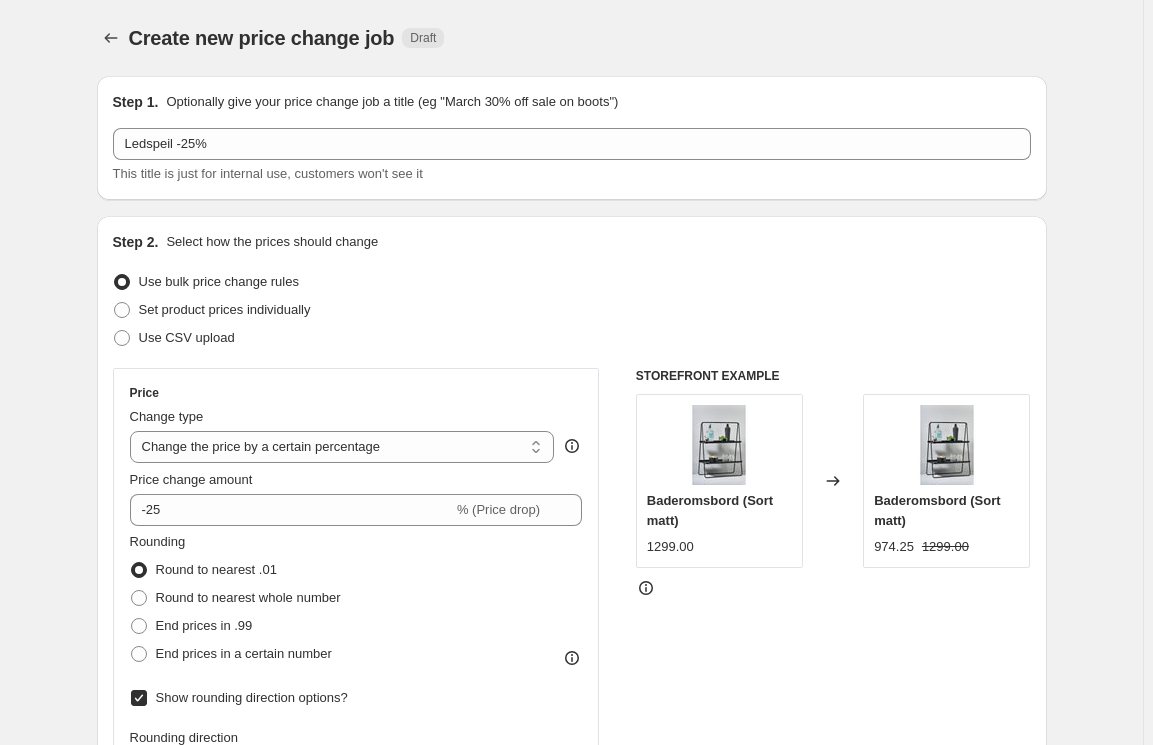 scroll, scrollTop: 211, scrollLeft: 0, axis: vertical 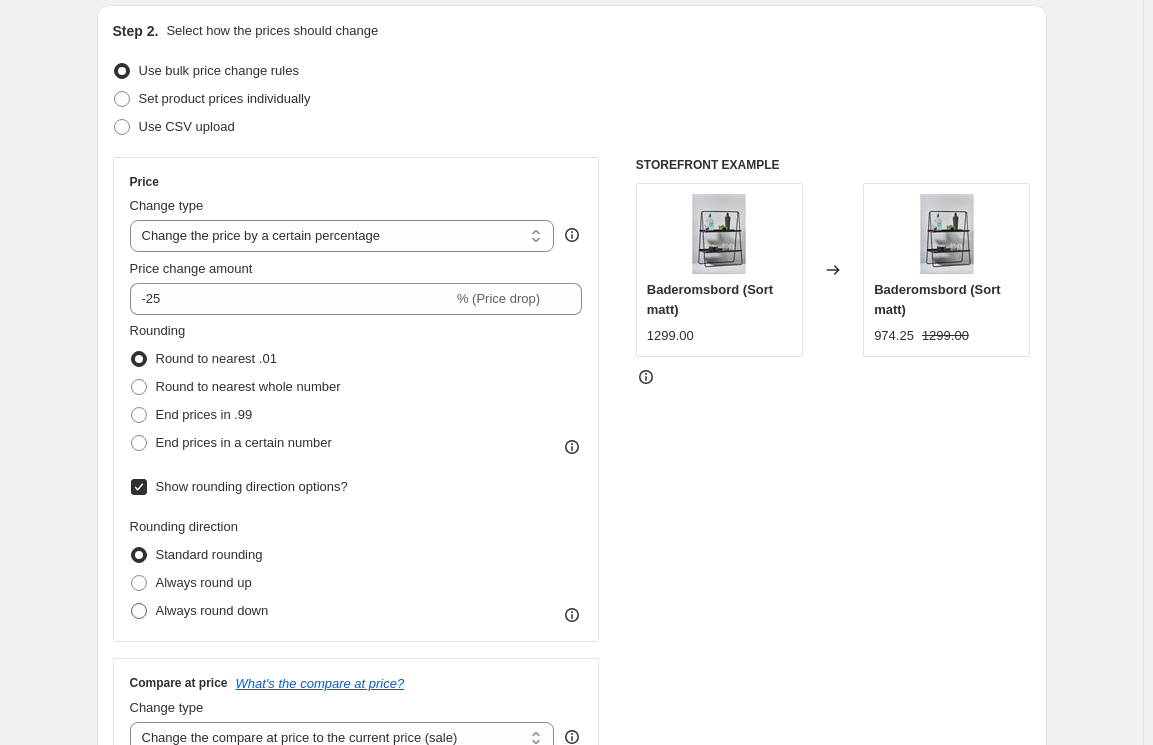 click on "Always round down" at bounding box center [212, 610] 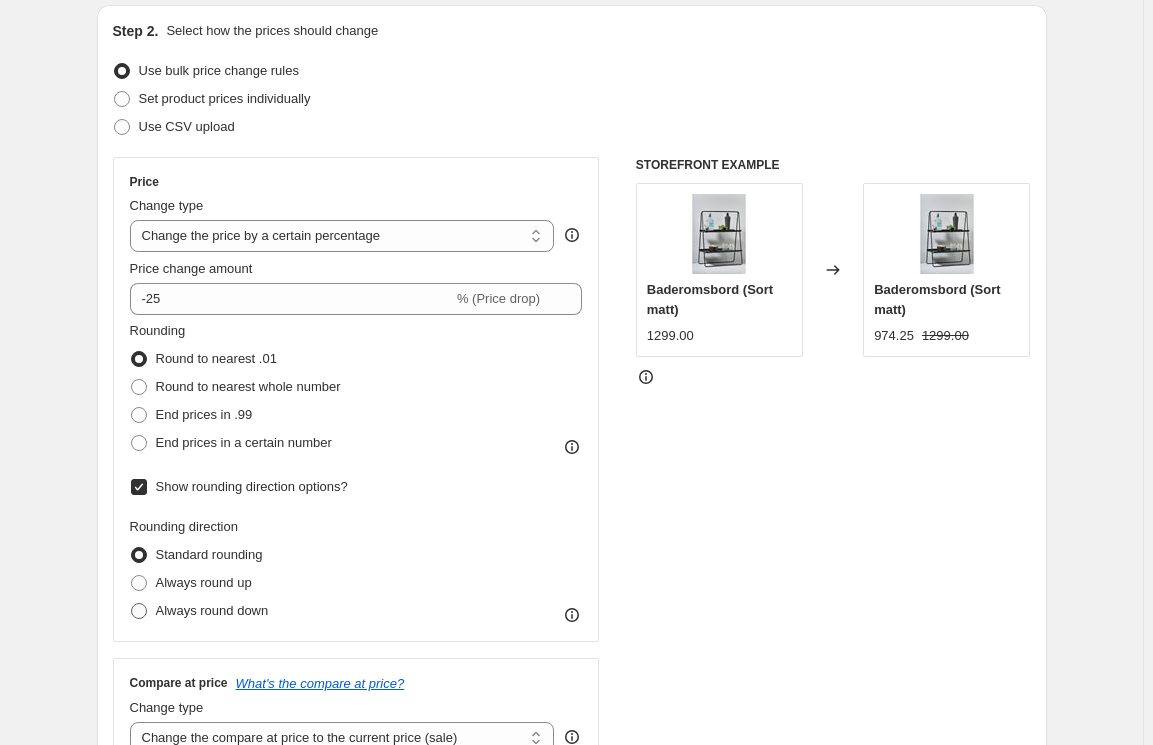 radio on "true" 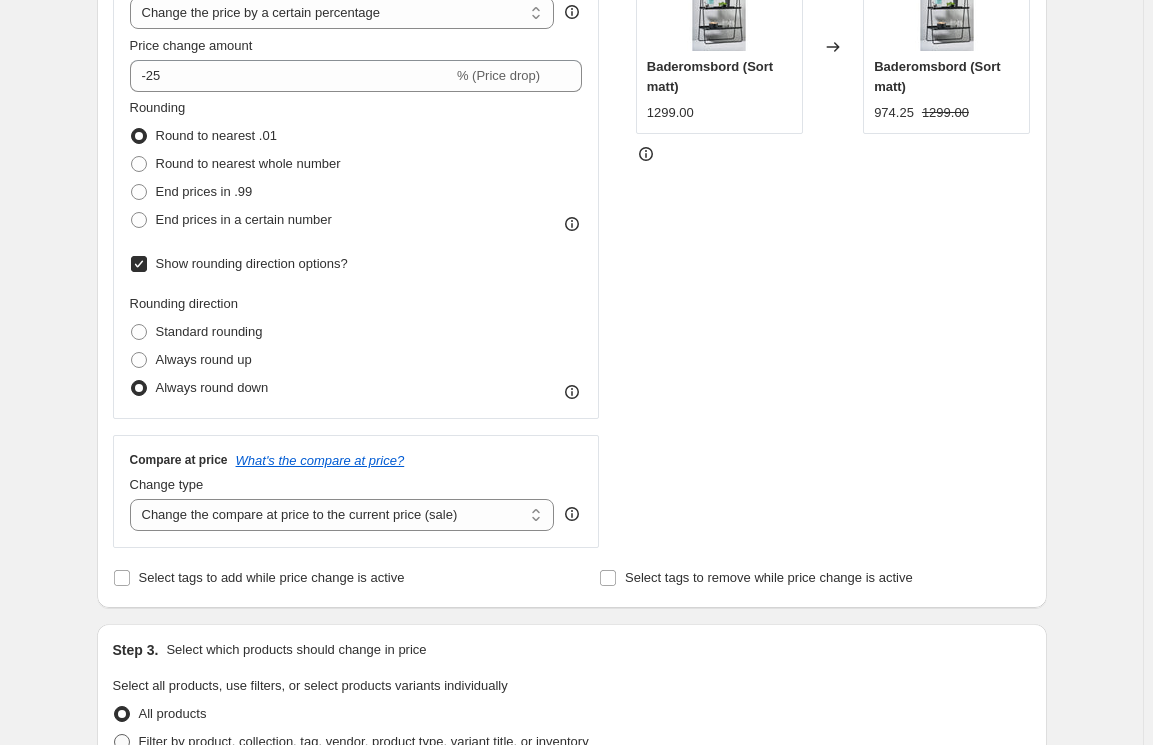 scroll, scrollTop: 0, scrollLeft: 0, axis: both 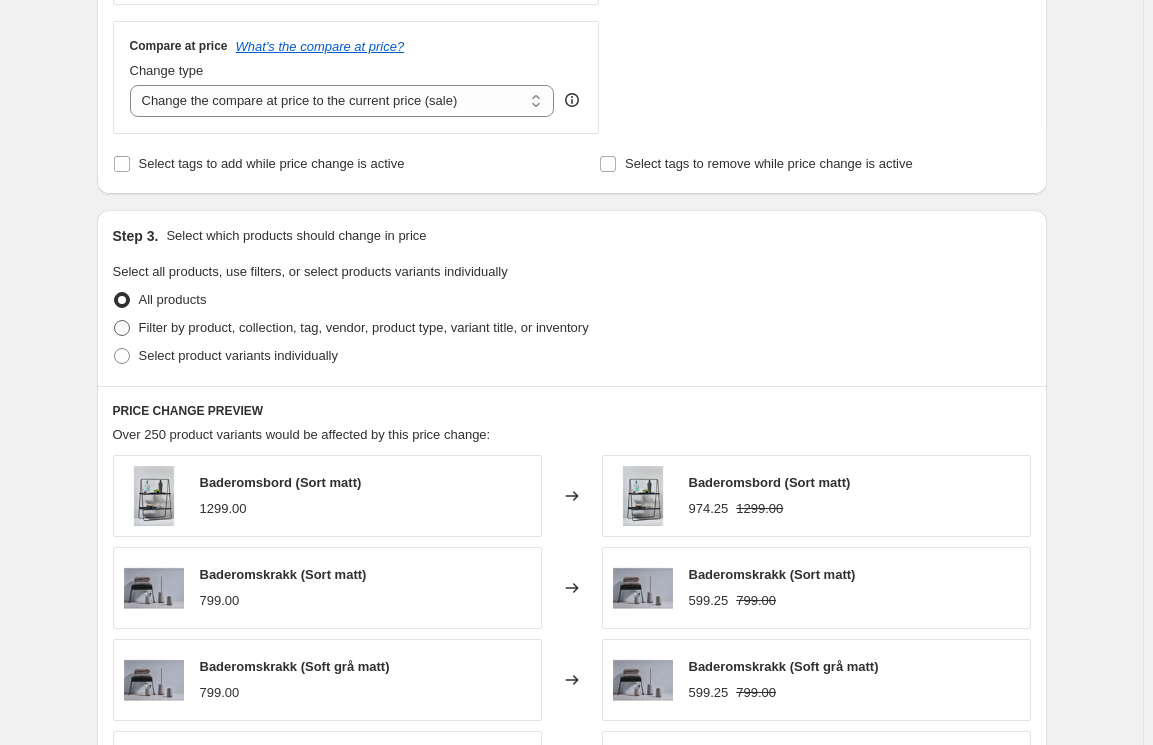 click on "Filter by product, collection, tag, vendor, product type, variant title, or inventory" at bounding box center [364, 327] 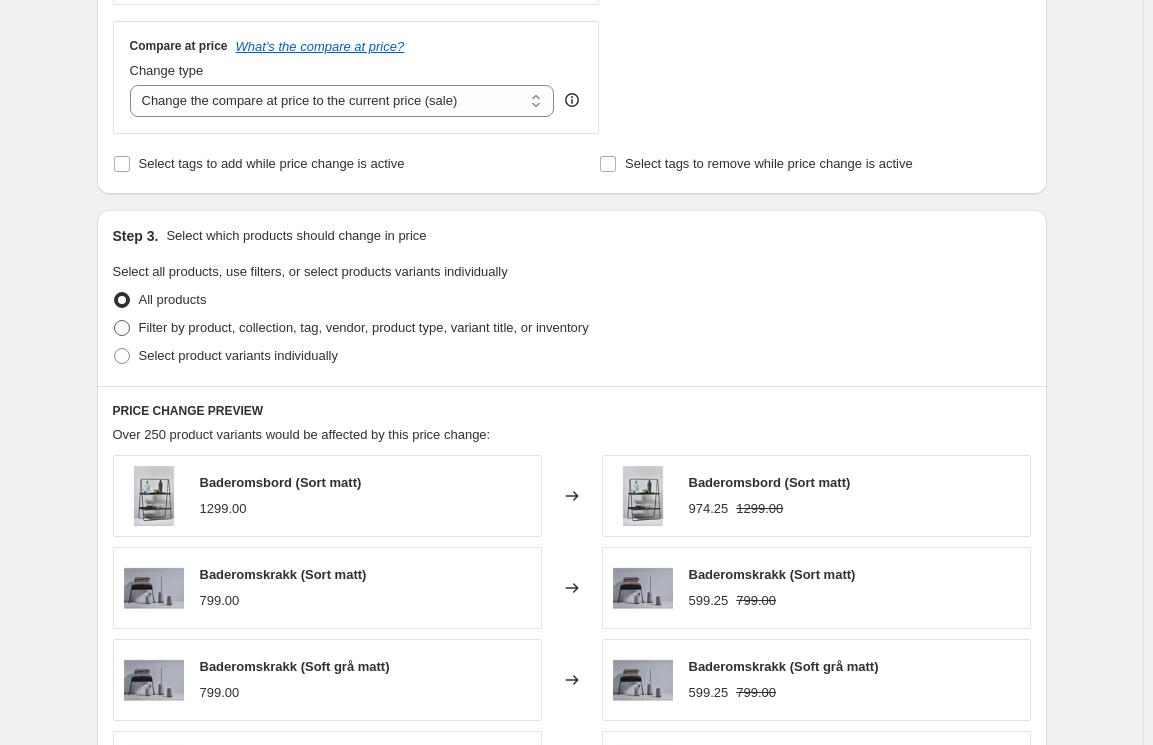 radio on "true" 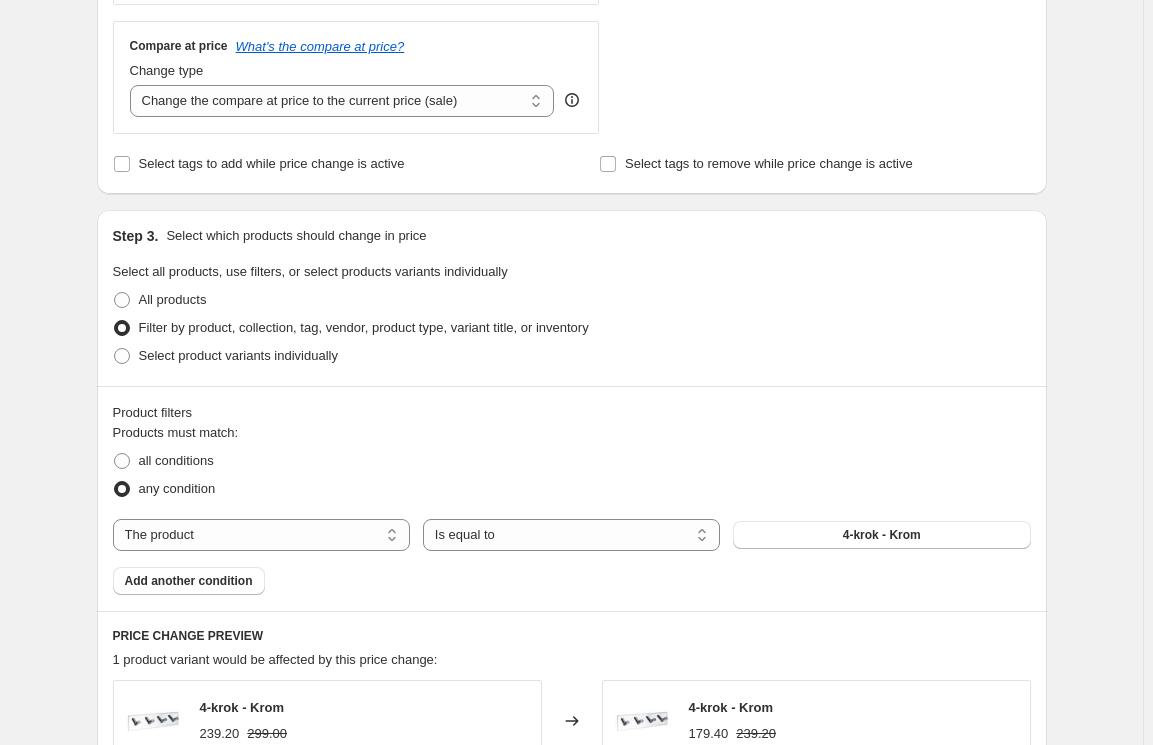 click on "Products must match: all conditions any condition The product The product's collection The product's tag The product's vendor The product's type The product's status The variant's title Inventory quantity The product Is equal to Is not equal to Is equal to 4-krok - Krom Add another condition" at bounding box center [572, 509] 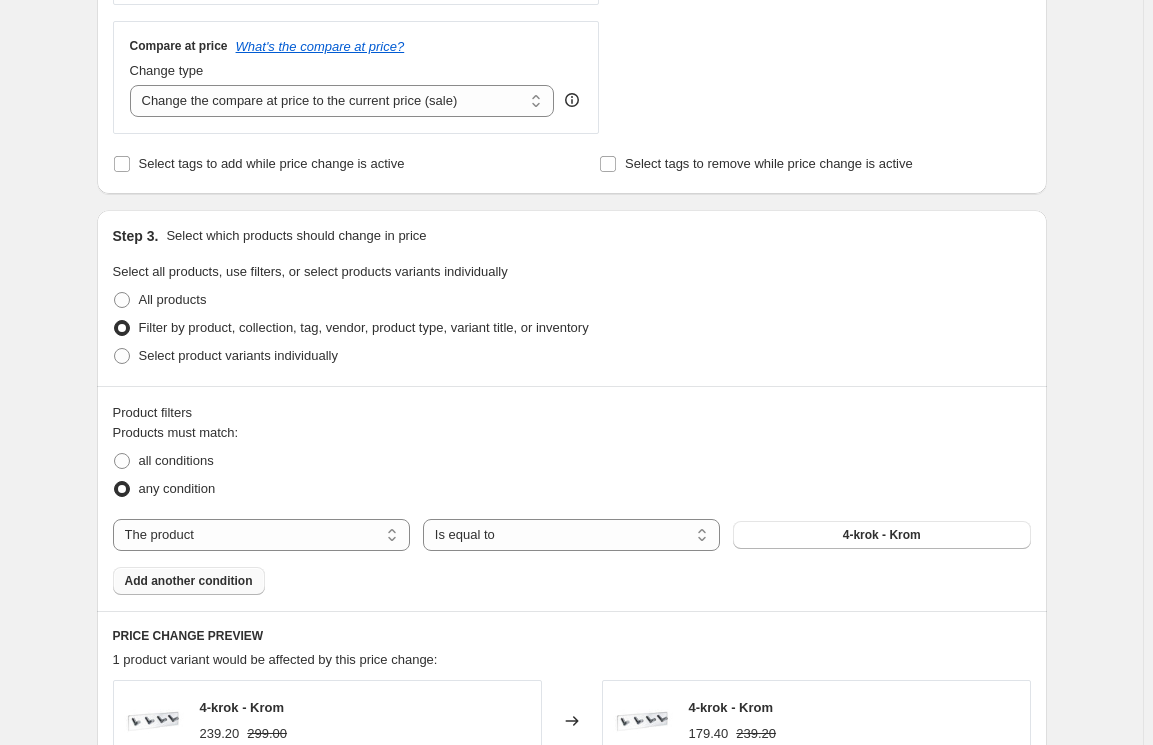 click on "Add another condition" at bounding box center [189, 581] 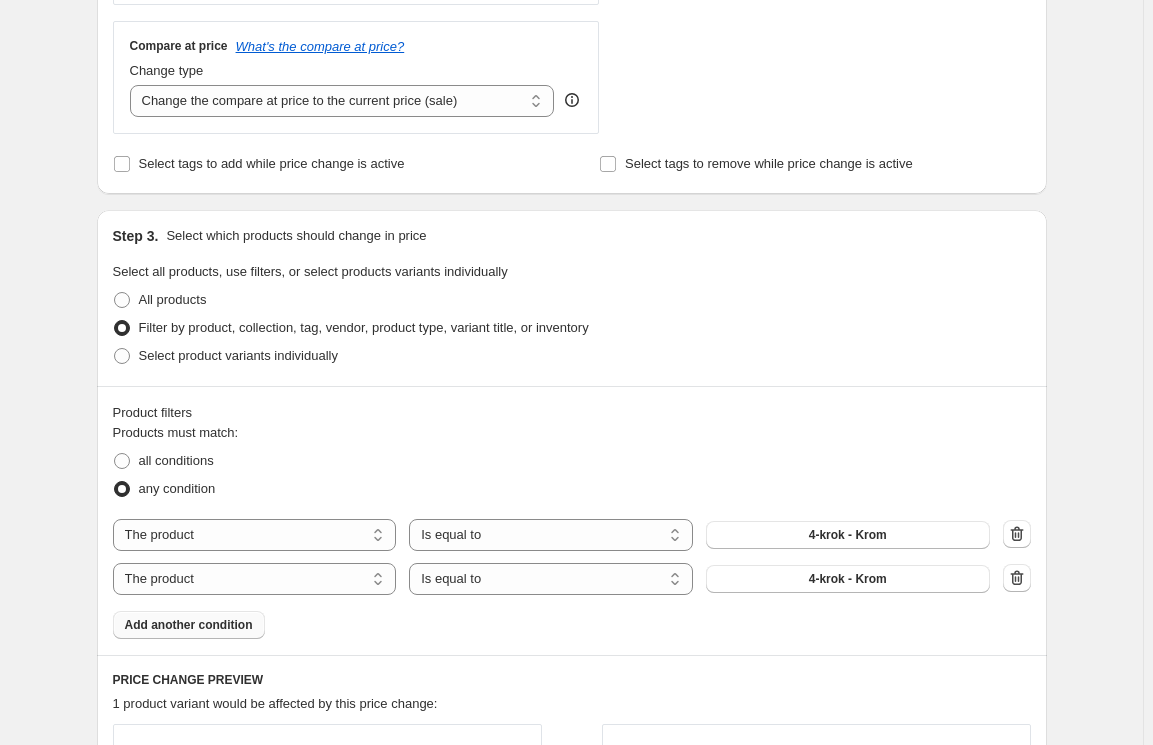 click on "Add another condition" at bounding box center (189, 625) 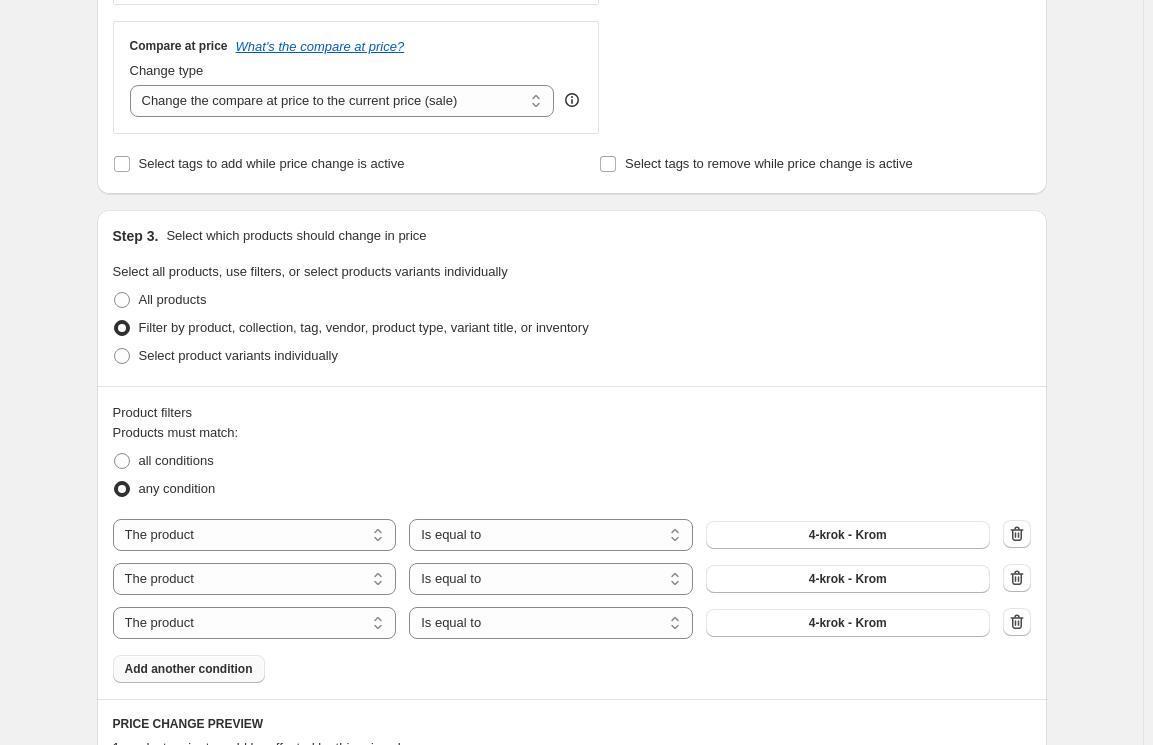 click on "Add another condition" at bounding box center (189, 669) 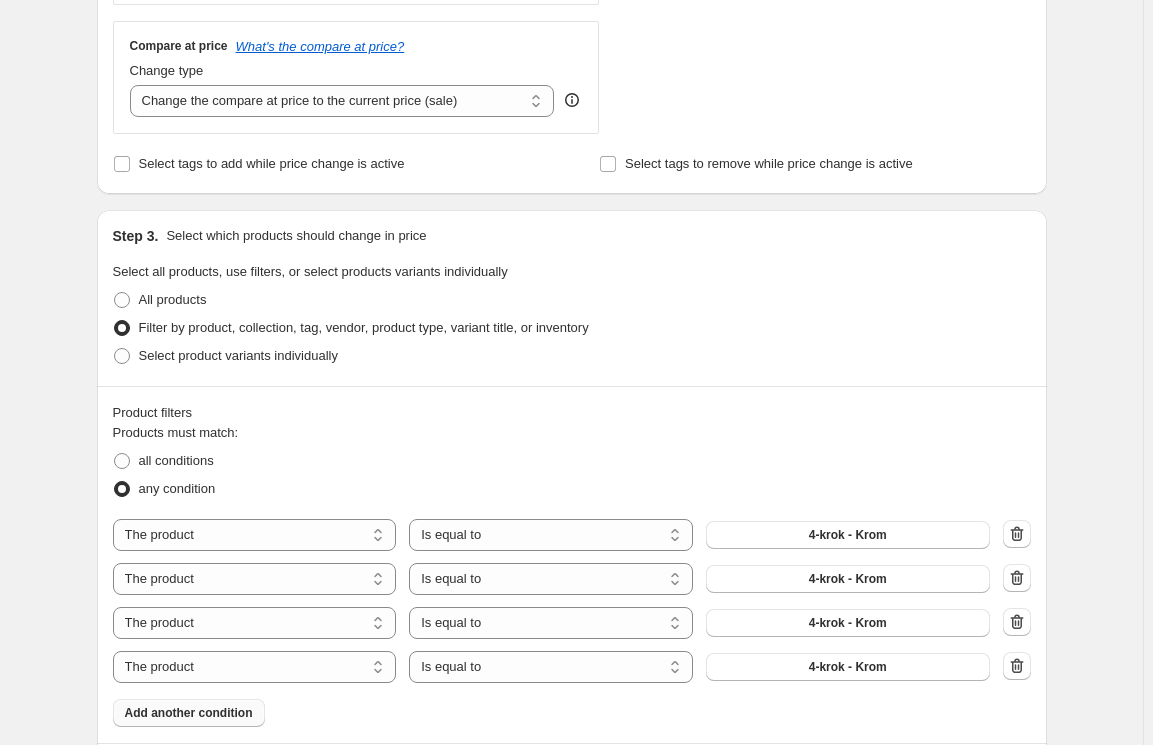 click on "Add another condition" at bounding box center (189, 713) 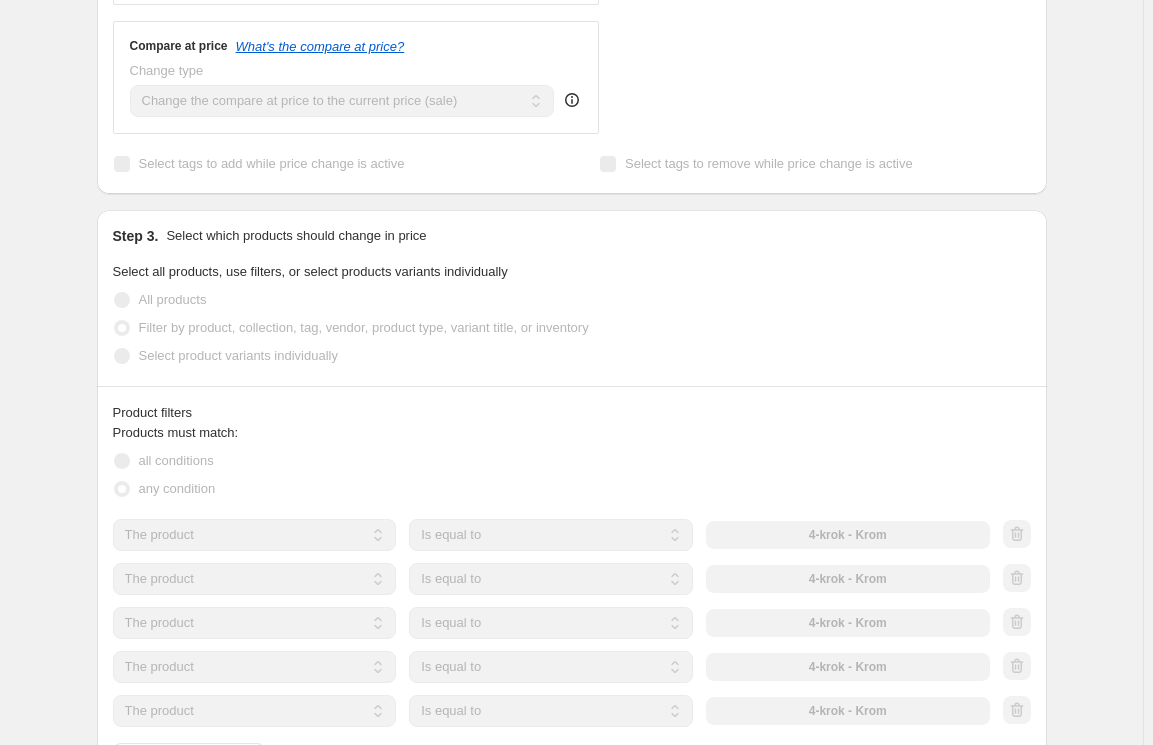 scroll, scrollTop: 1060, scrollLeft: 0, axis: vertical 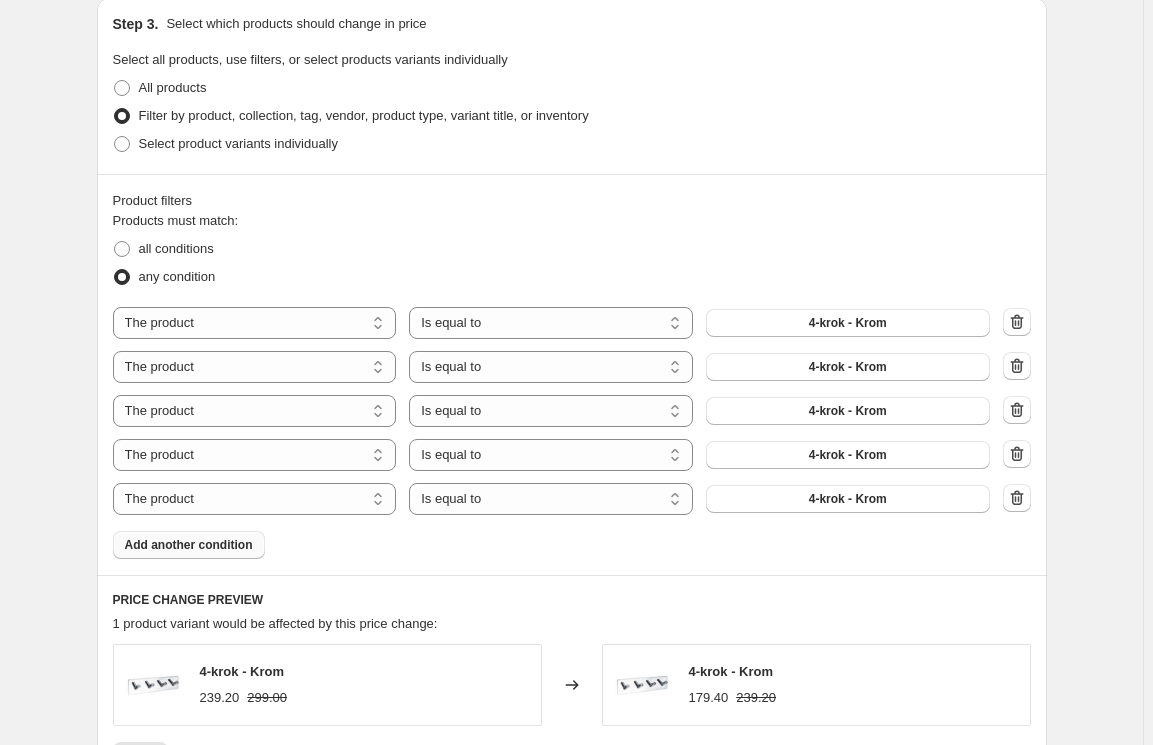 click on "Add another condition" at bounding box center (189, 545) 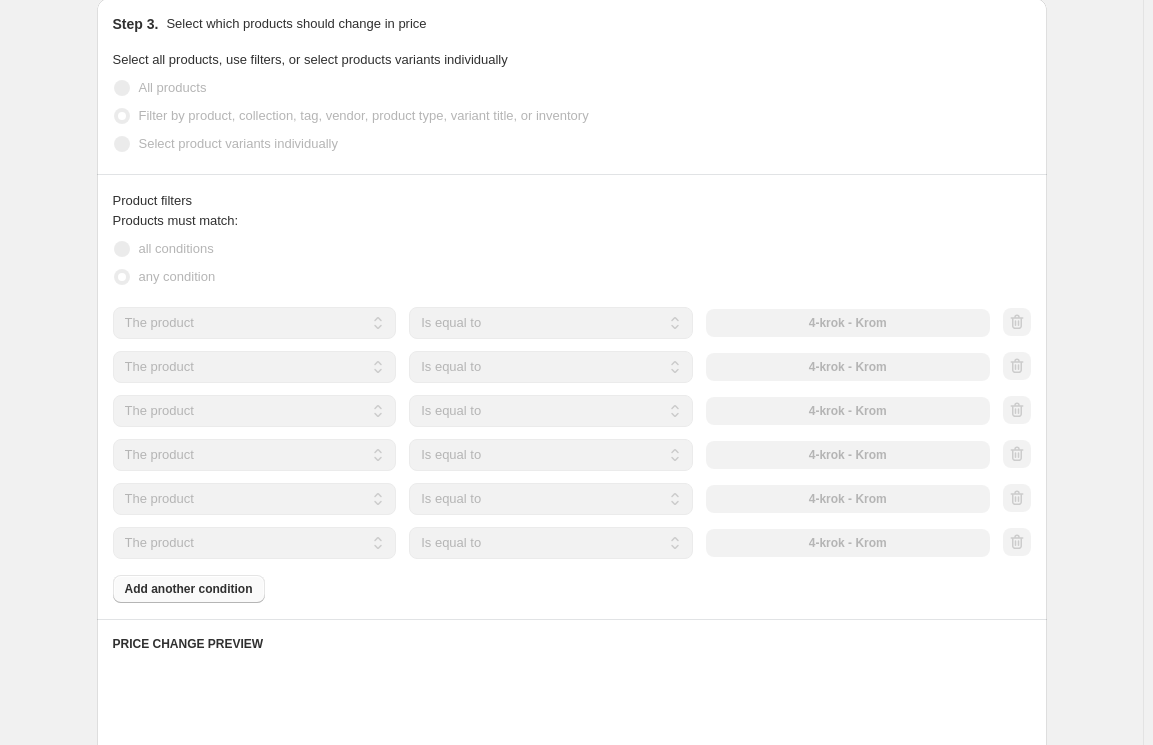 click on "Add another condition" at bounding box center [189, 589] 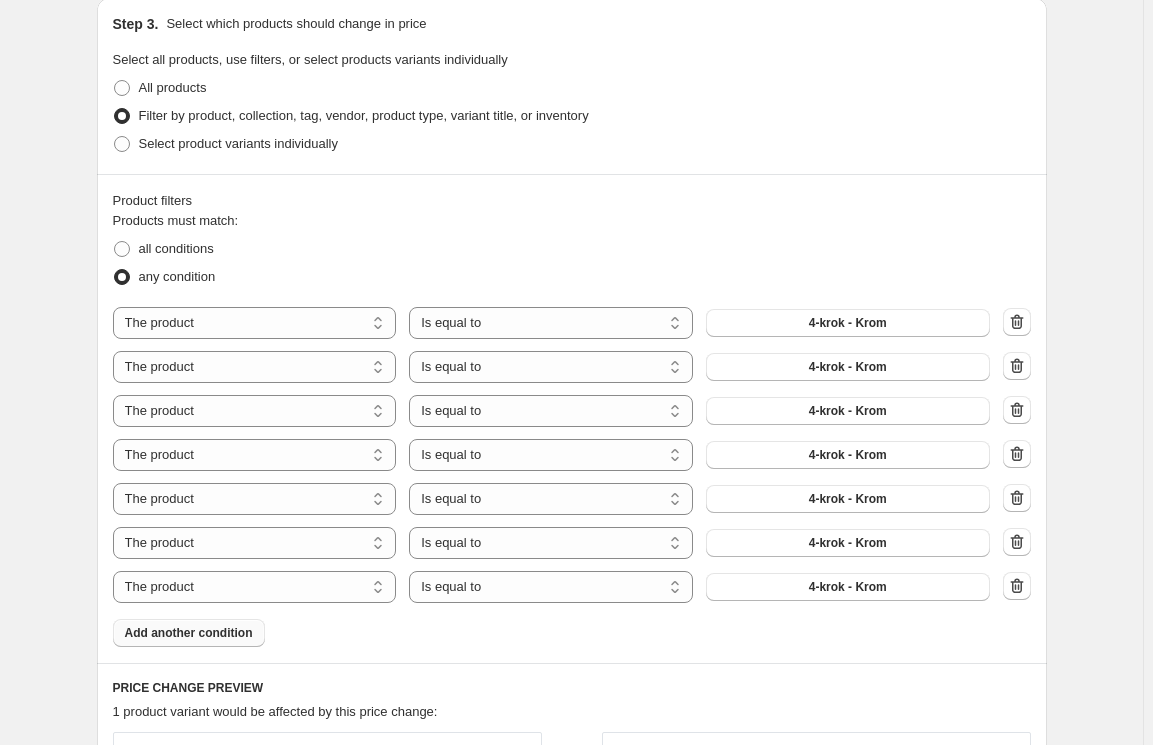 click on "Add another condition" at bounding box center (189, 633) 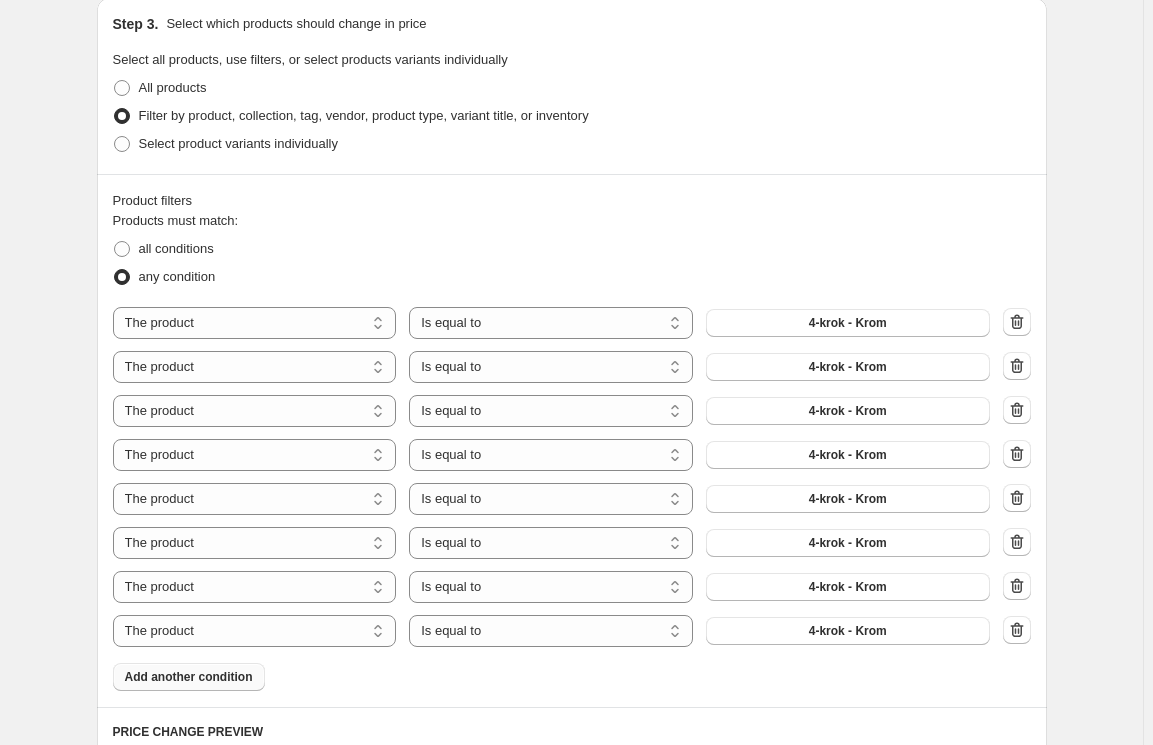 click on "Add another condition" at bounding box center (189, 677) 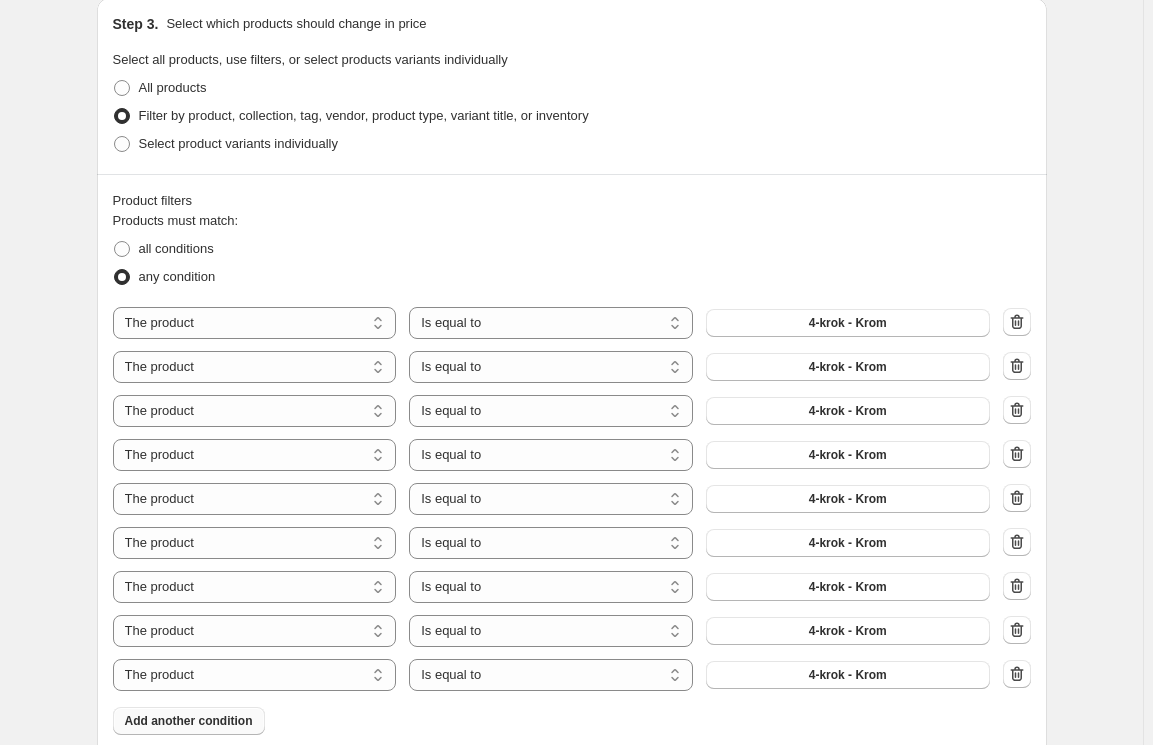 click on "Add another condition" at bounding box center [189, 721] 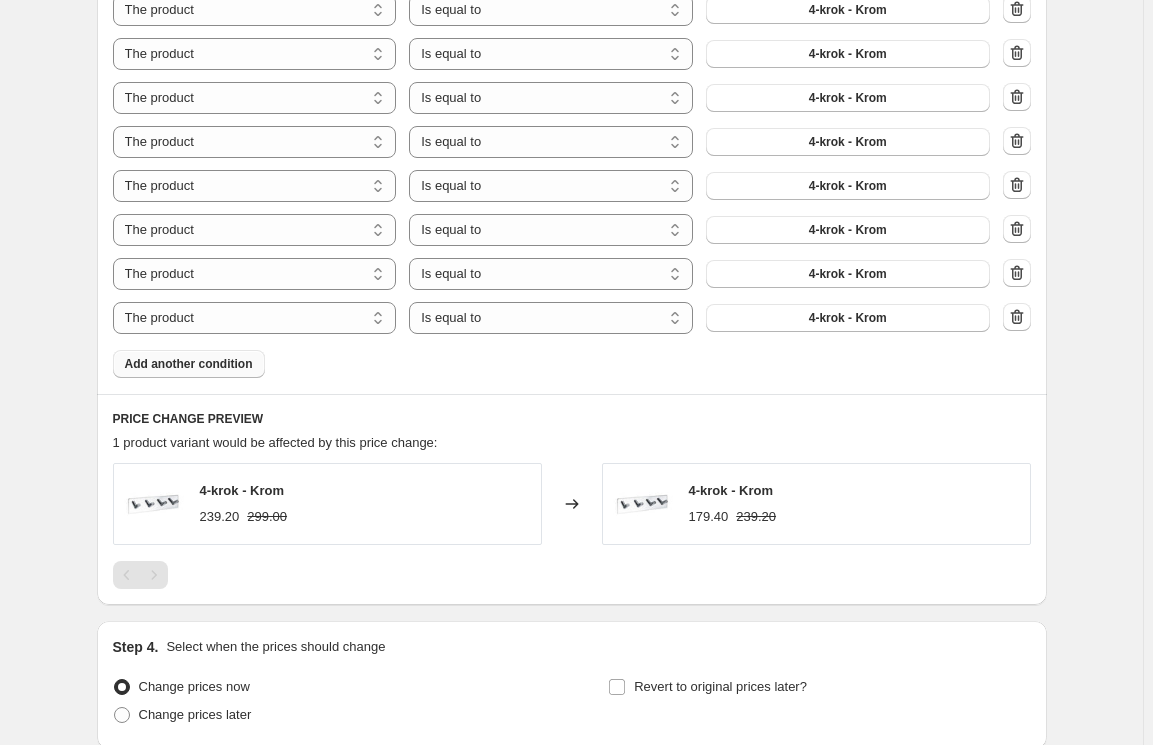 scroll, scrollTop: 1484, scrollLeft: 0, axis: vertical 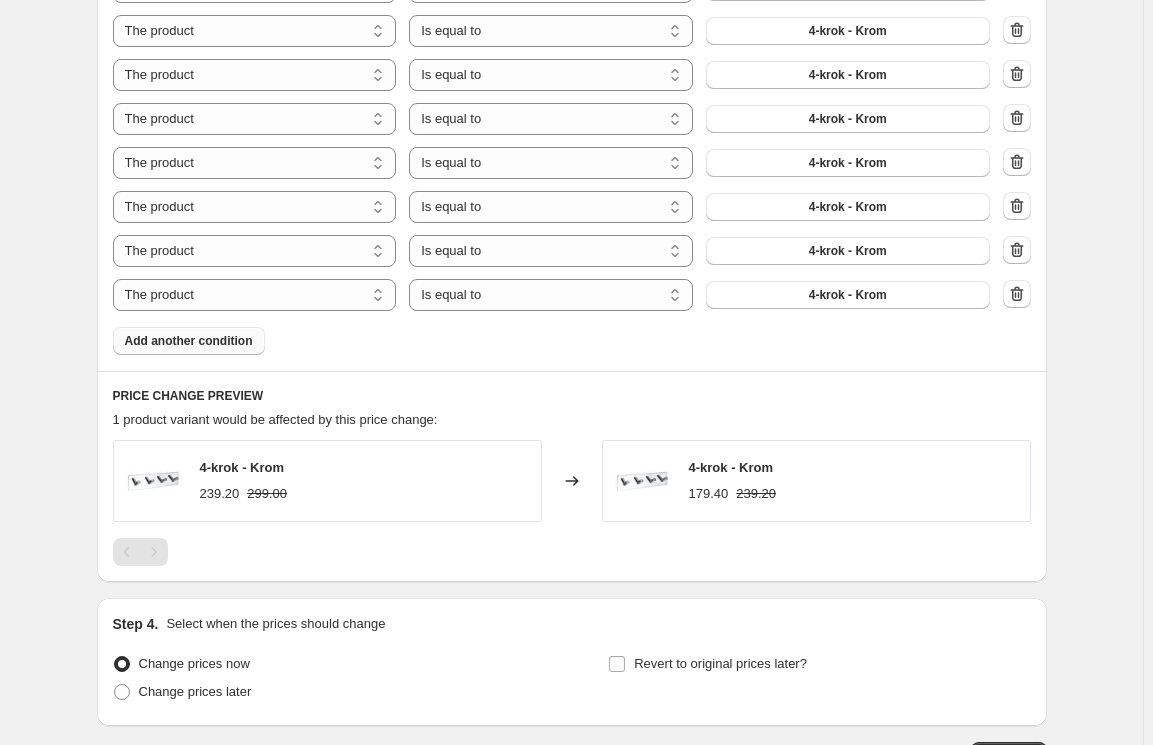 click on "Add another condition" at bounding box center [189, 341] 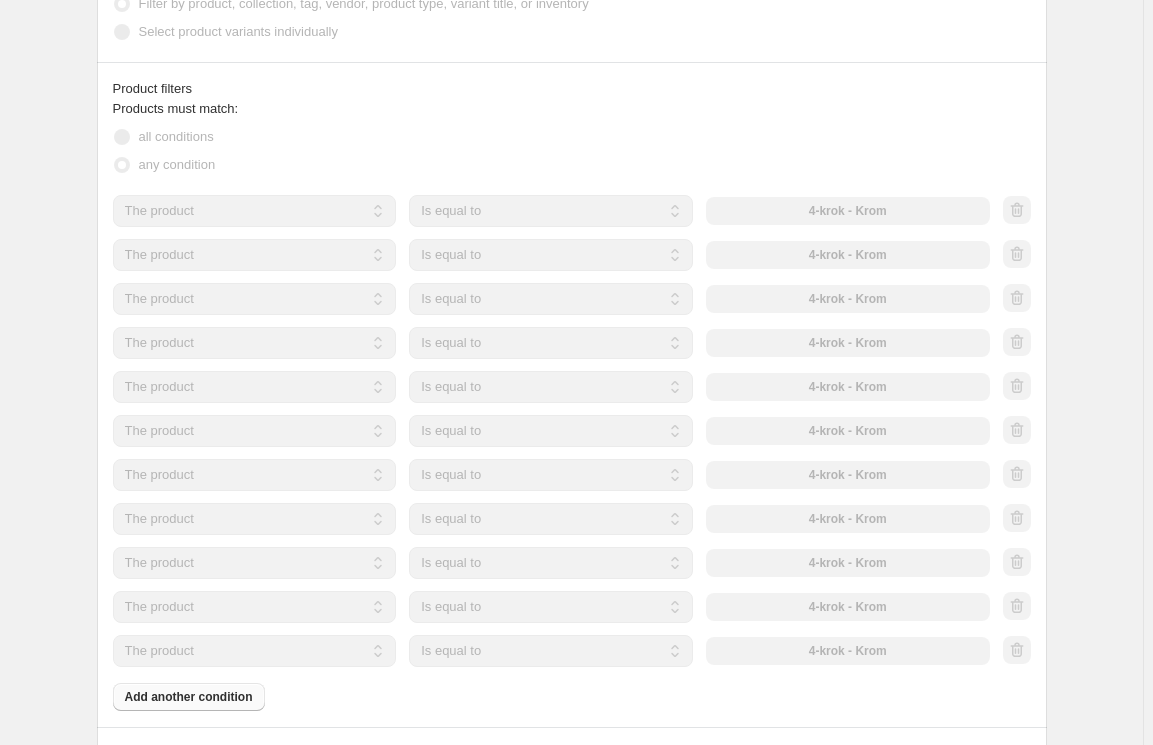 scroll, scrollTop: 1060, scrollLeft: 0, axis: vertical 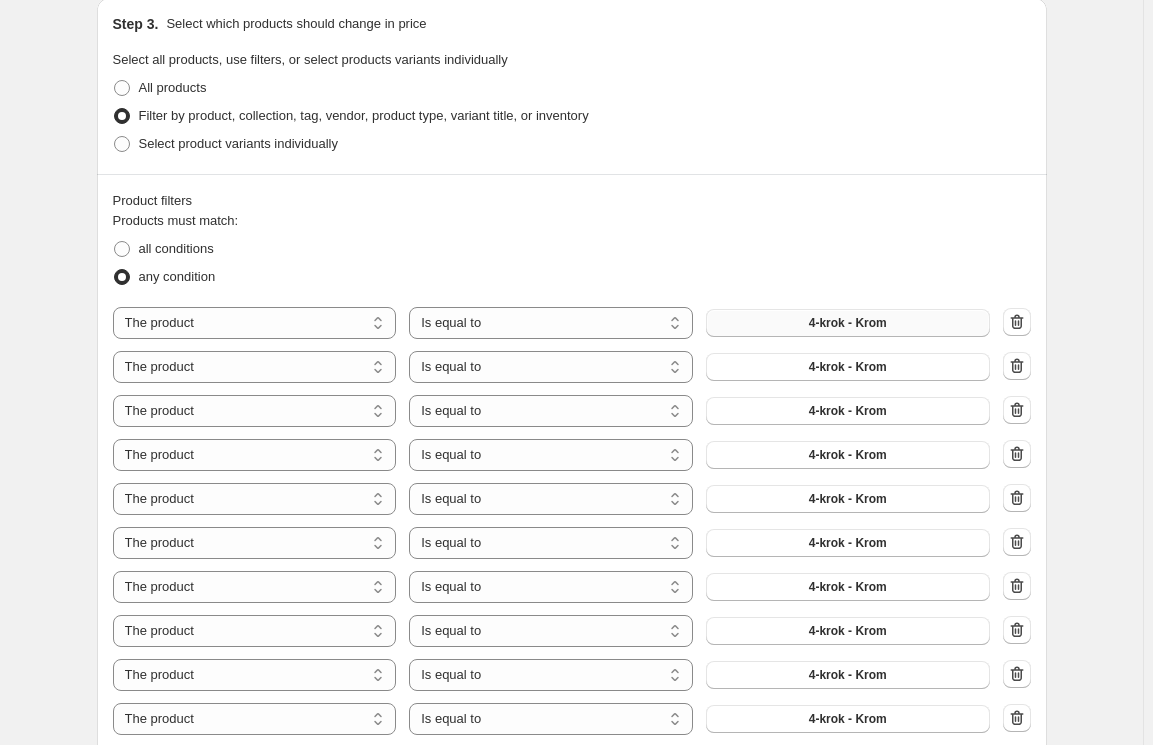 click on "4-krok - Krom" at bounding box center (848, 323) 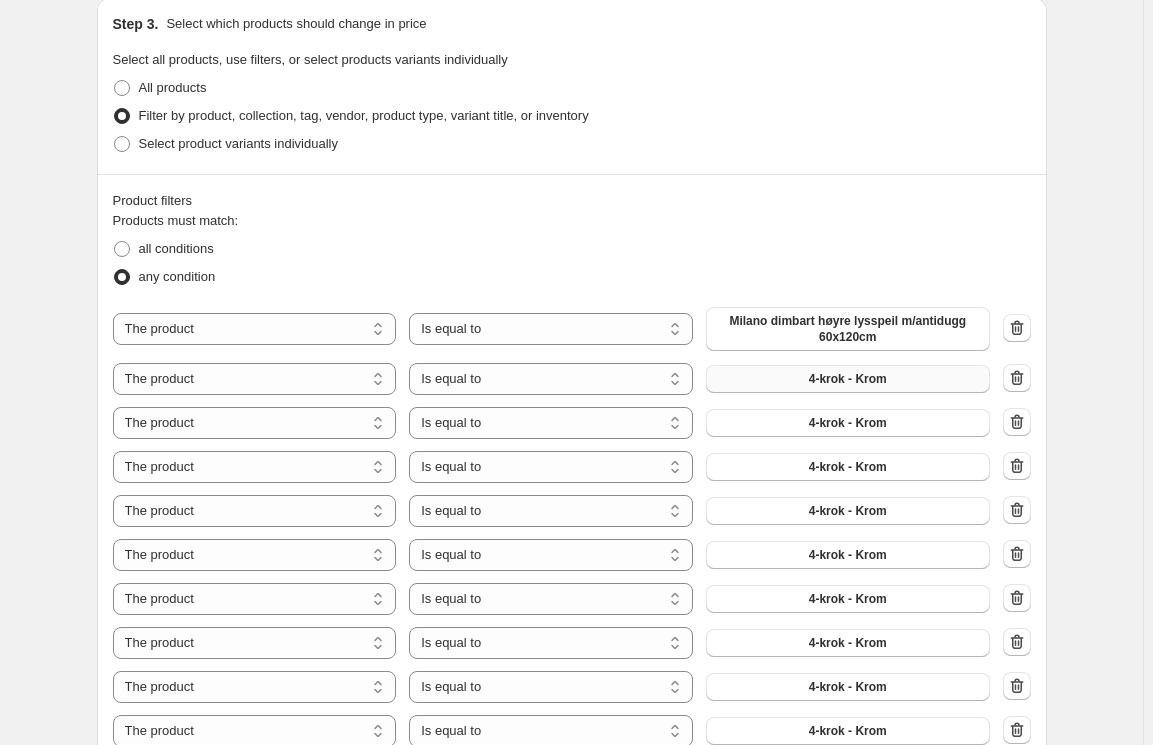click on "4-krok - Krom" at bounding box center [848, 379] 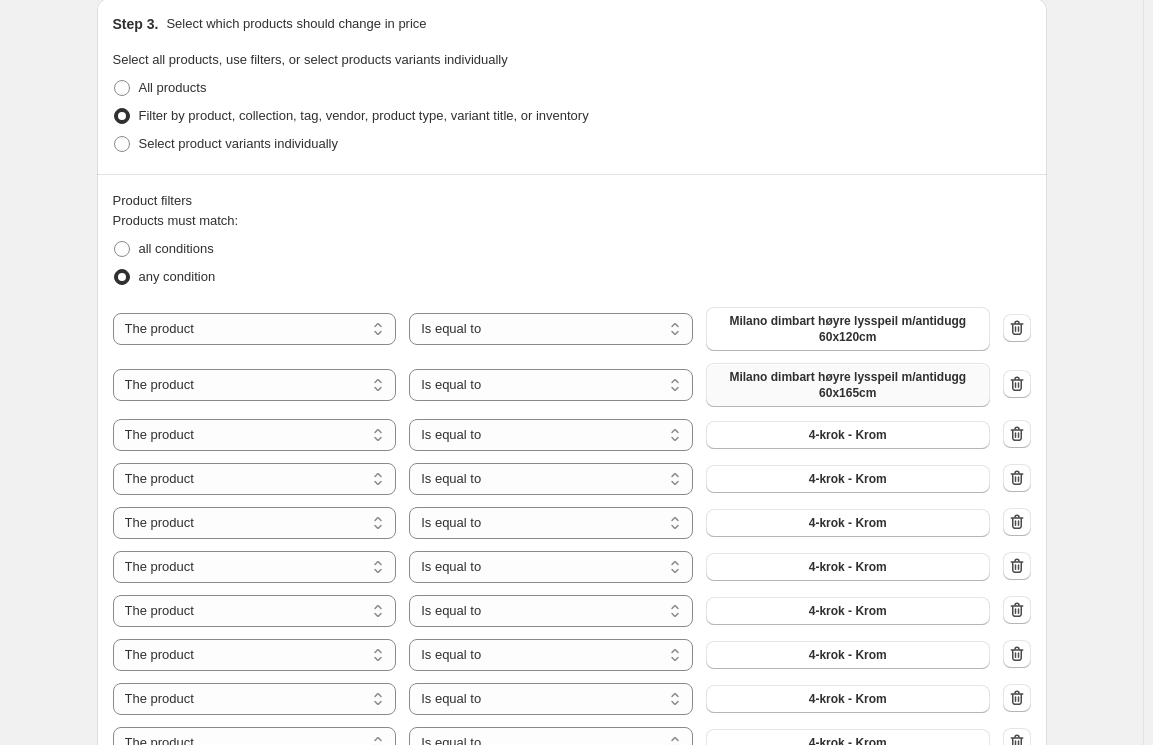 click on "4-krok - Krom" at bounding box center (848, 435) 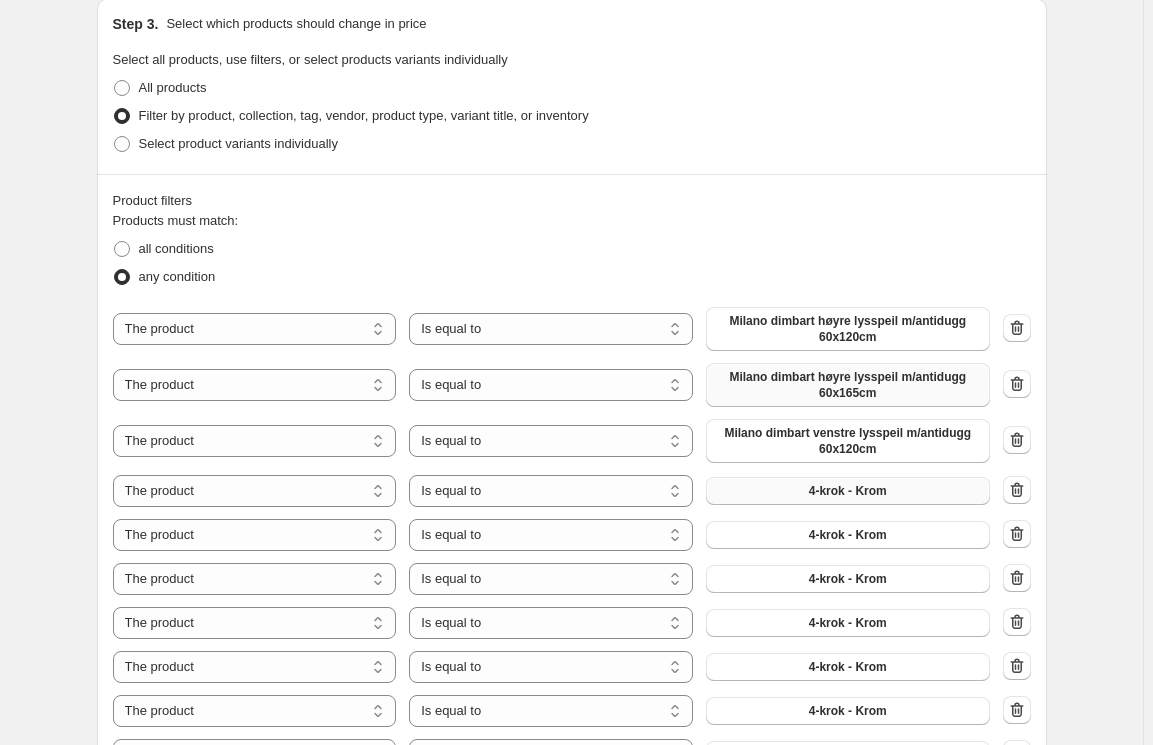 click on "4-krok - Krom" at bounding box center (848, 491) 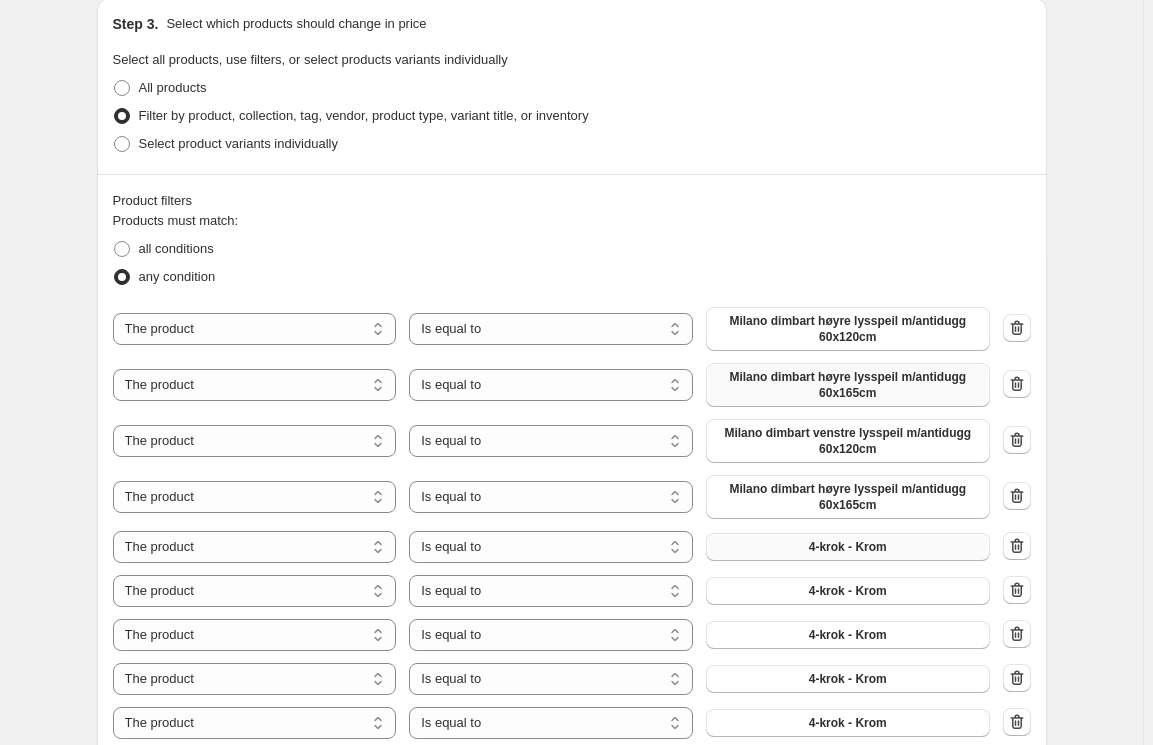click on "4-krok - Krom" at bounding box center (848, 547) 